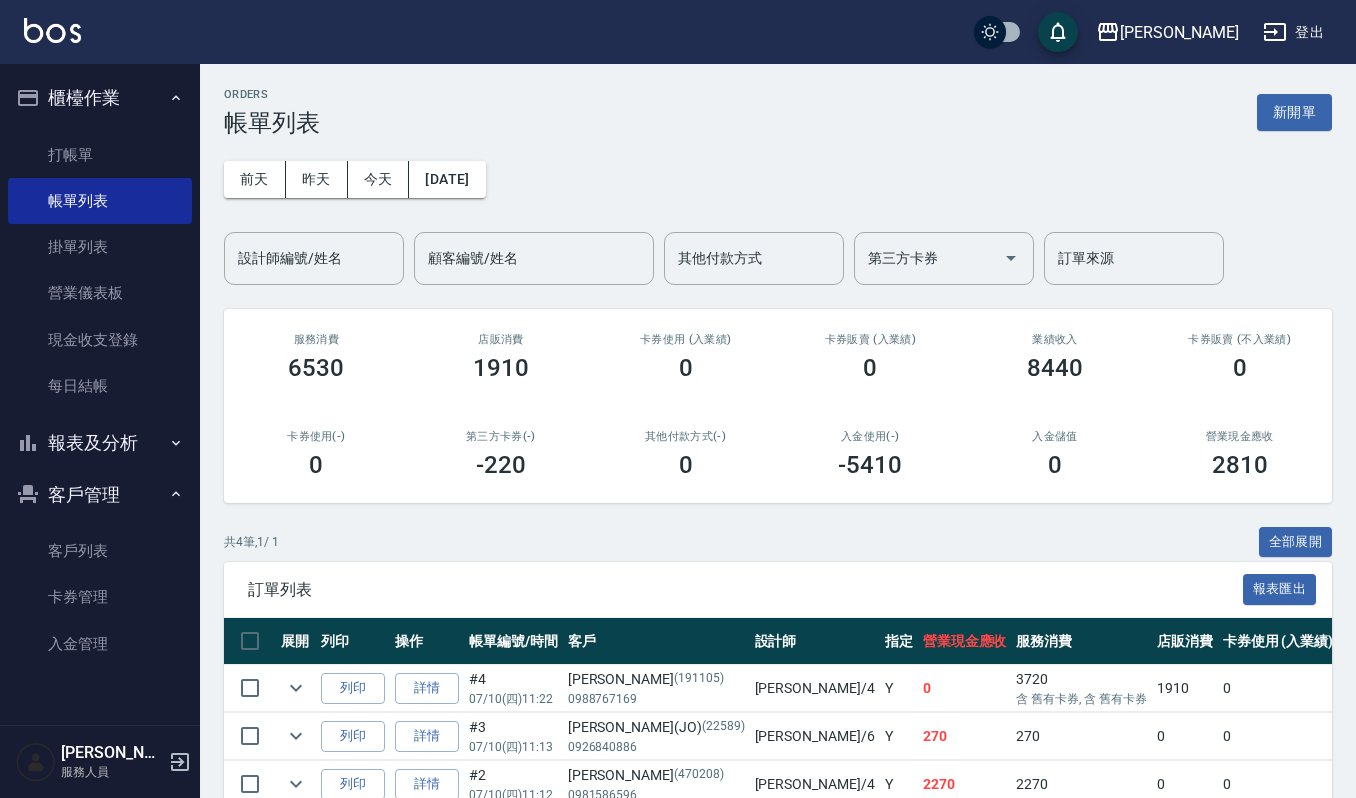 scroll, scrollTop: 0, scrollLeft: 0, axis: both 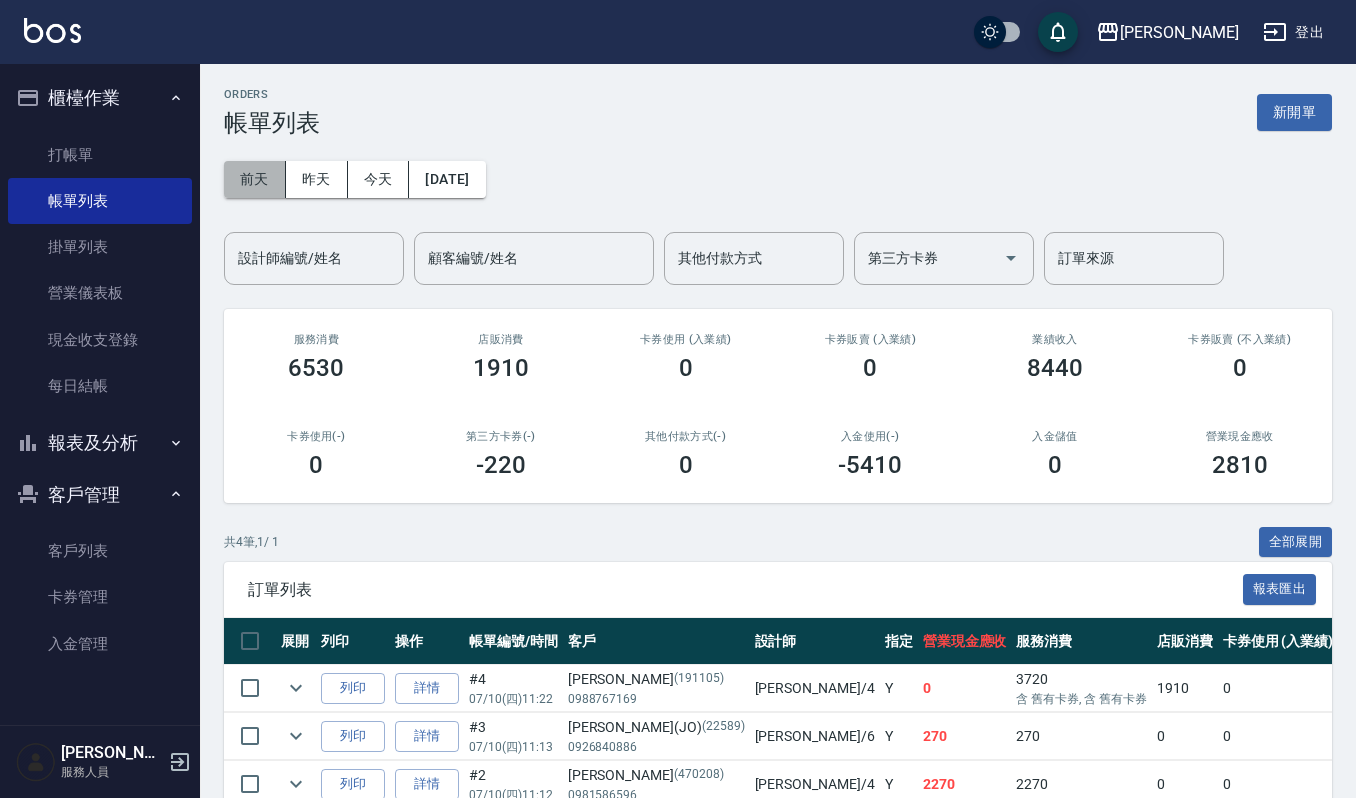 click on "前天" at bounding box center (255, 179) 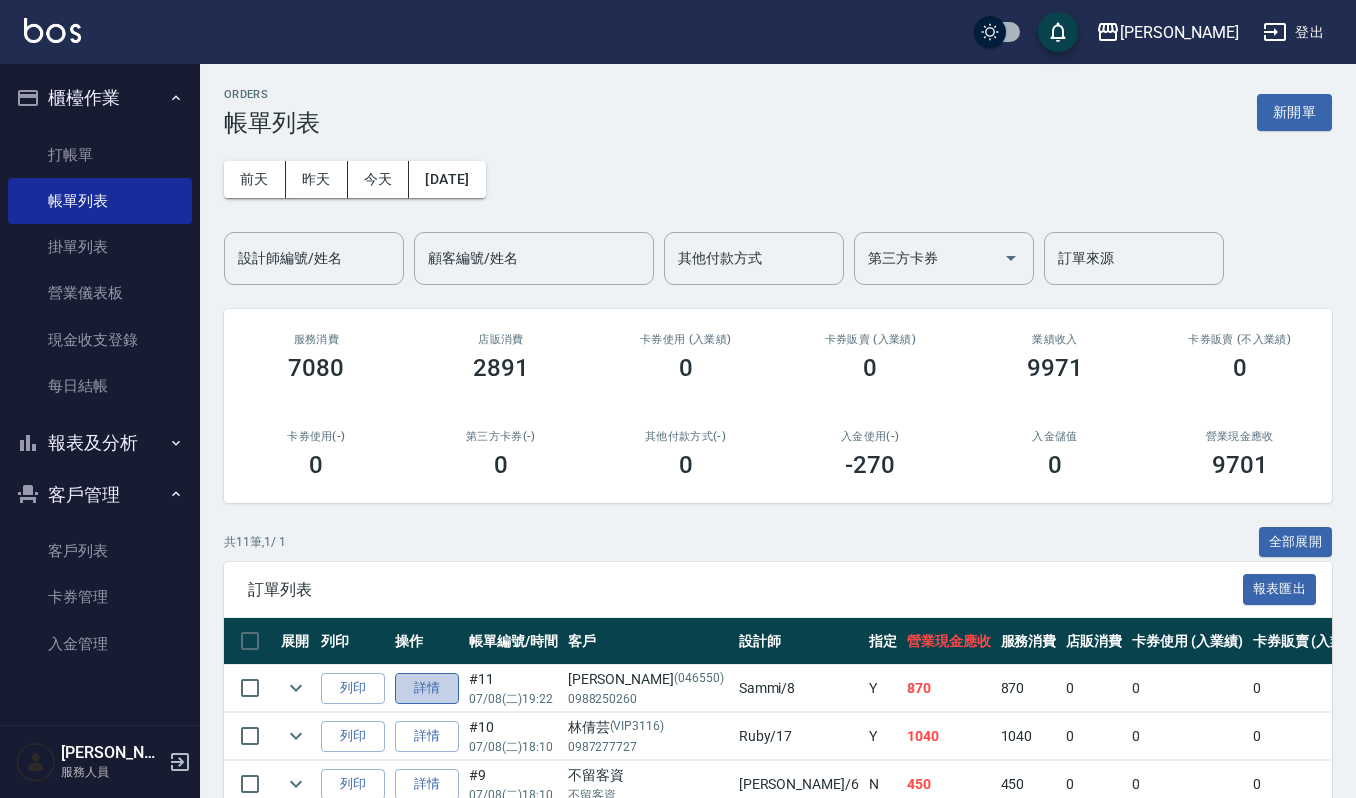 click on "詳情" at bounding box center (427, 688) 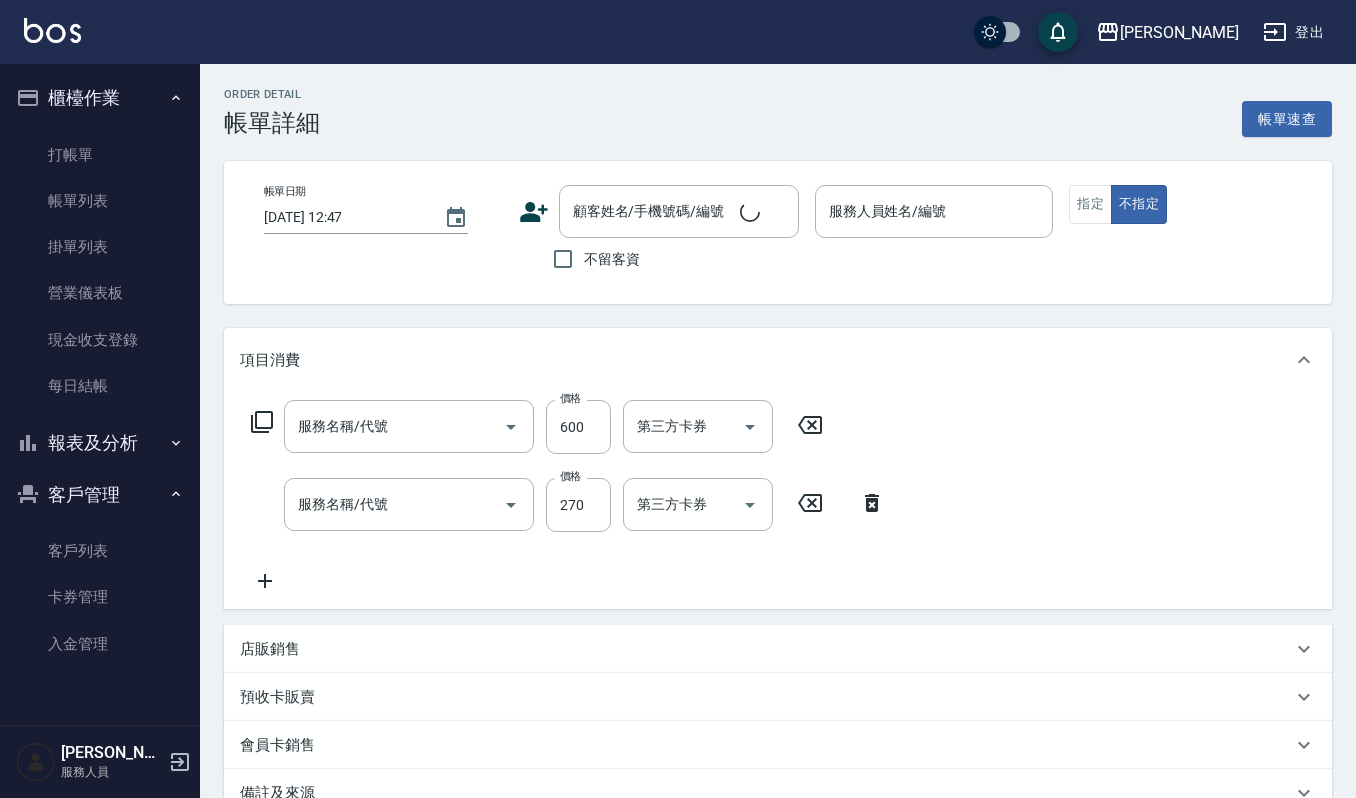type on "2025/07/08 19:22" 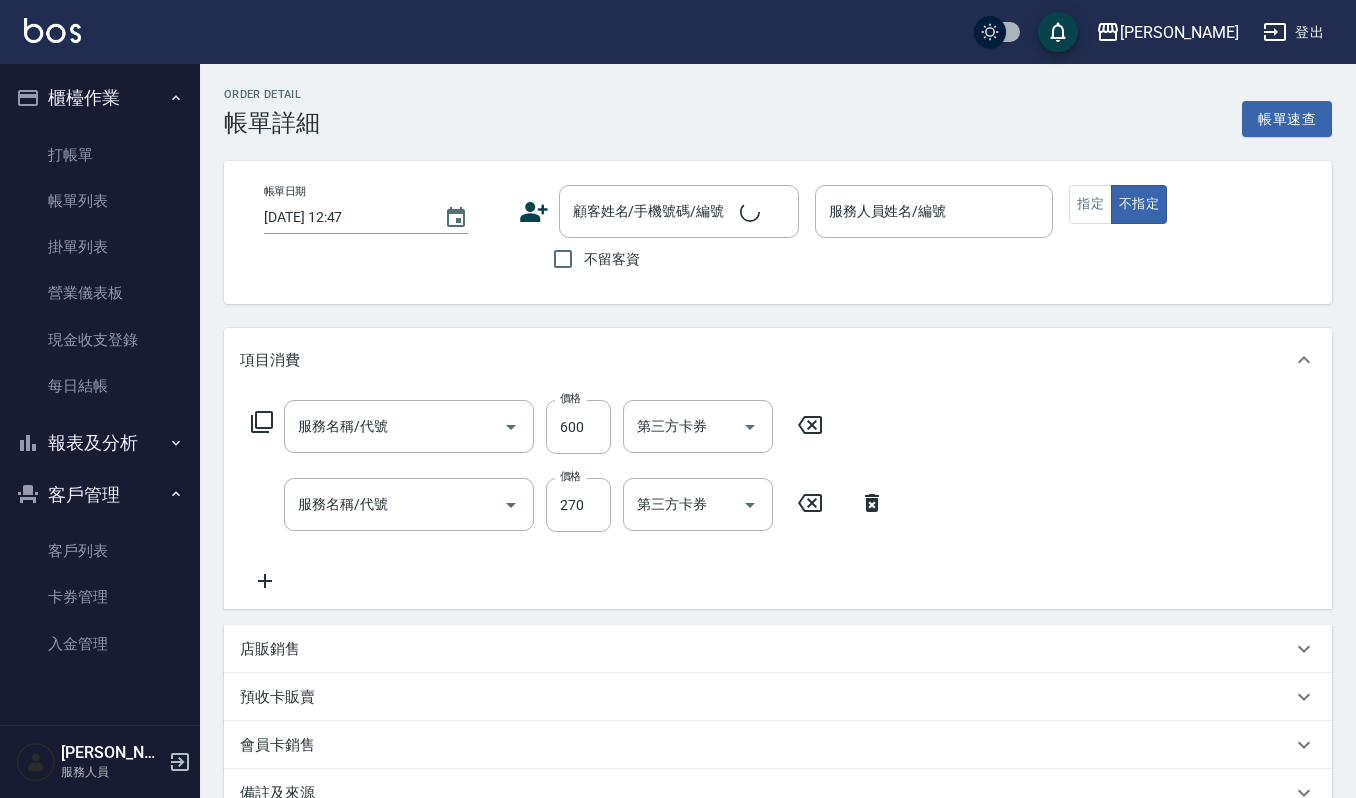type on "Sammi-8" 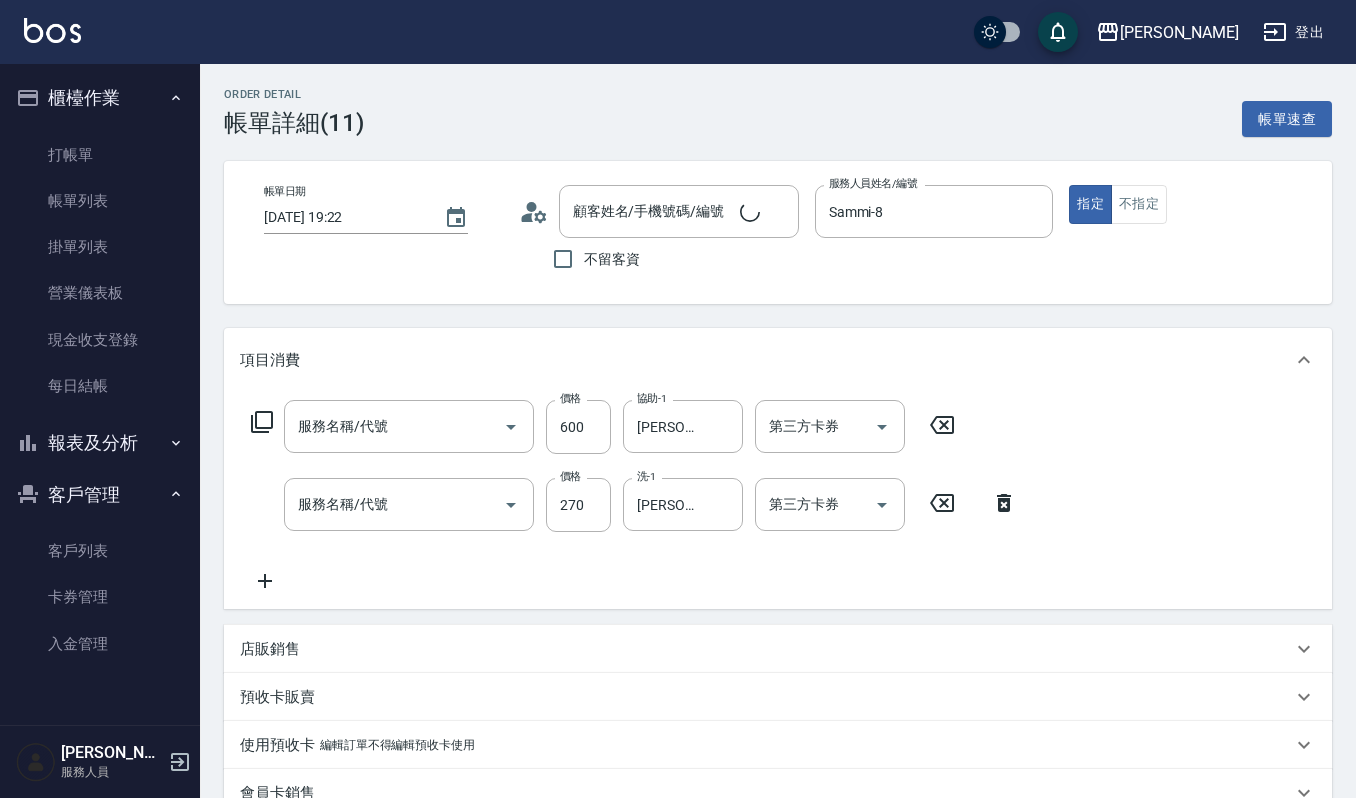 type on "水質感護色護髮(設計師自備)(514)" 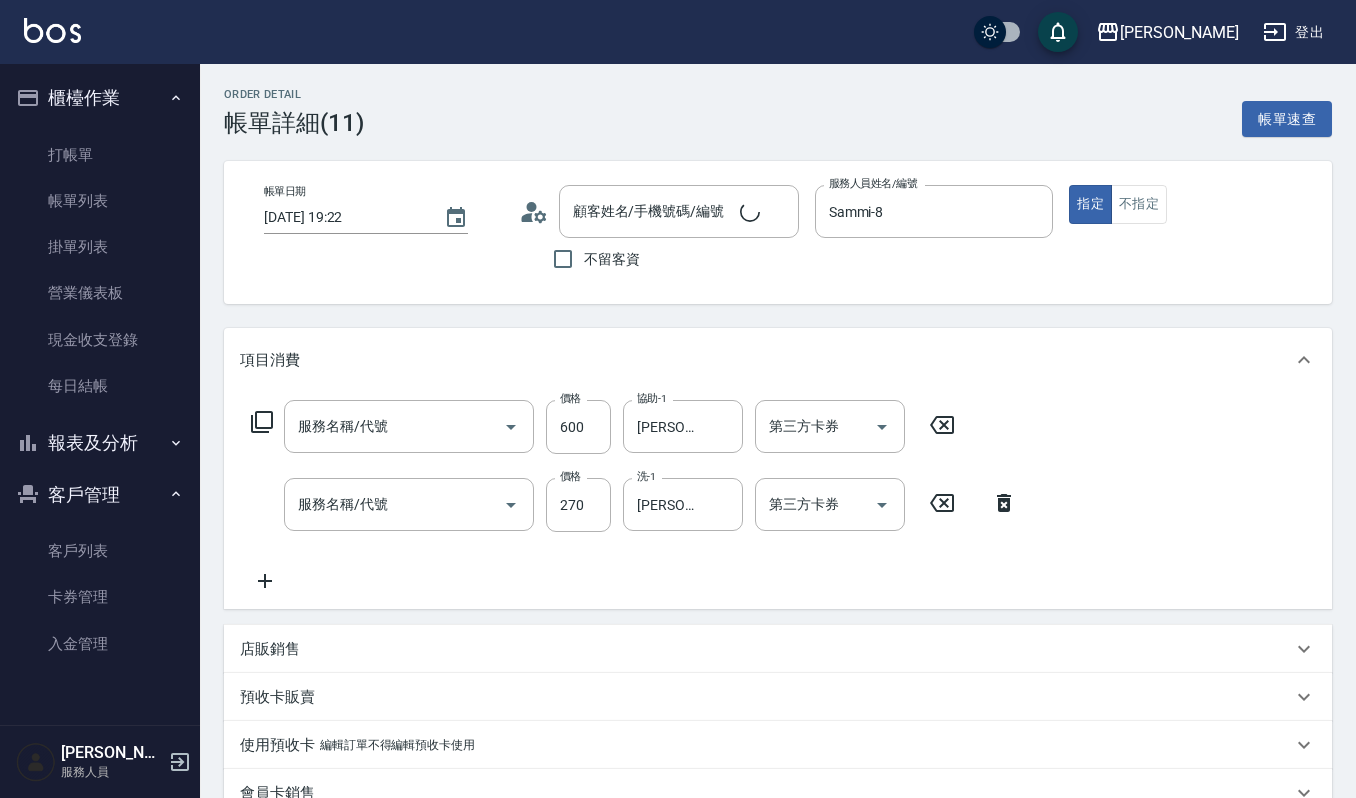 type on "一般洗髮(101)" 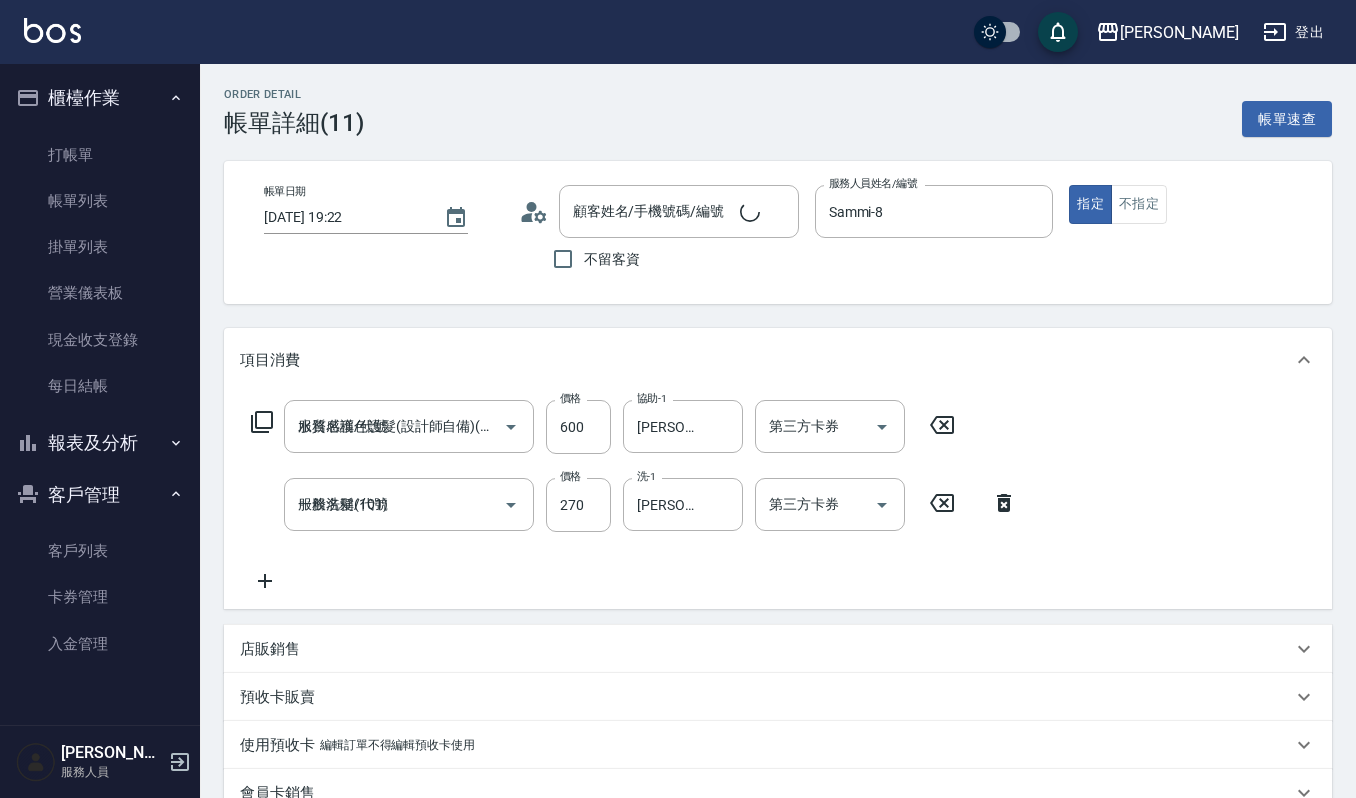 type on "林庭瑄/0988250260/046550" 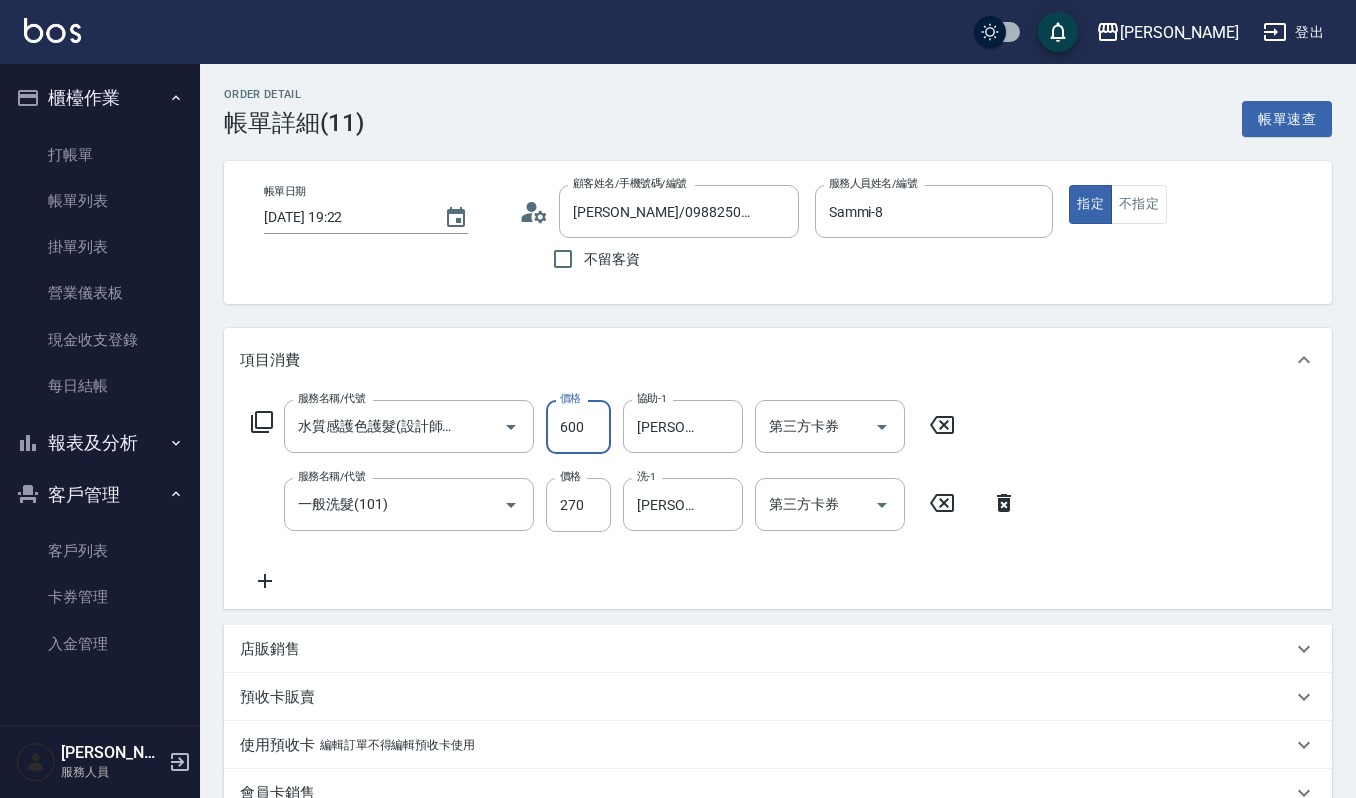 click on "600" at bounding box center (578, 427) 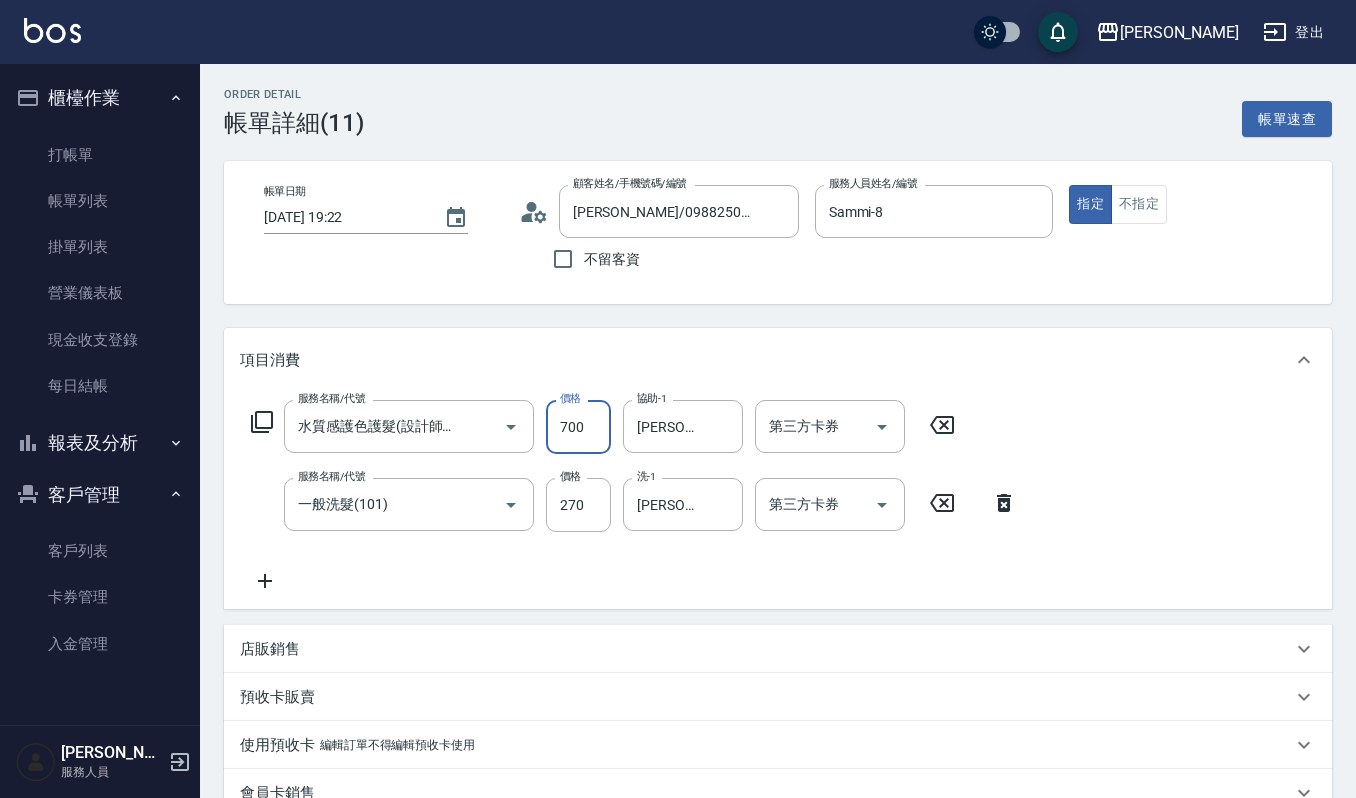 type on "700" 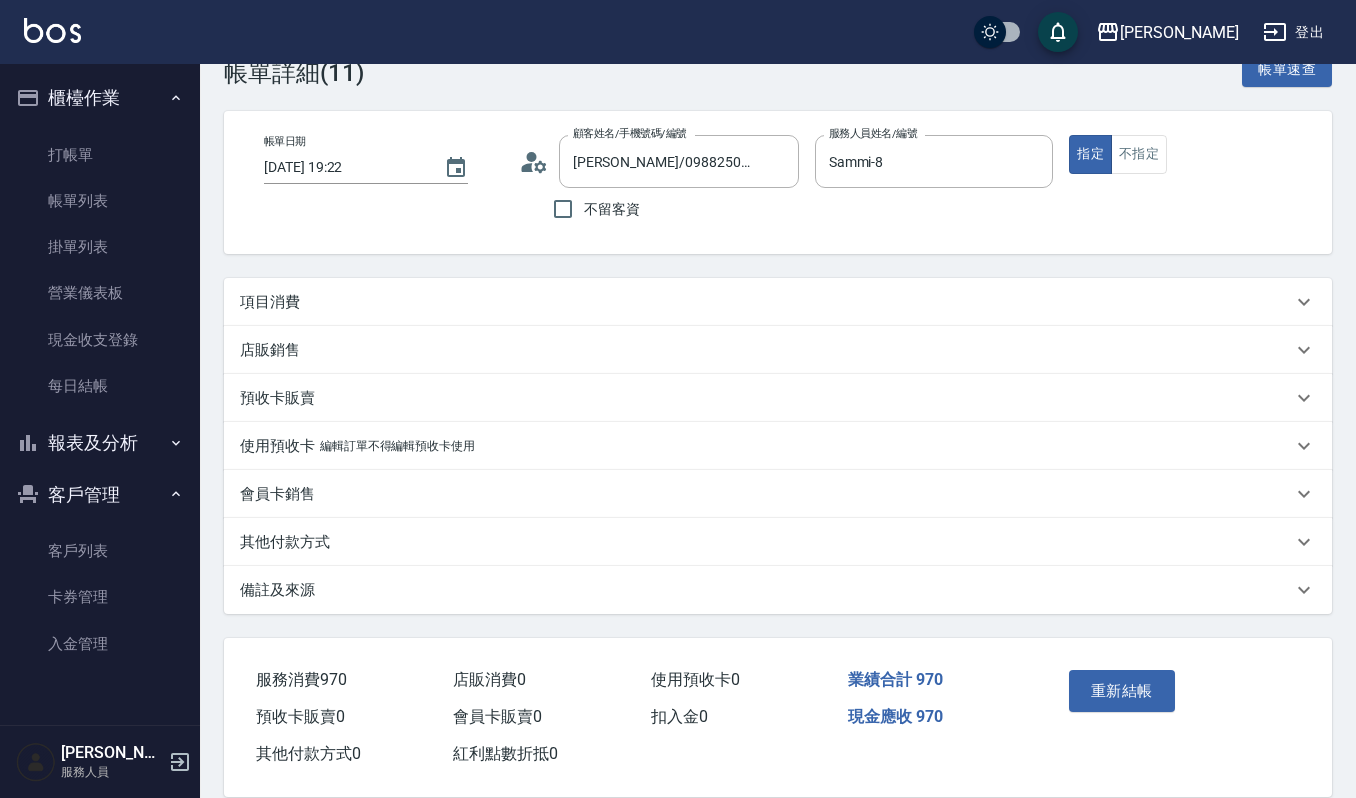 scroll, scrollTop: 77, scrollLeft: 0, axis: vertical 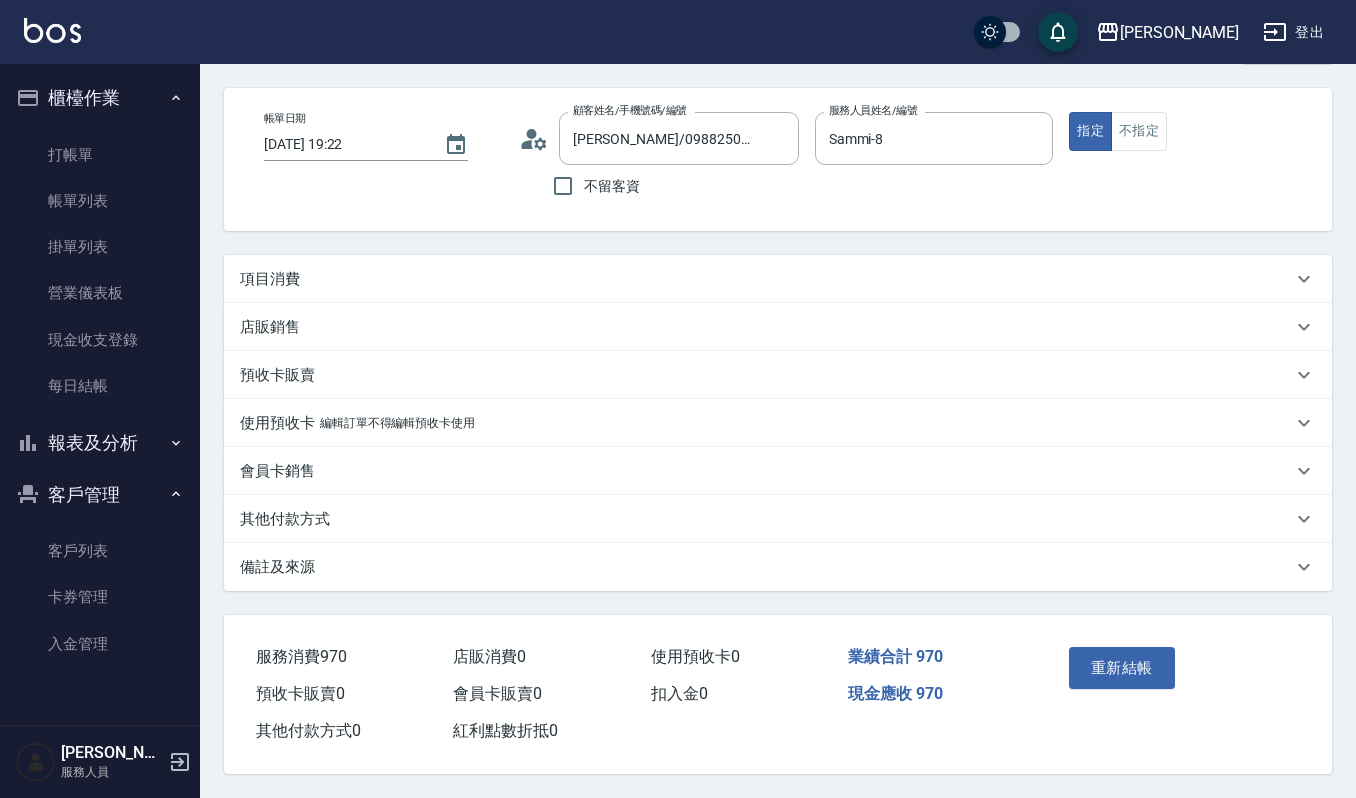 click on "重新結帳" at bounding box center [1117, 682] 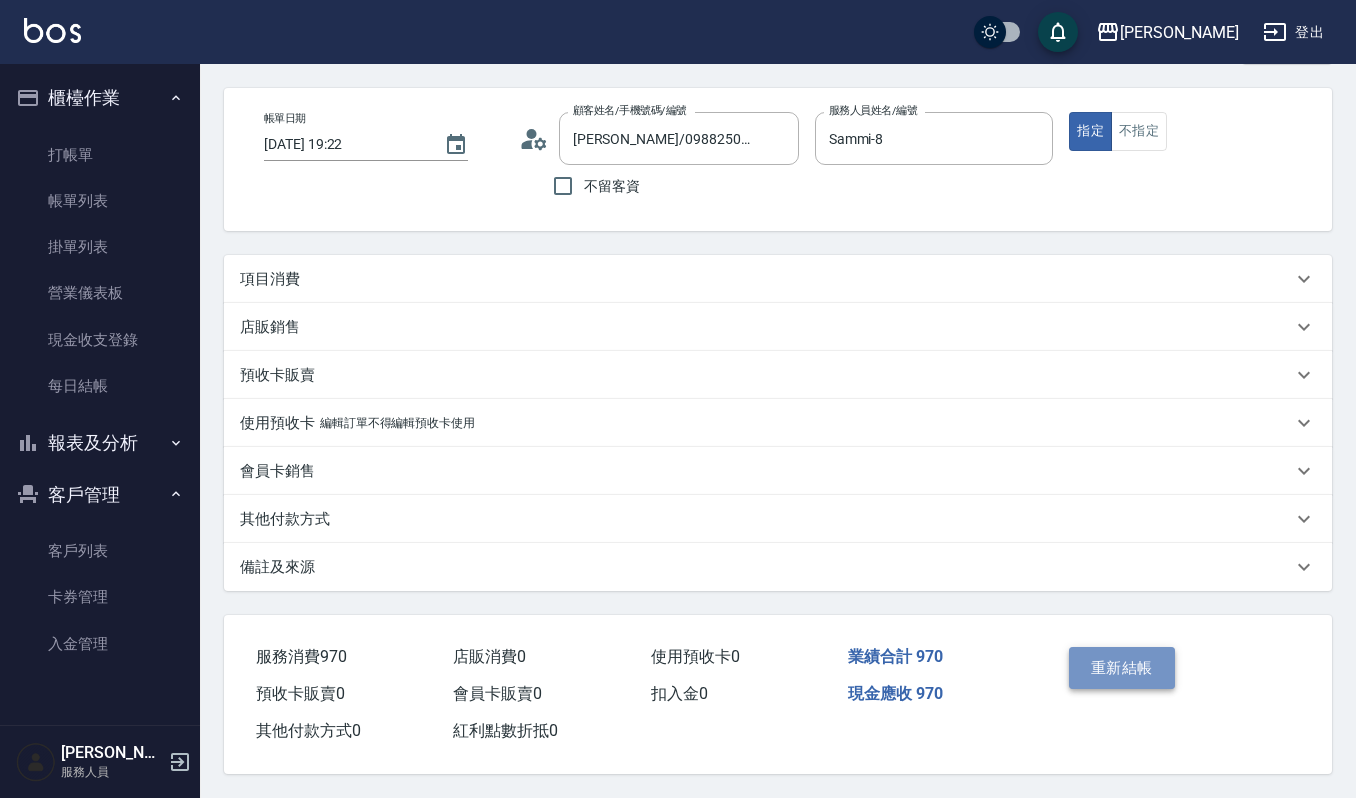 click on "重新結帳" at bounding box center [1122, 668] 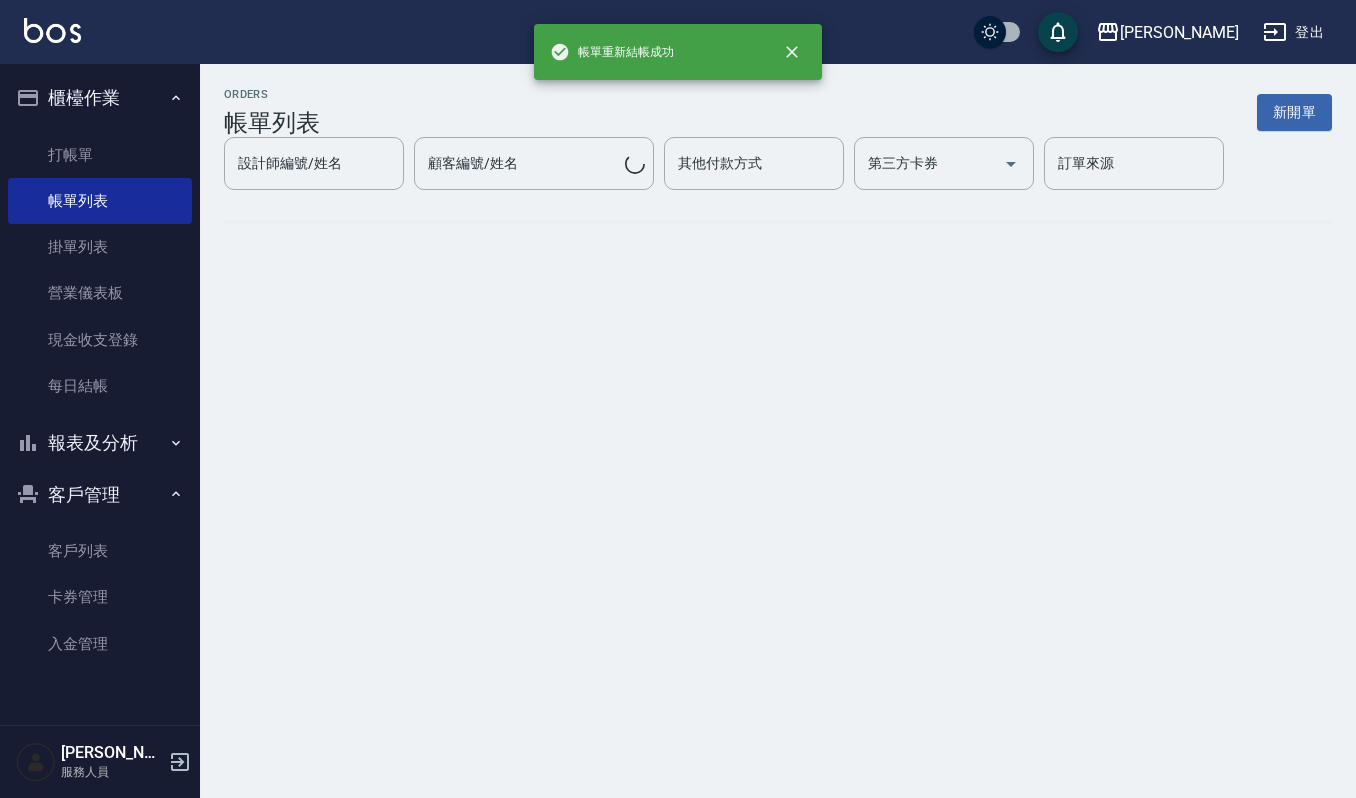 scroll, scrollTop: 0, scrollLeft: 0, axis: both 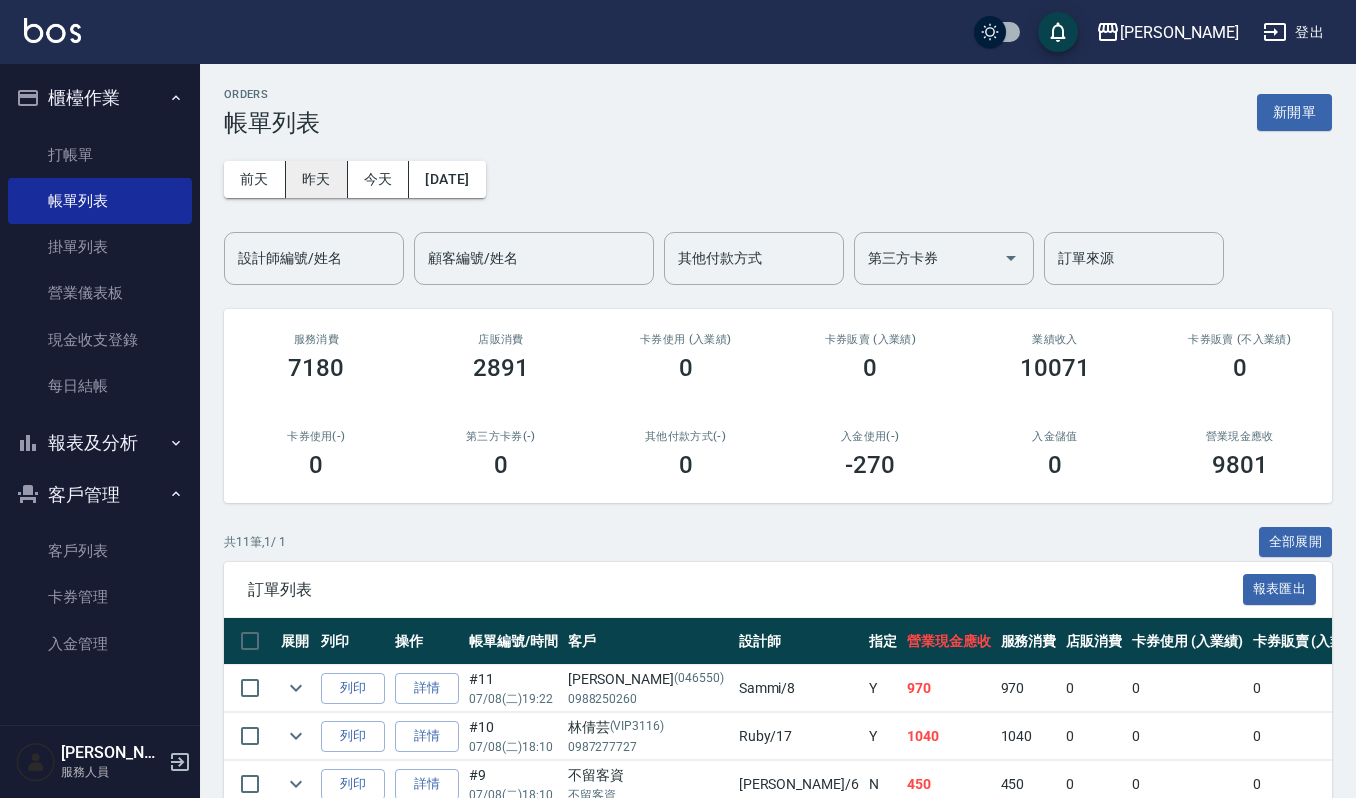 click on "昨天" at bounding box center (317, 179) 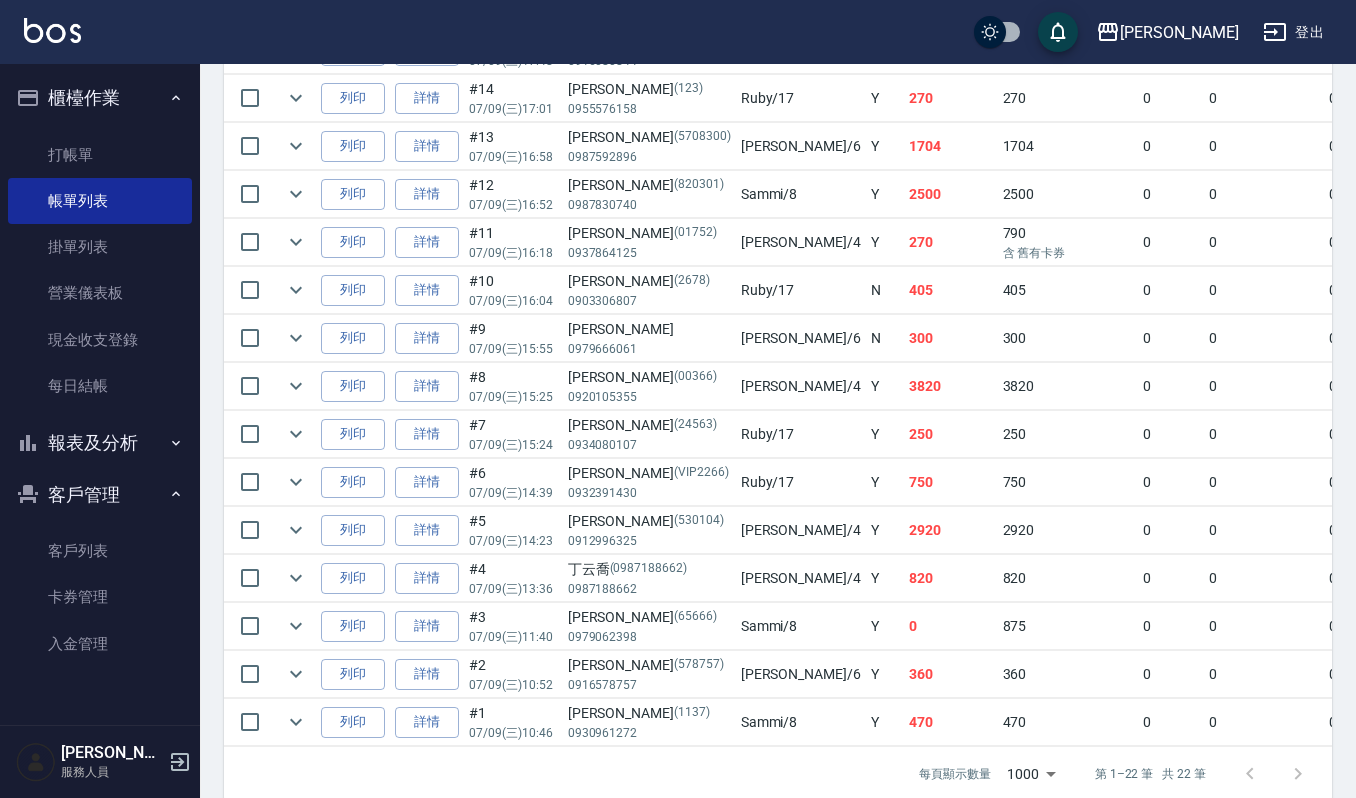 scroll, scrollTop: 1036, scrollLeft: 0, axis: vertical 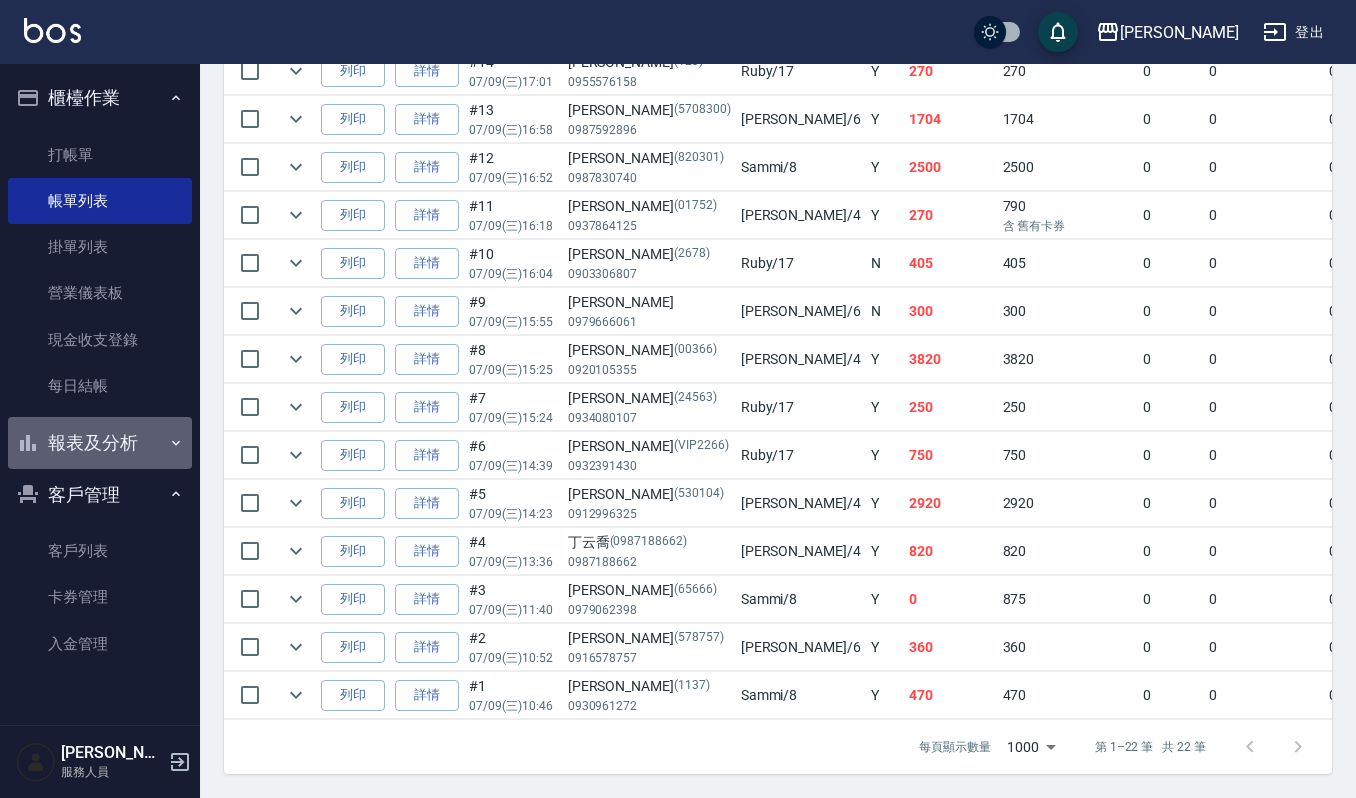 click 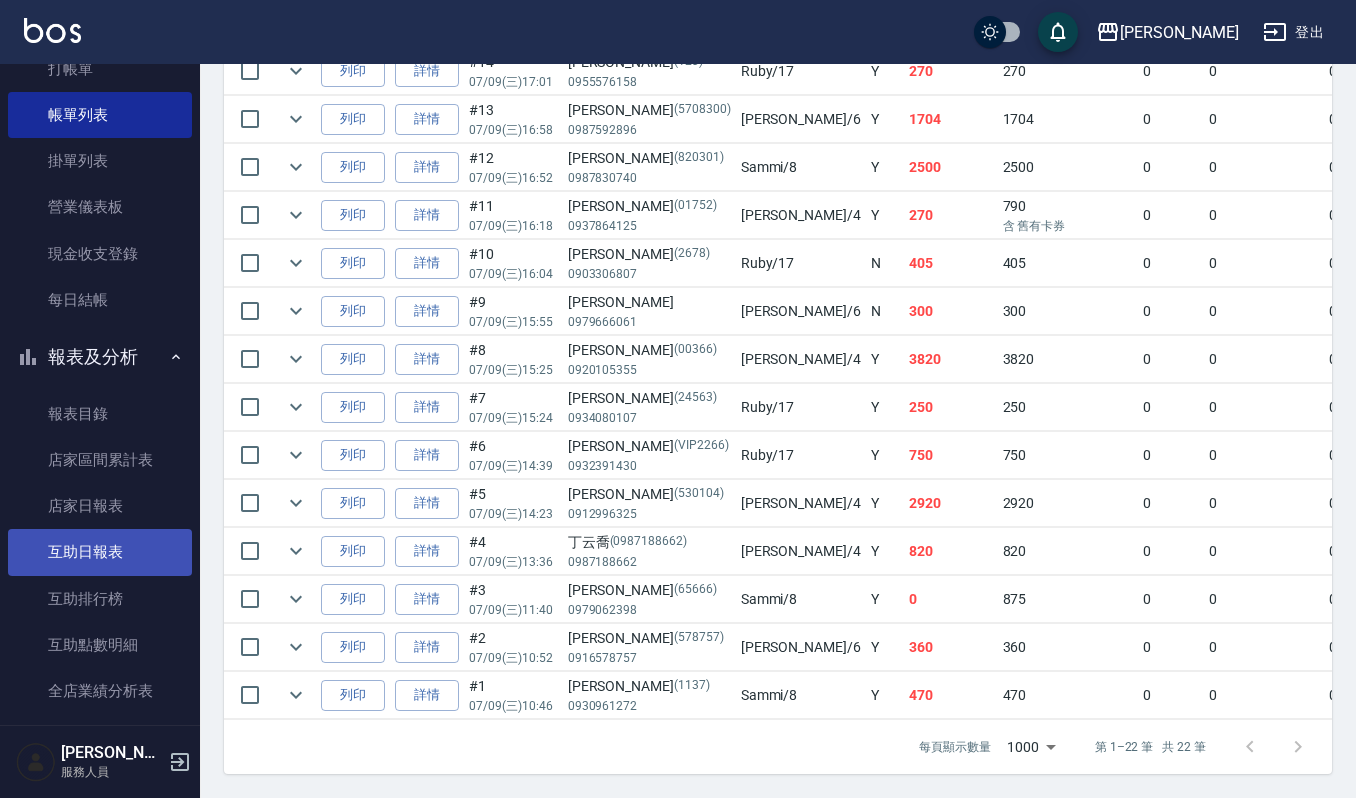 scroll, scrollTop: 266, scrollLeft: 0, axis: vertical 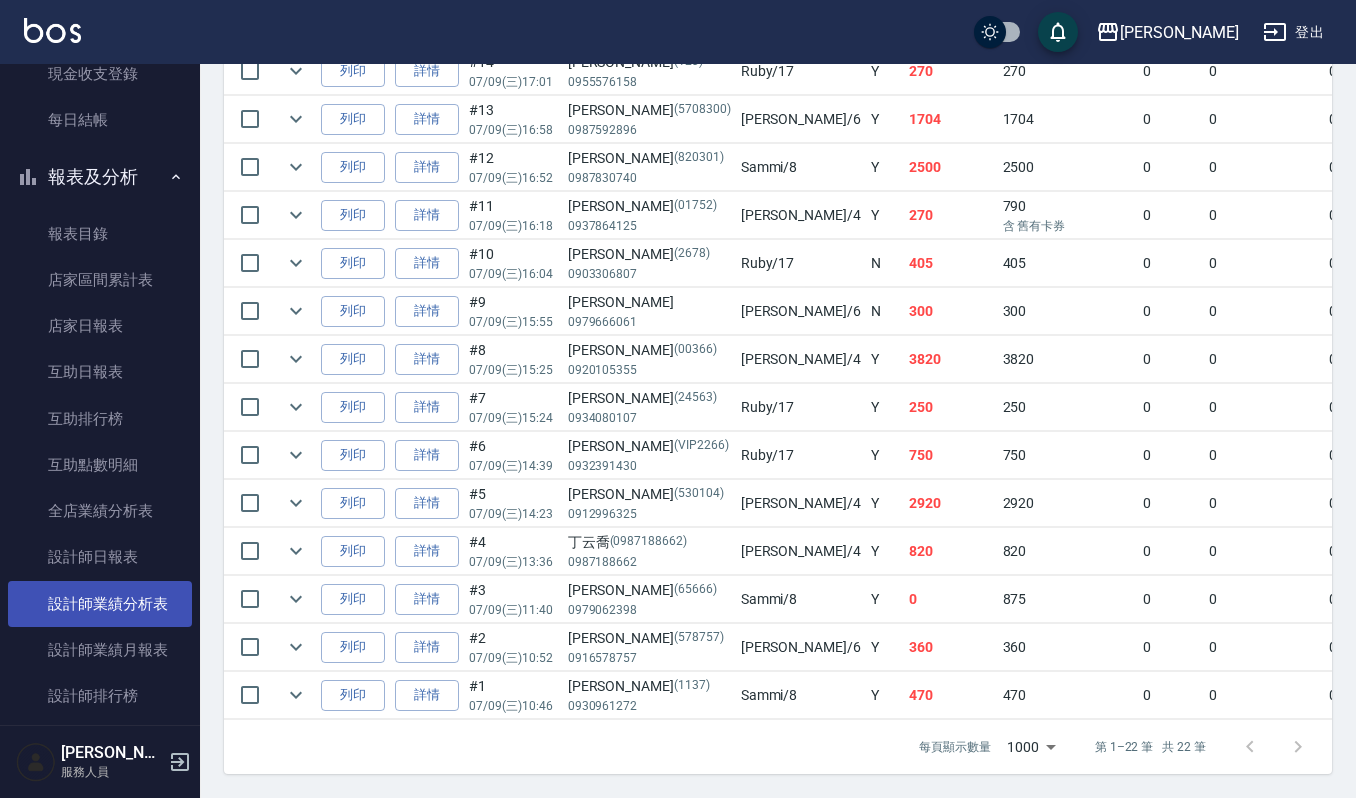 click on "設計師業績分析表" at bounding box center [100, 604] 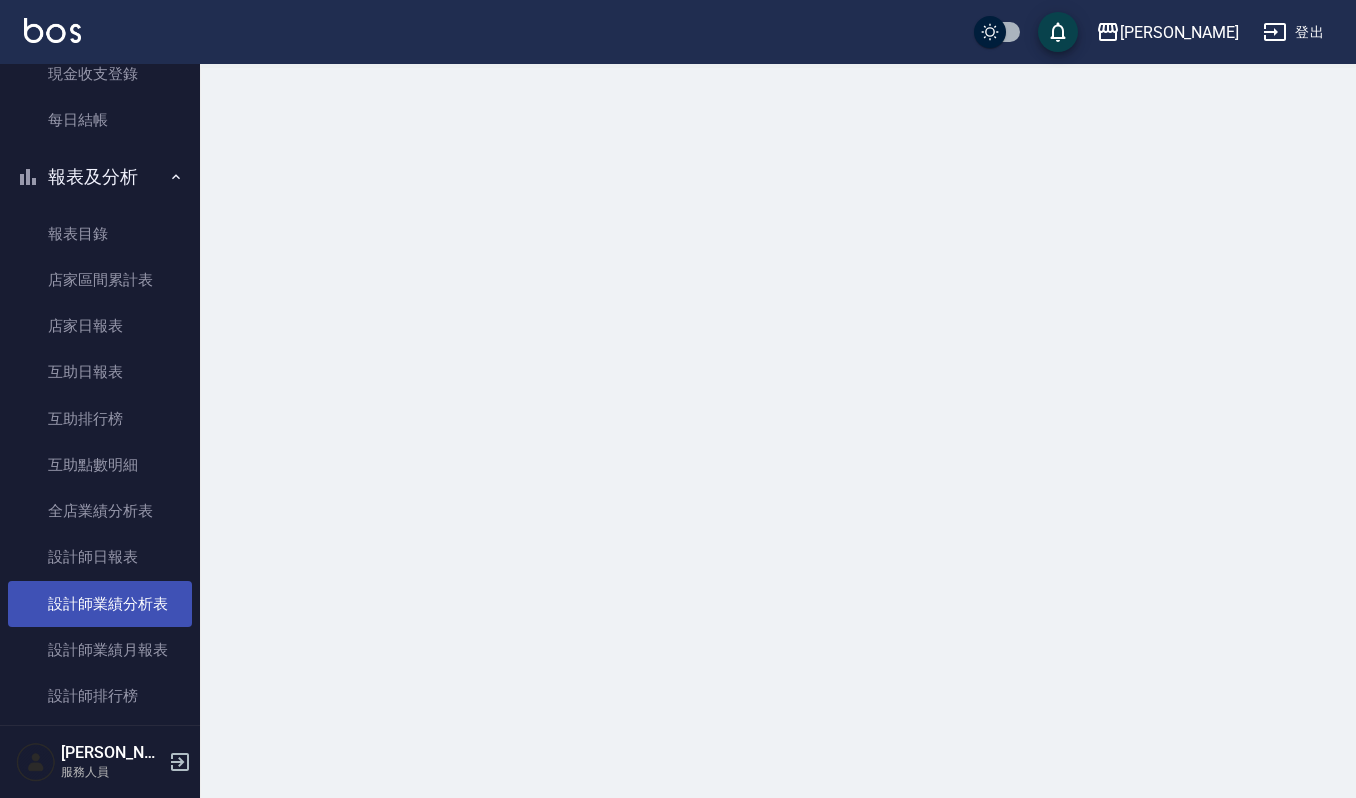 scroll, scrollTop: 0, scrollLeft: 0, axis: both 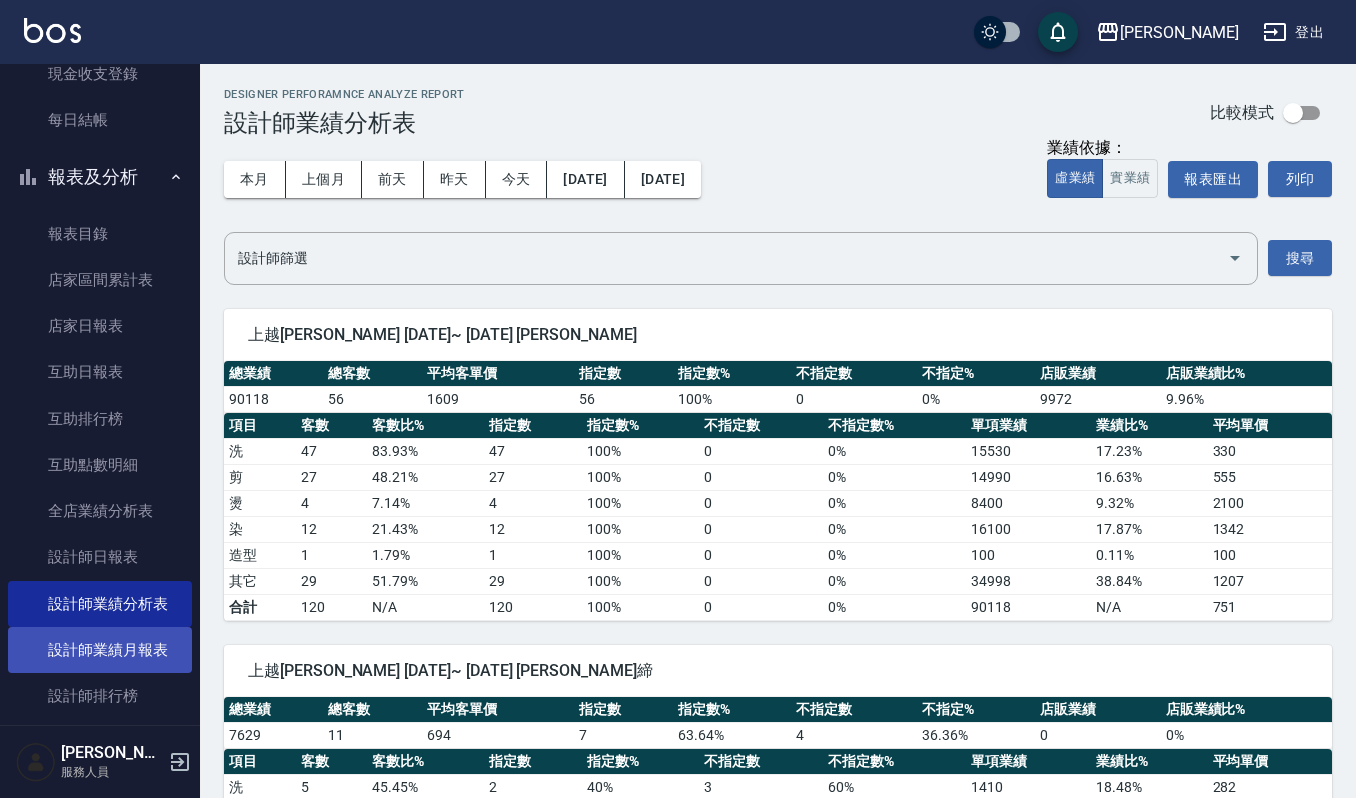 click on "設計師業績月報表" at bounding box center (100, 650) 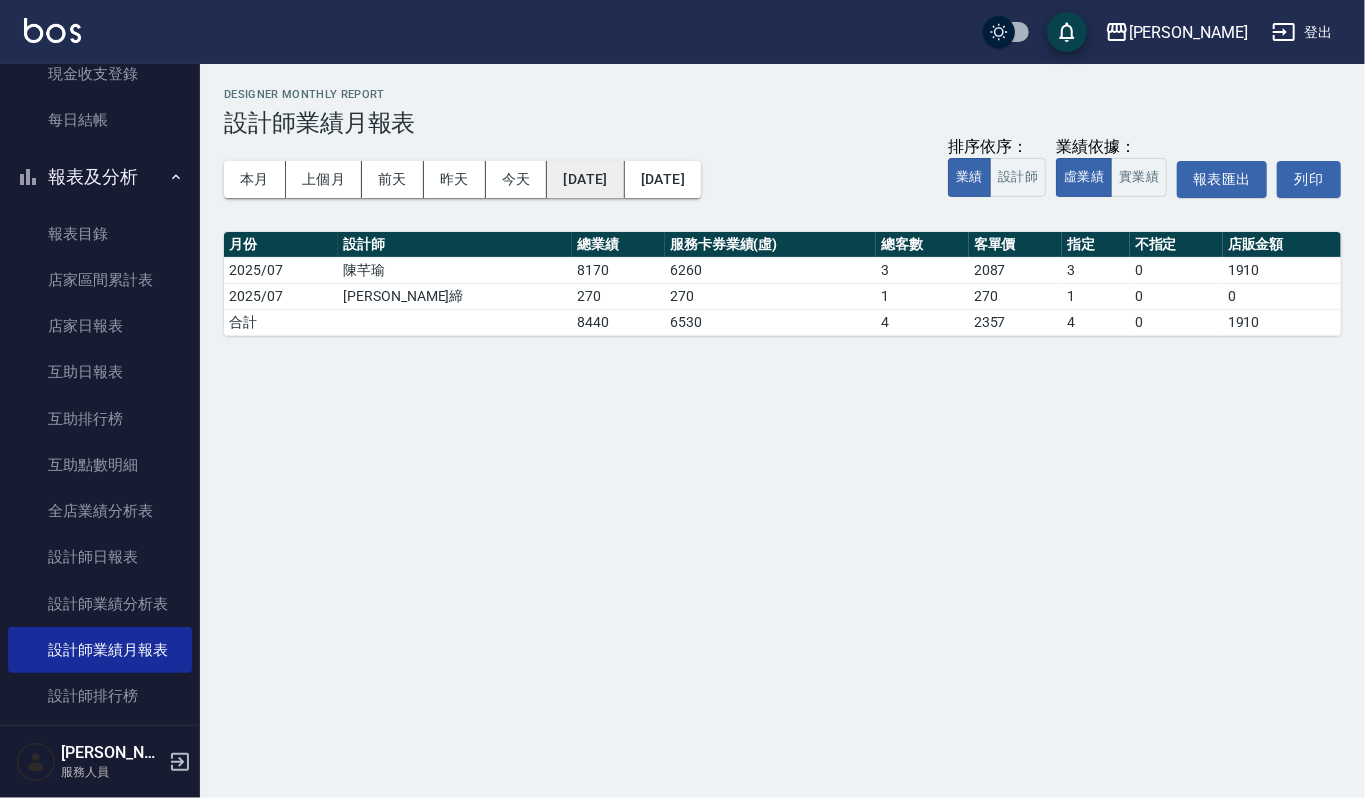 click on "[DATE]" at bounding box center (585, 179) 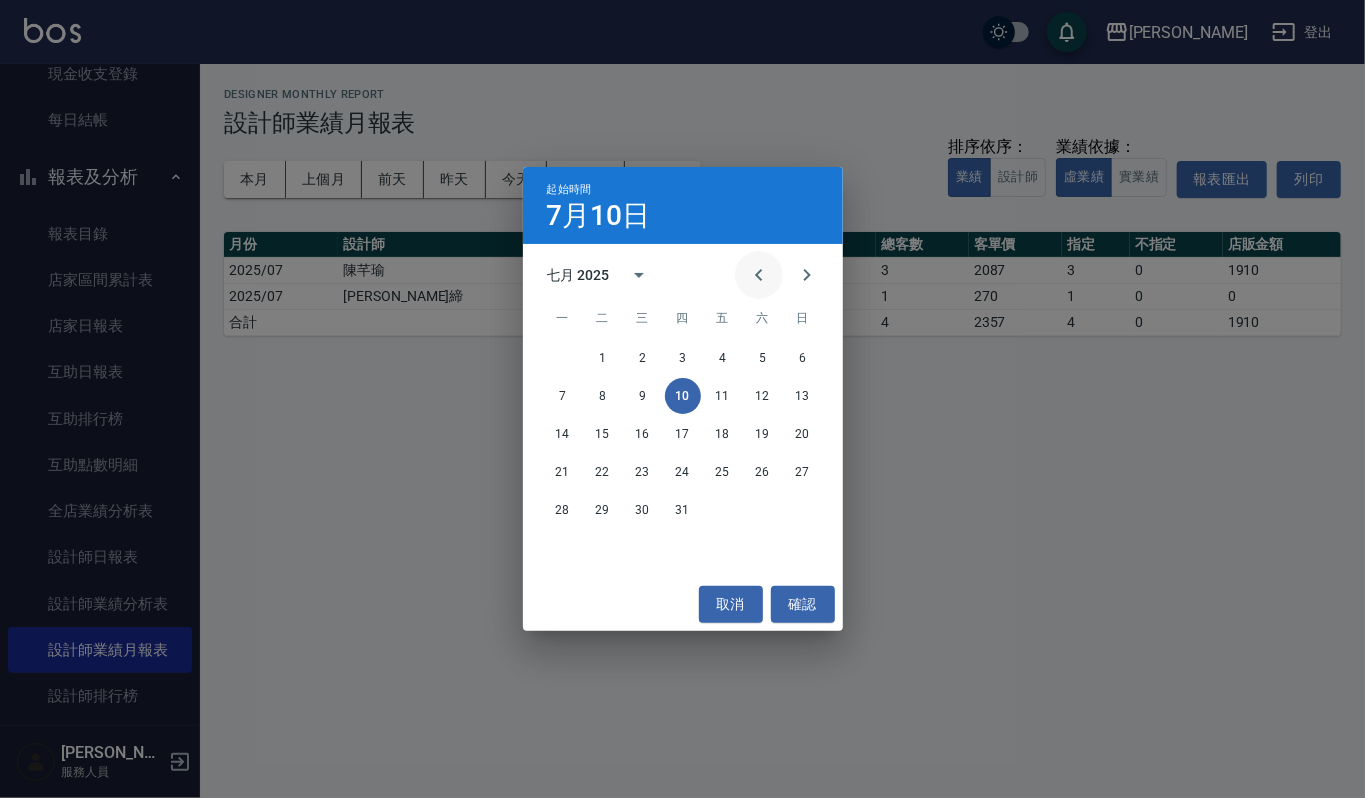 click 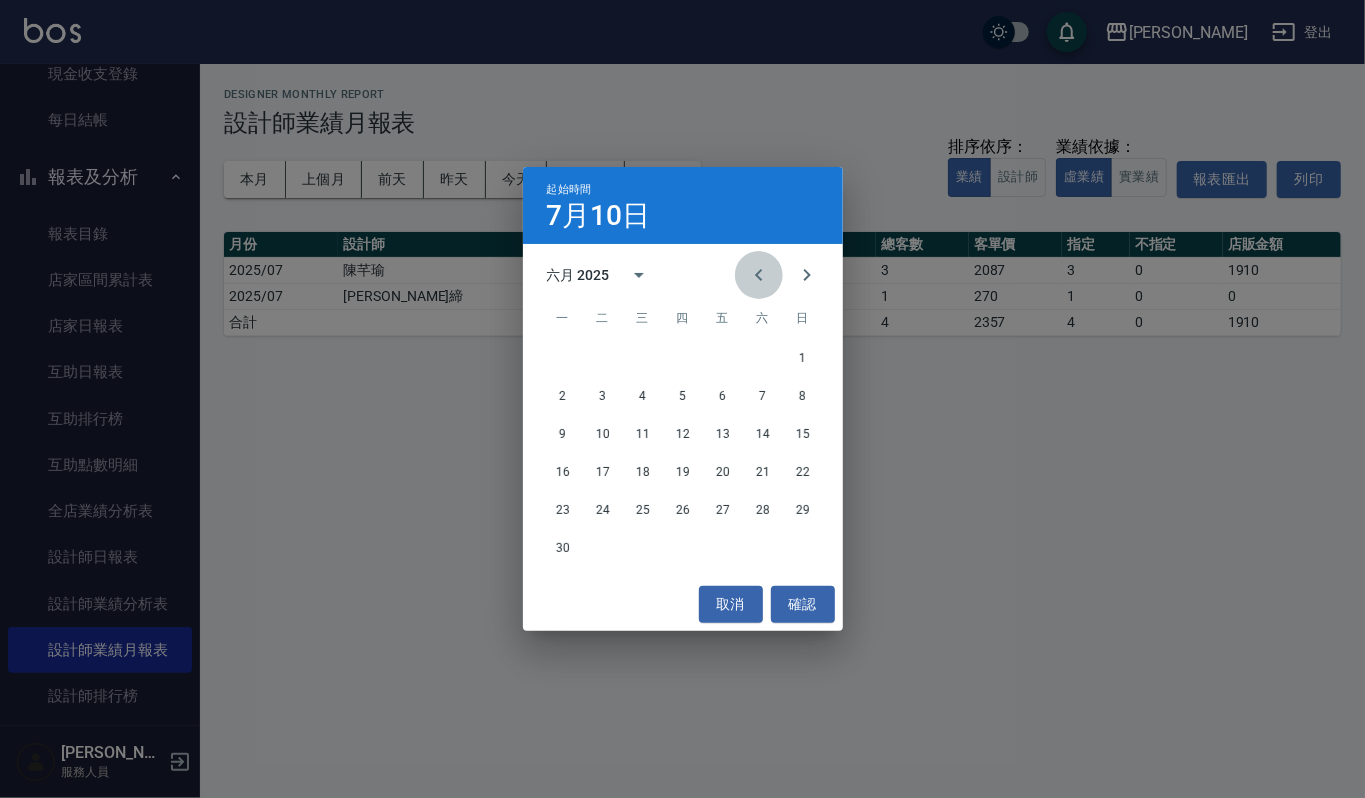 click 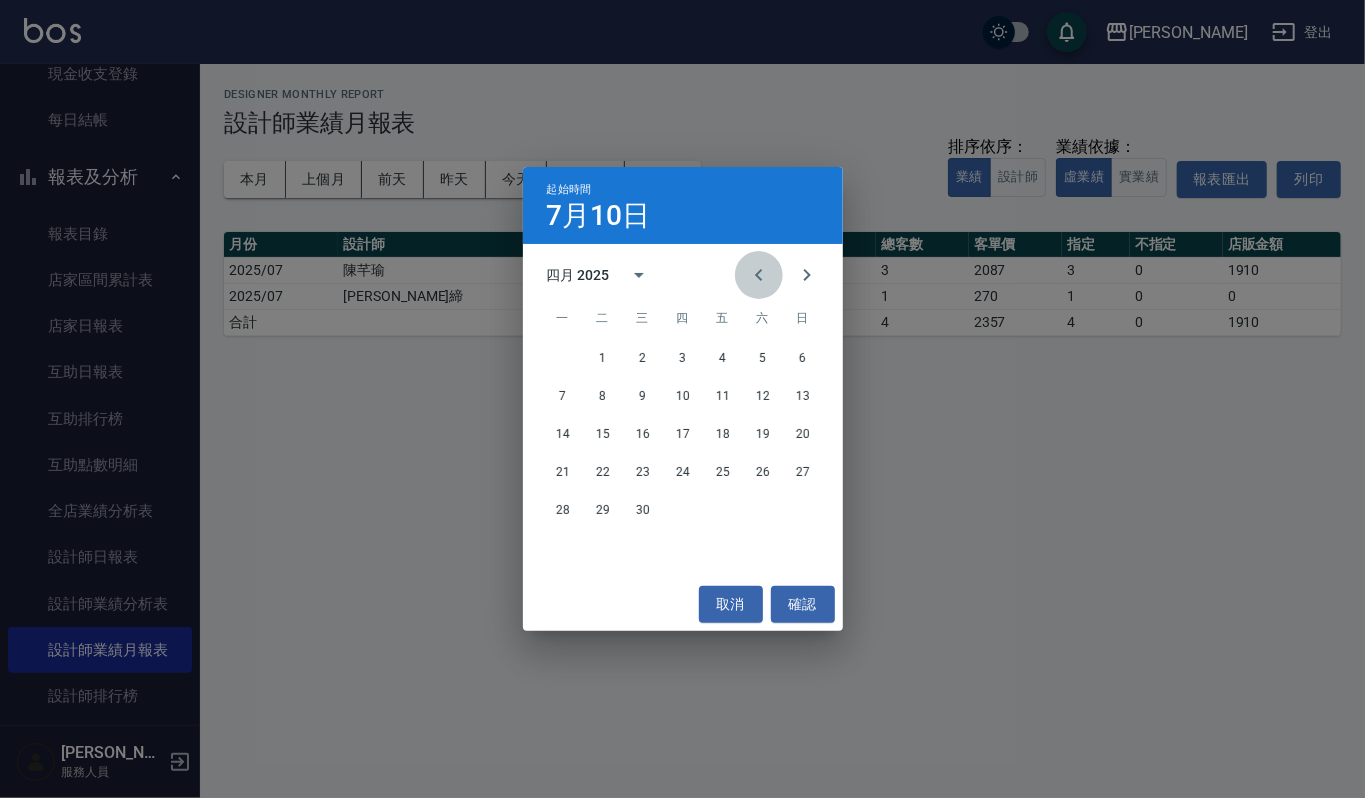 click 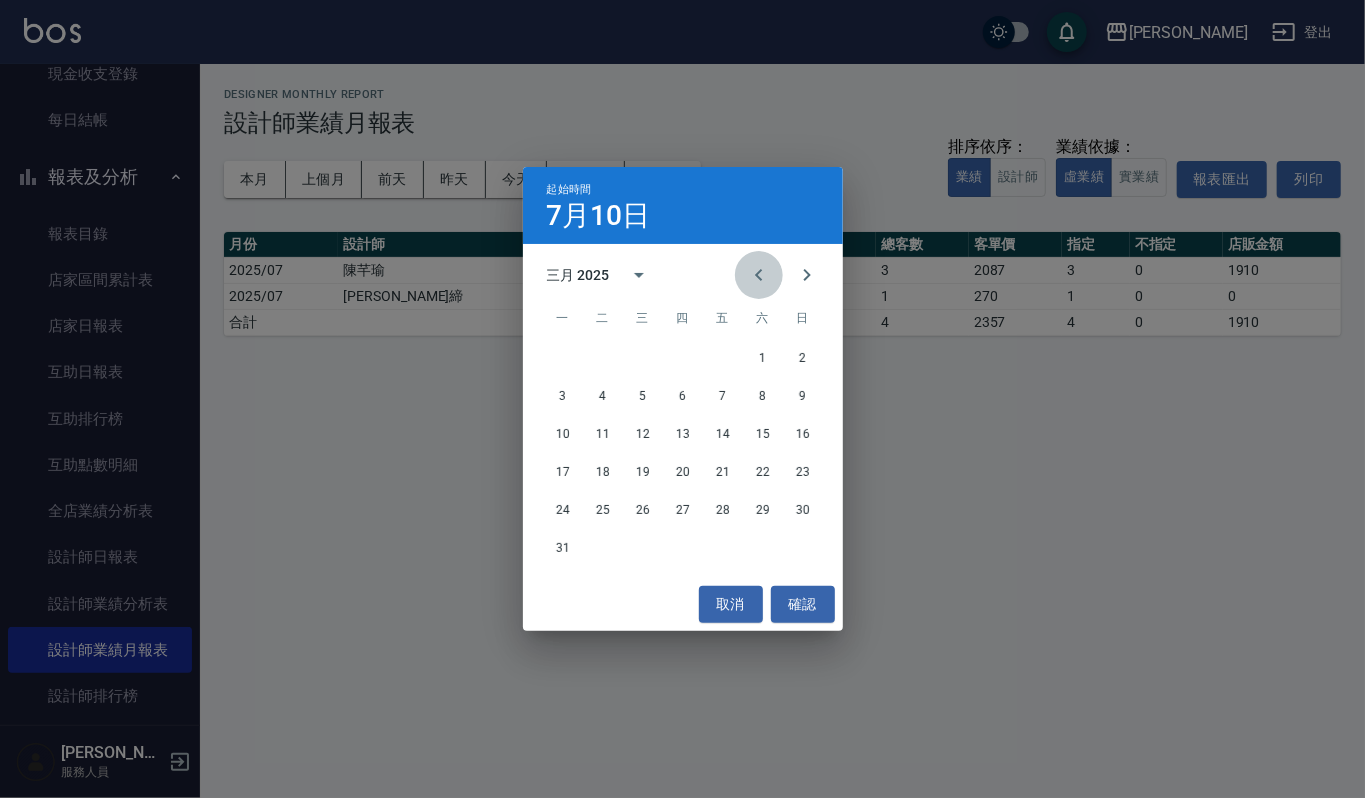 click 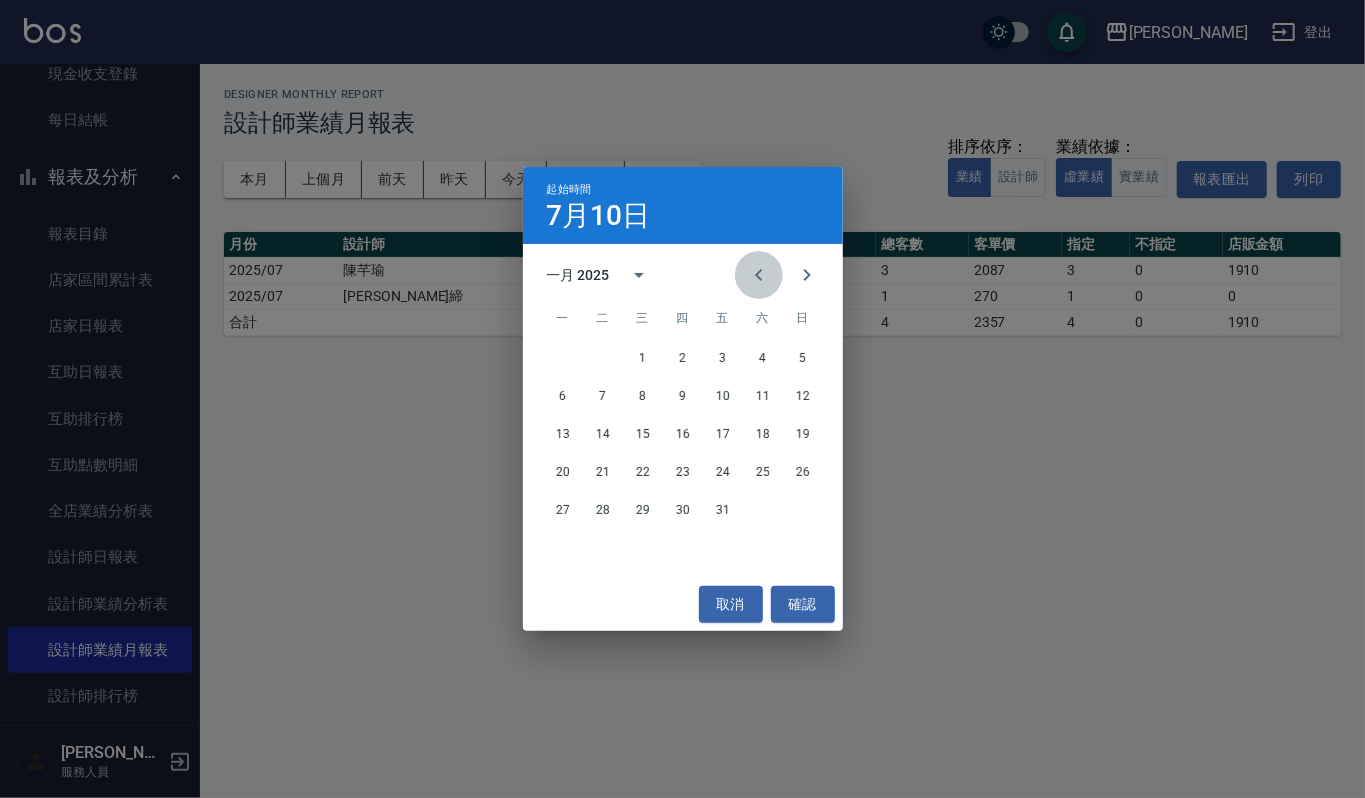 click 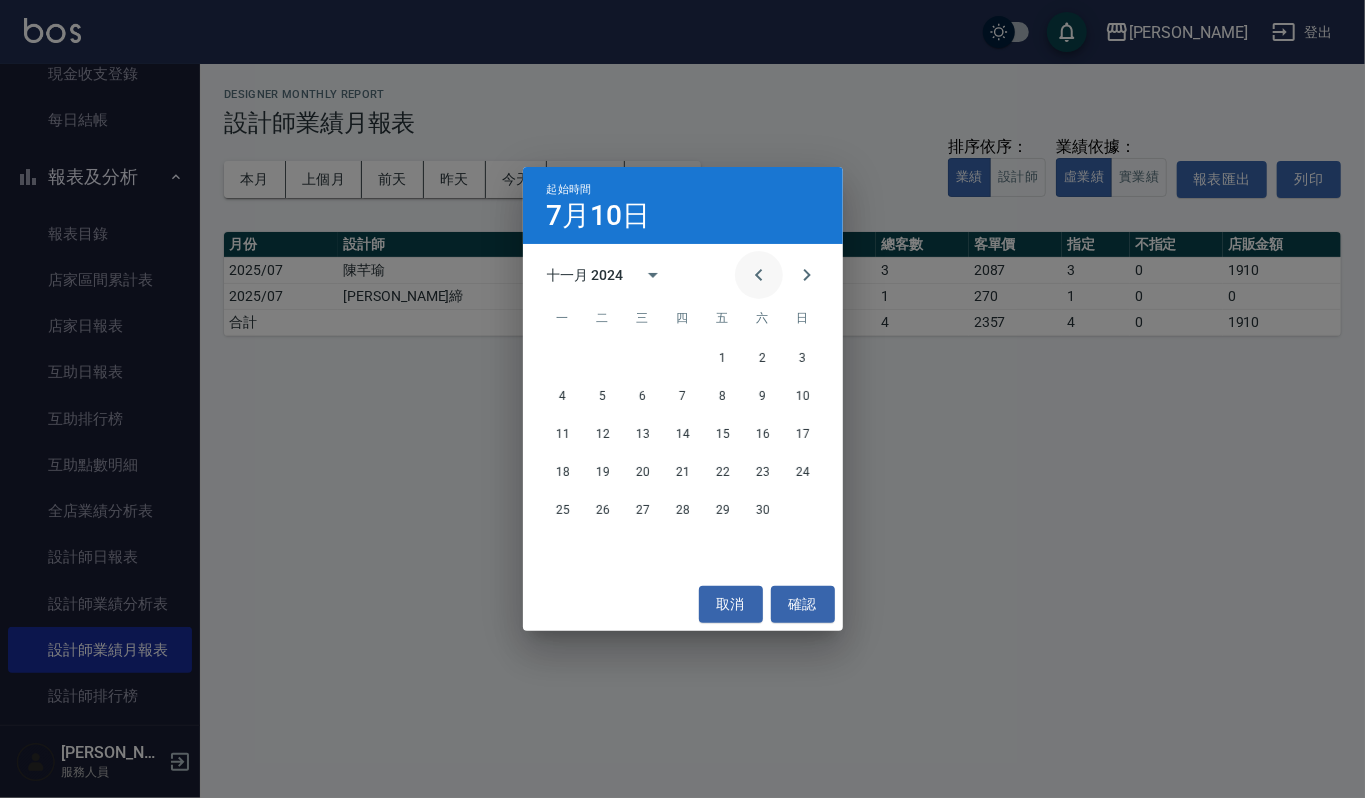 click 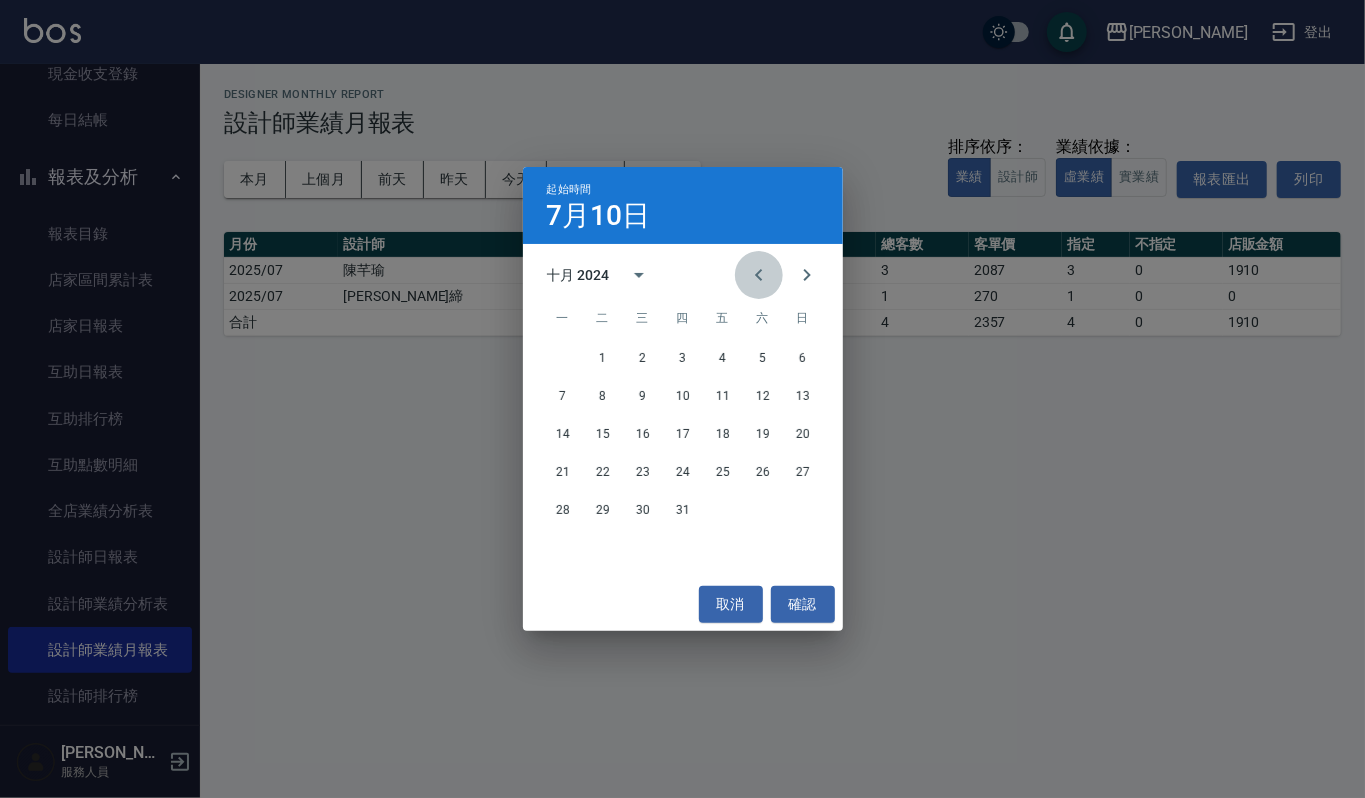 click 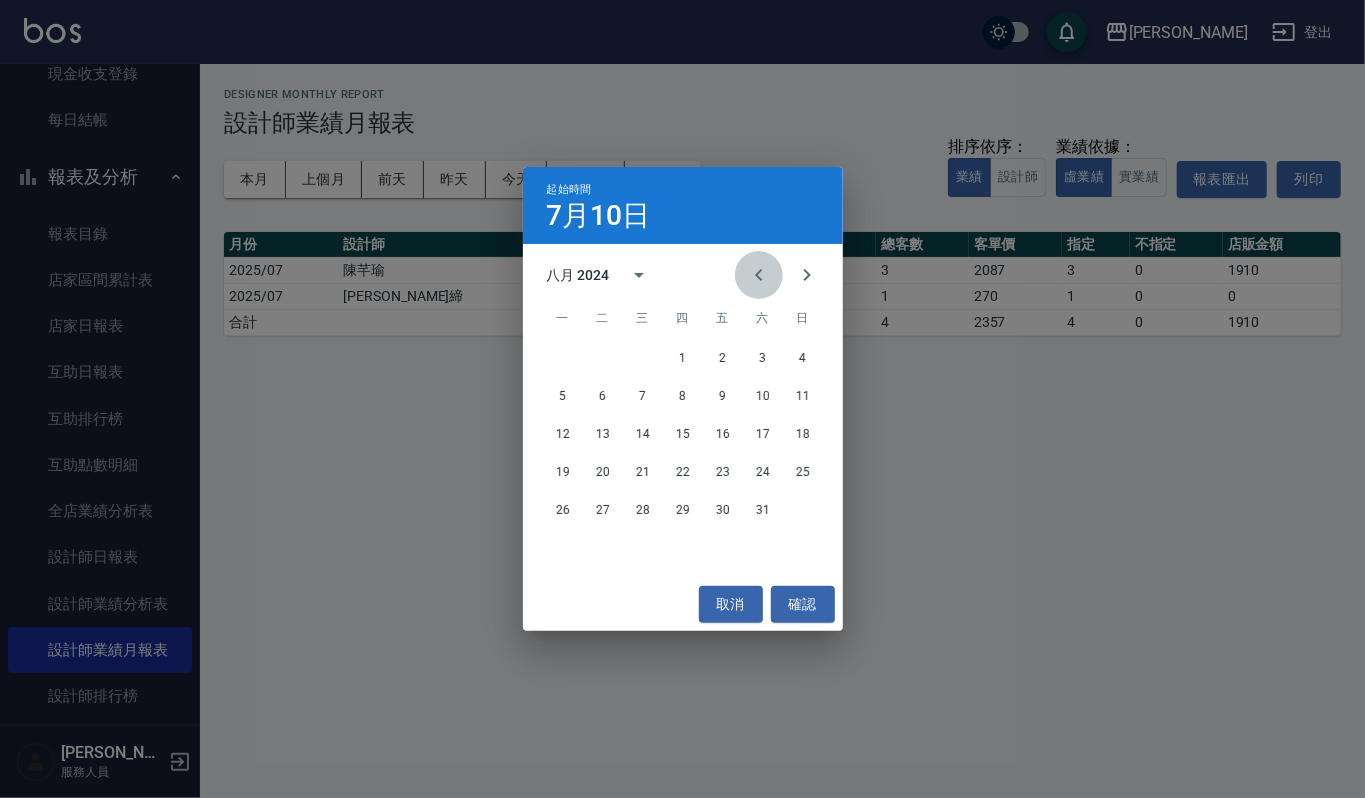 click 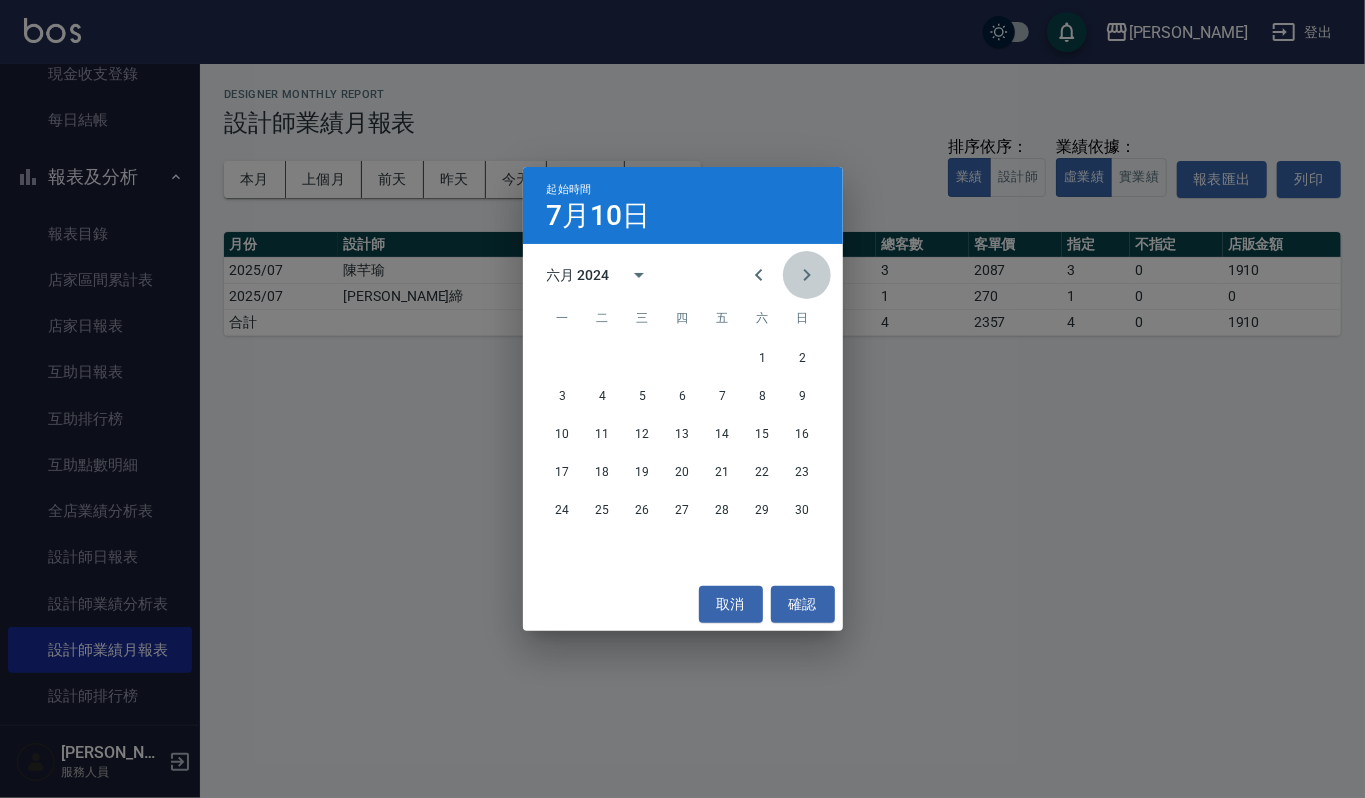 click 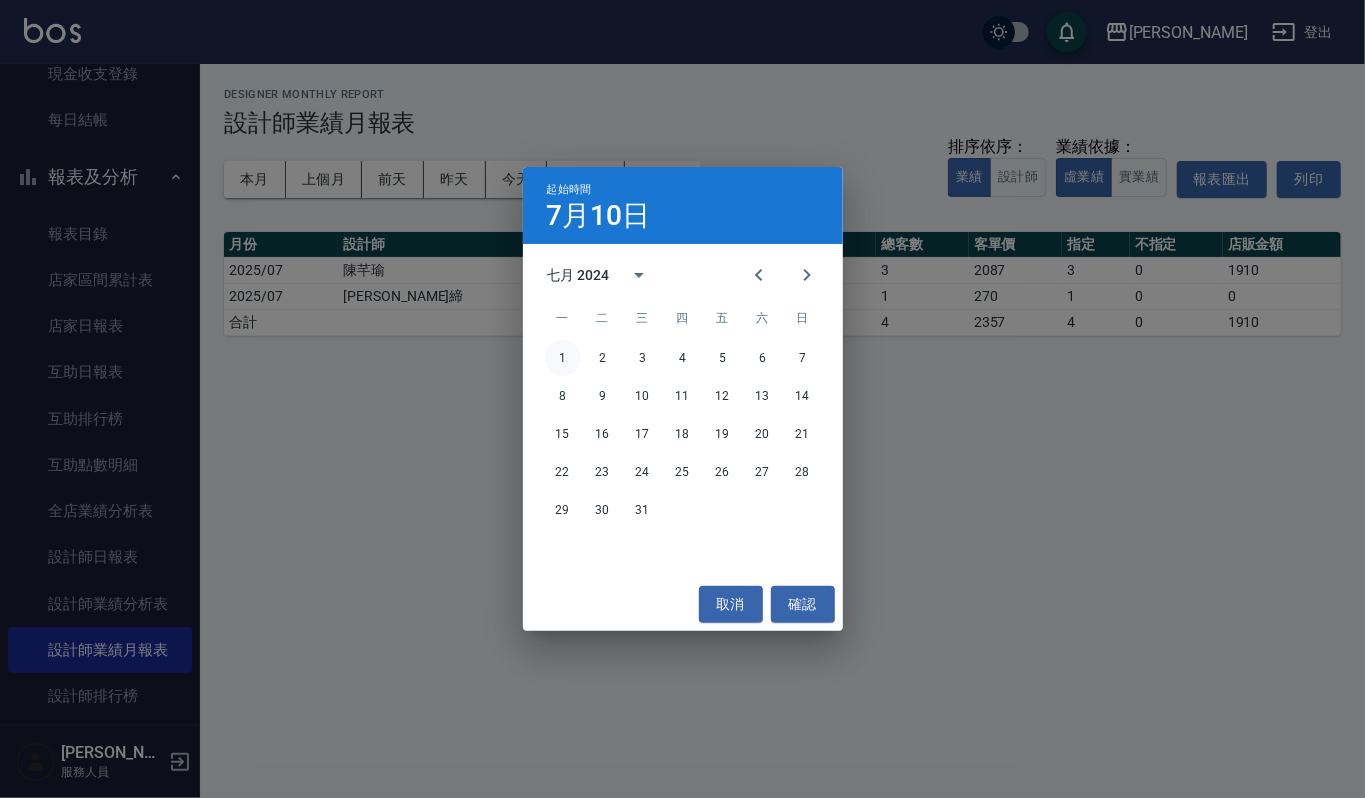 click on "1" at bounding box center (563, 358) 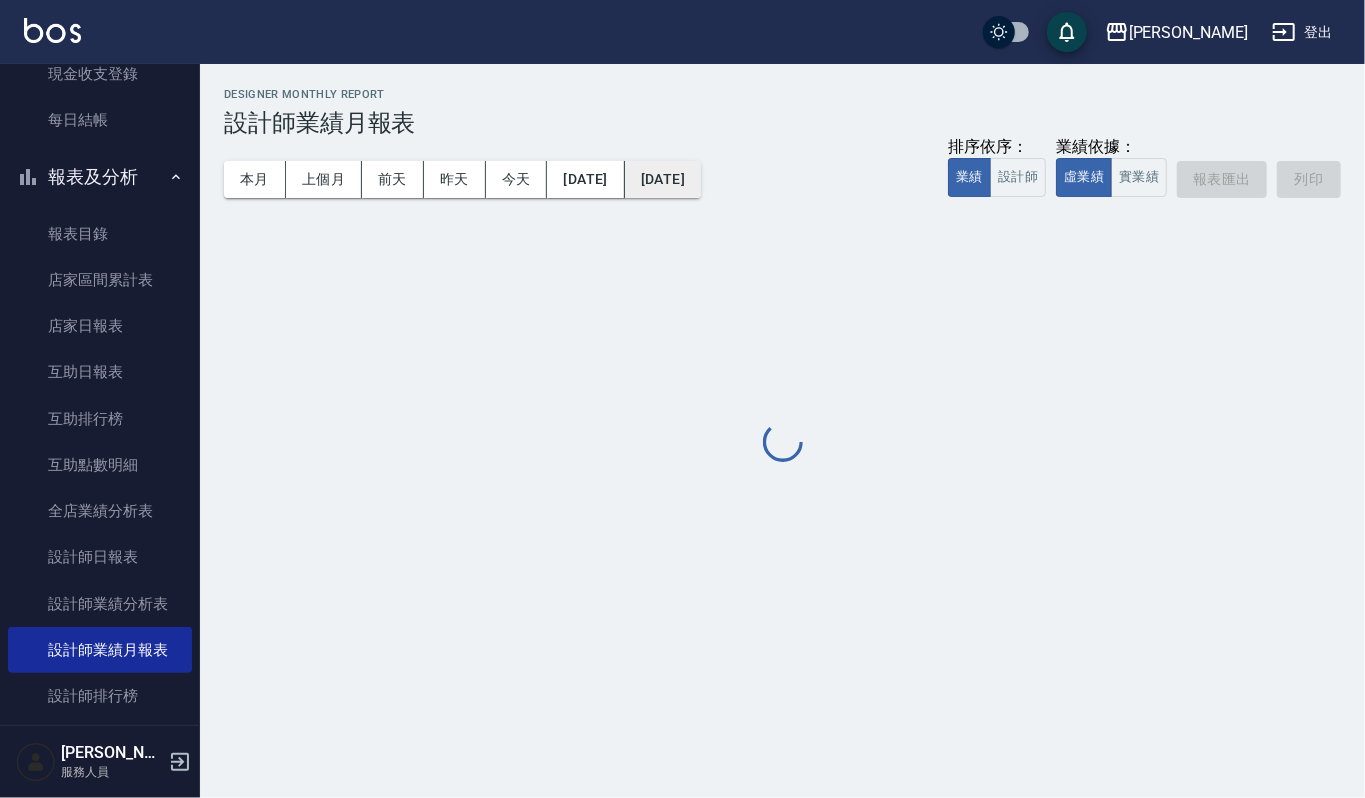 click on "[DATE]" at bounding box center [663, 179] 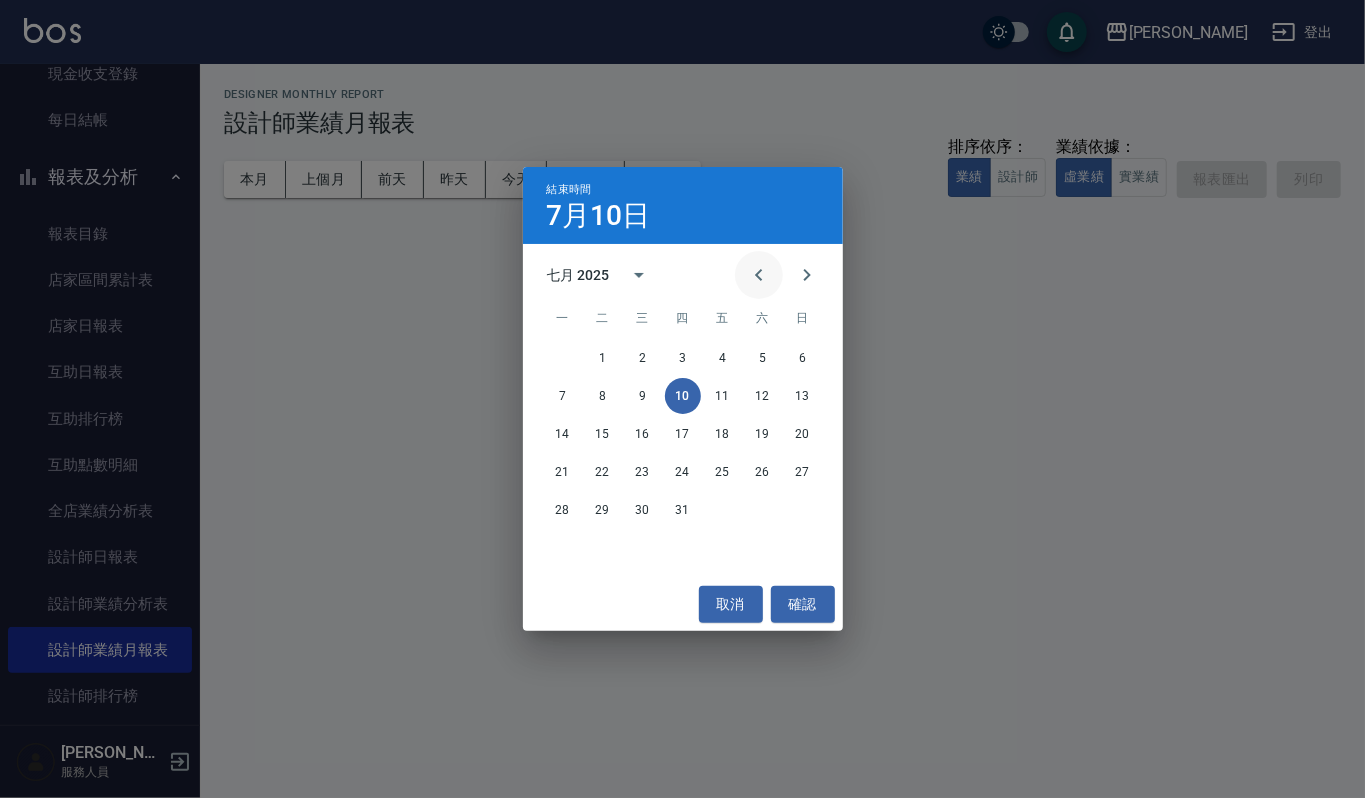 click at bounding box center [759, 275] 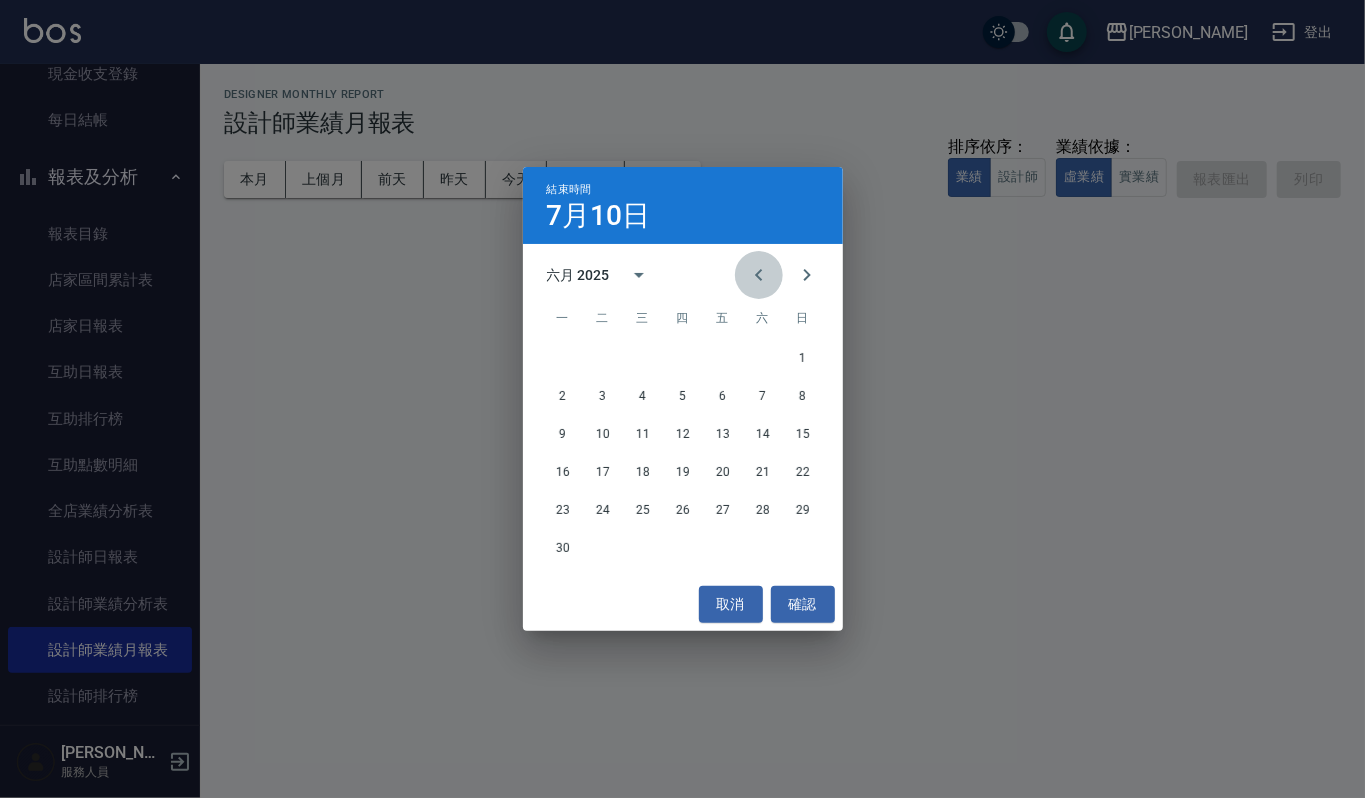 click at bounding box center (759, 275) 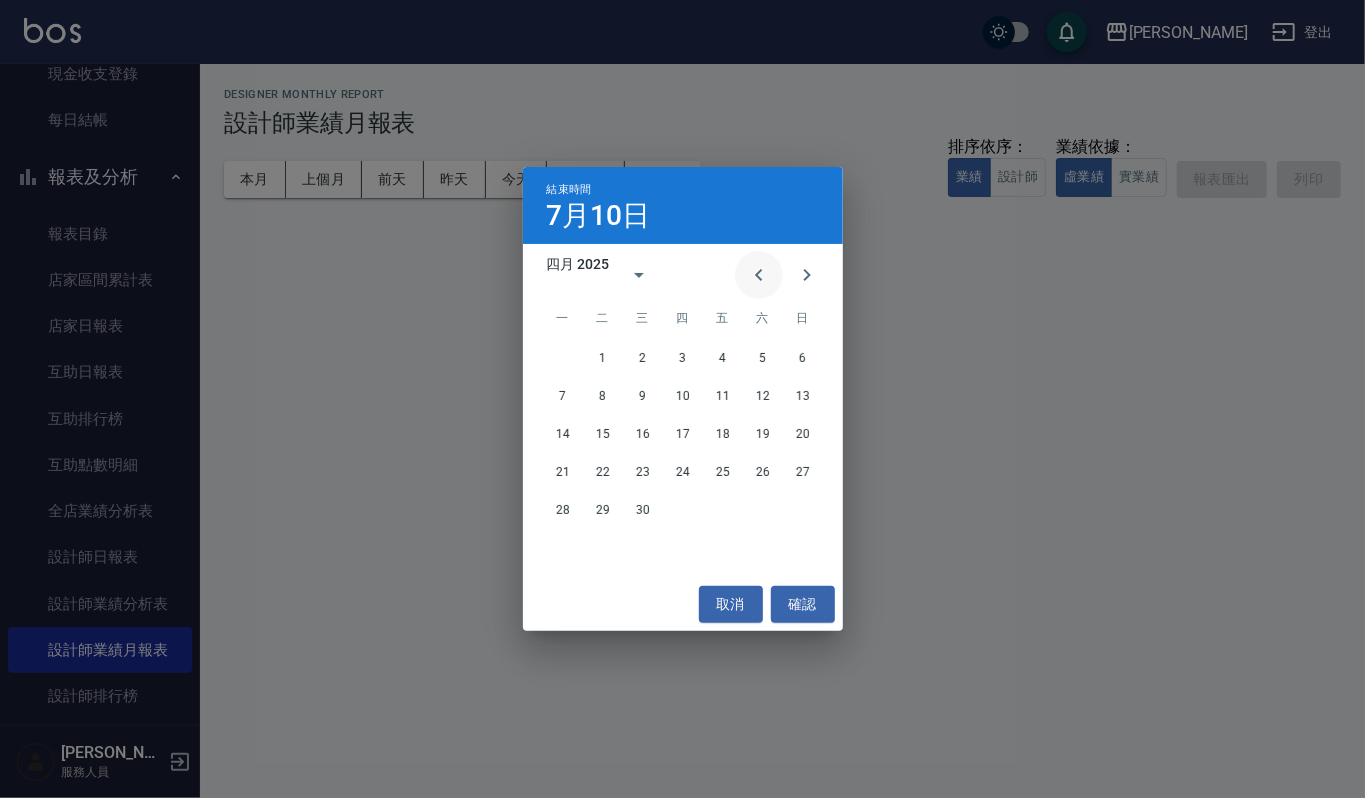 click at bounding box center (759, 275) 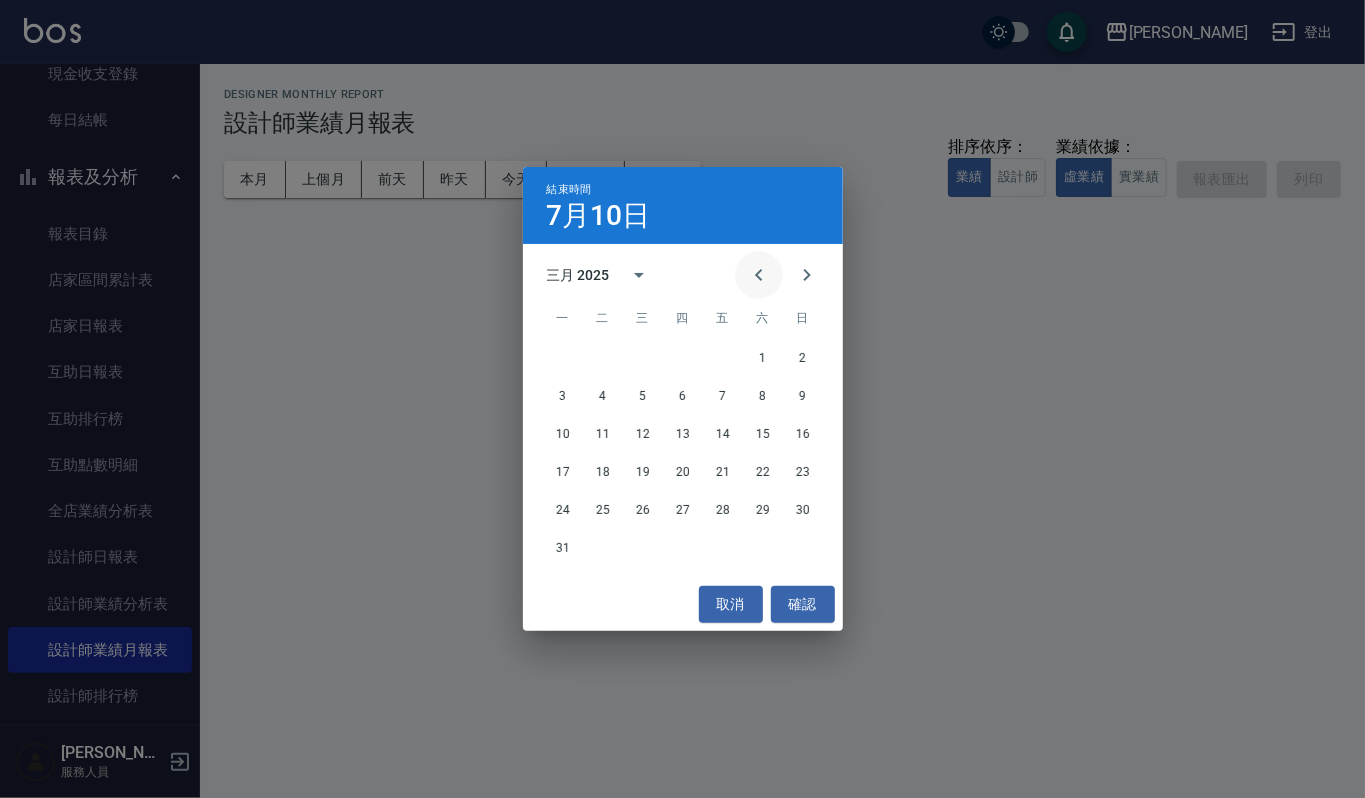 click at bounding box center (759, 275) 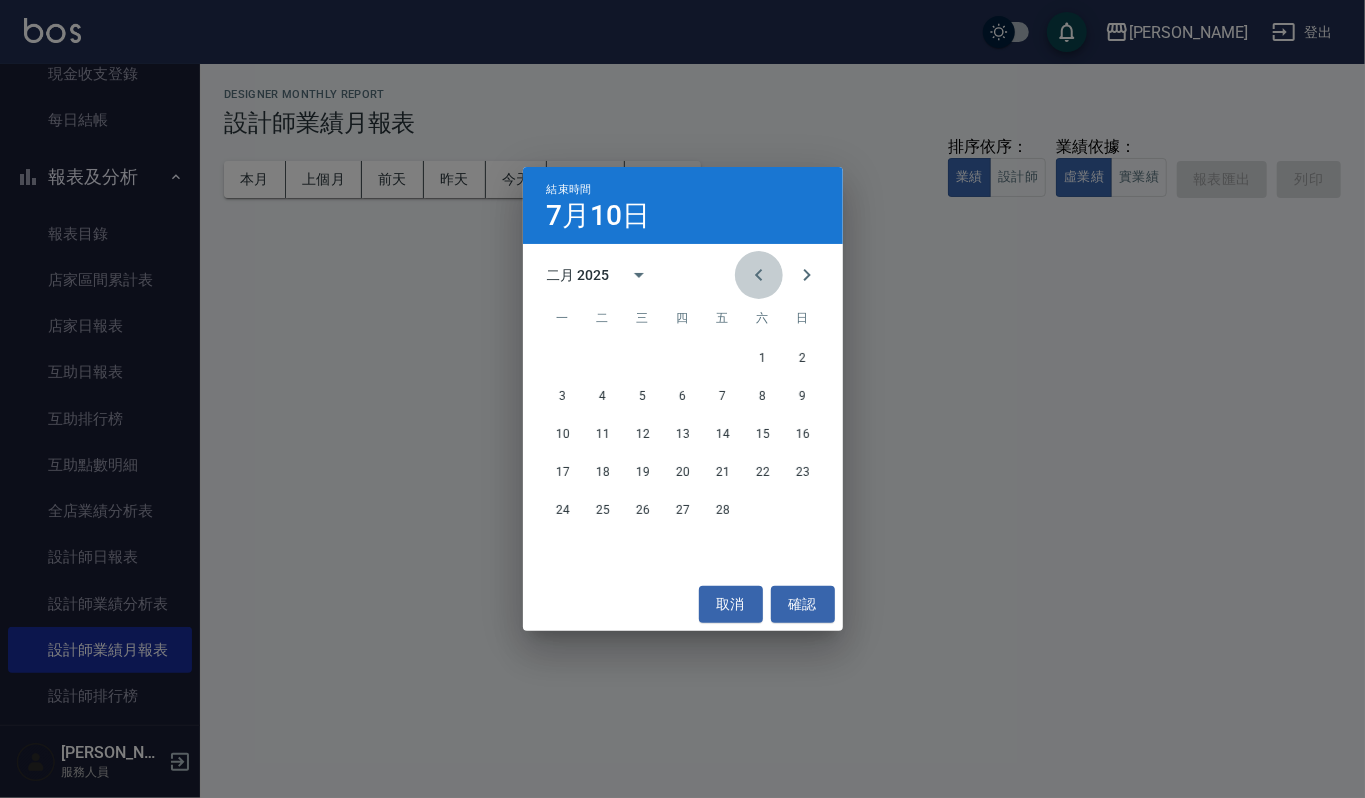 click at bounding box center (759, 275) 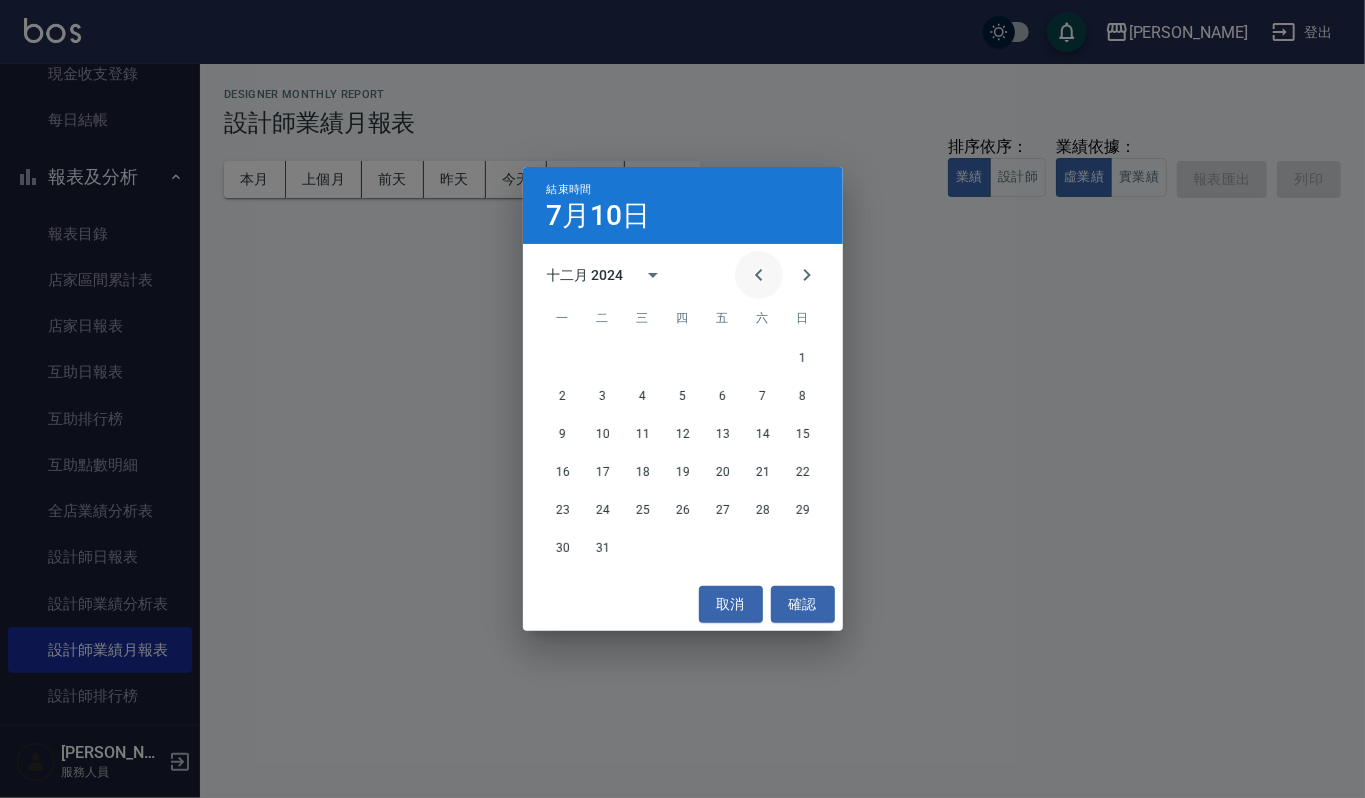 click at bounding box center (759, 275) 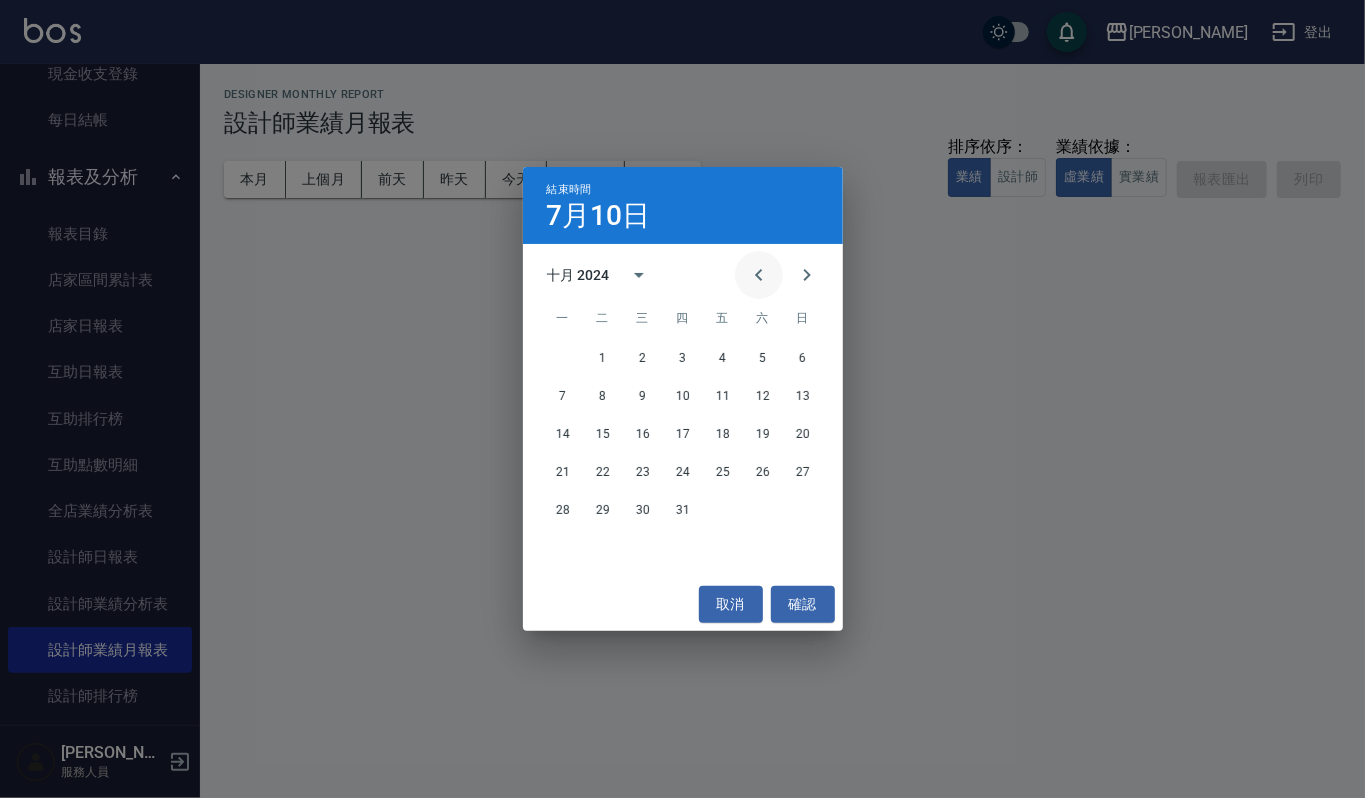 click at bounding box center (759, 275) 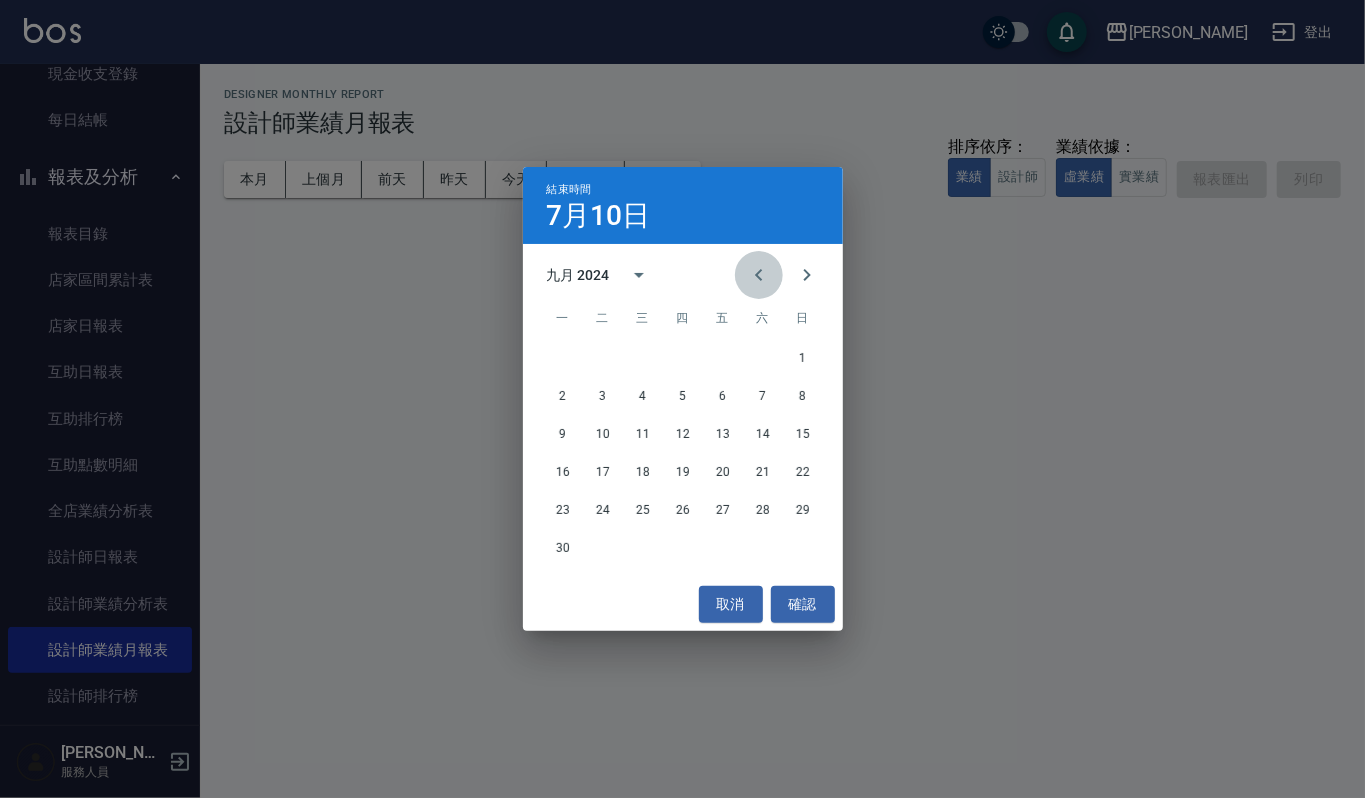 click at bounding box center (759, 275) 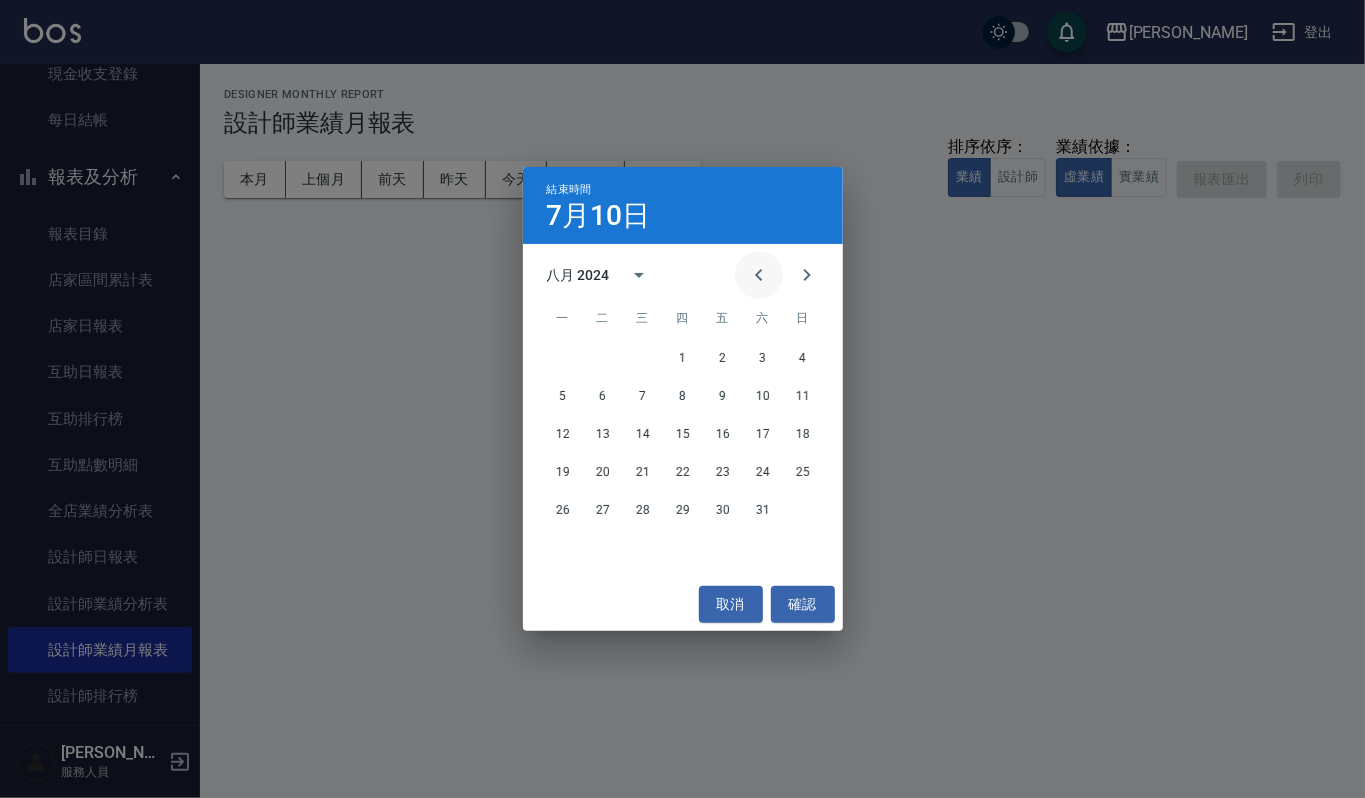 click at bounding box center (759, 275) 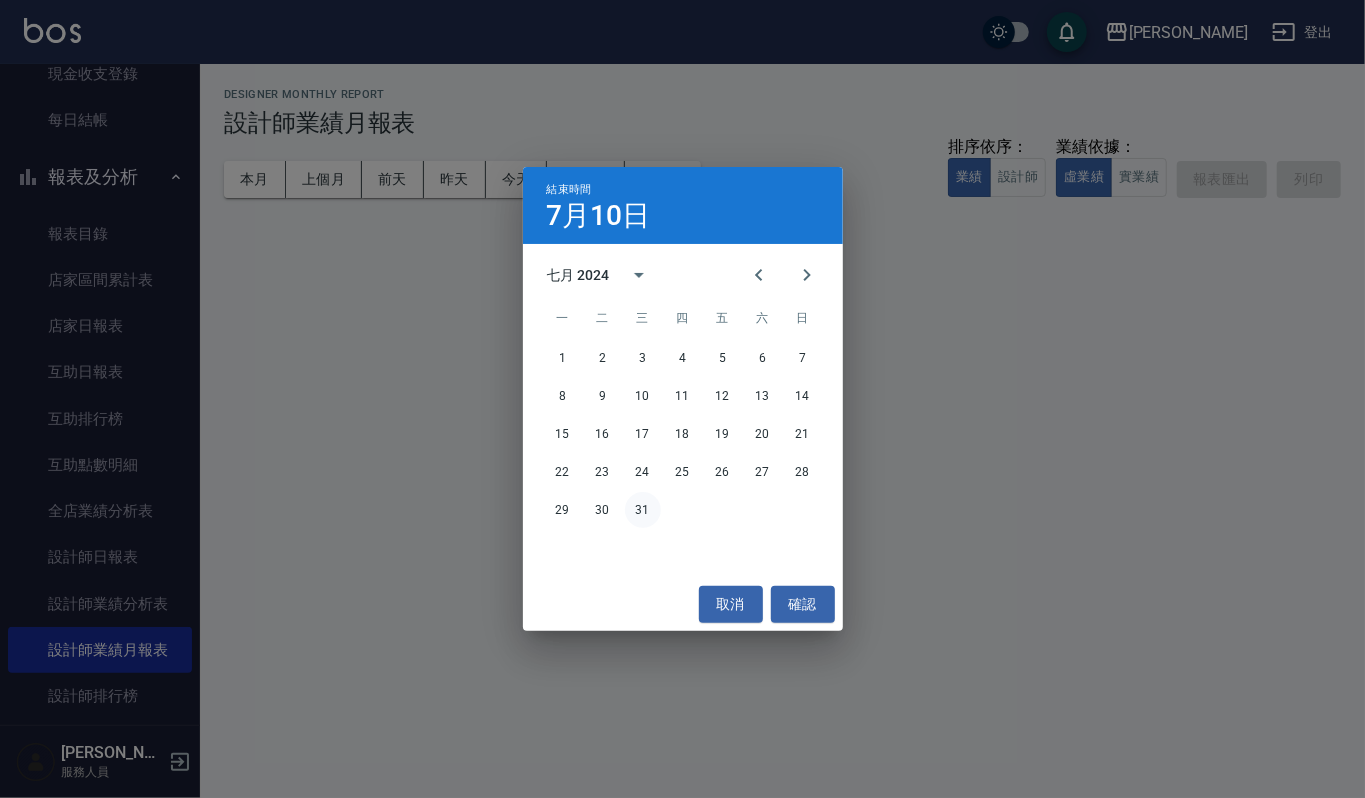 click on "31" at bounding box center (643, 510) 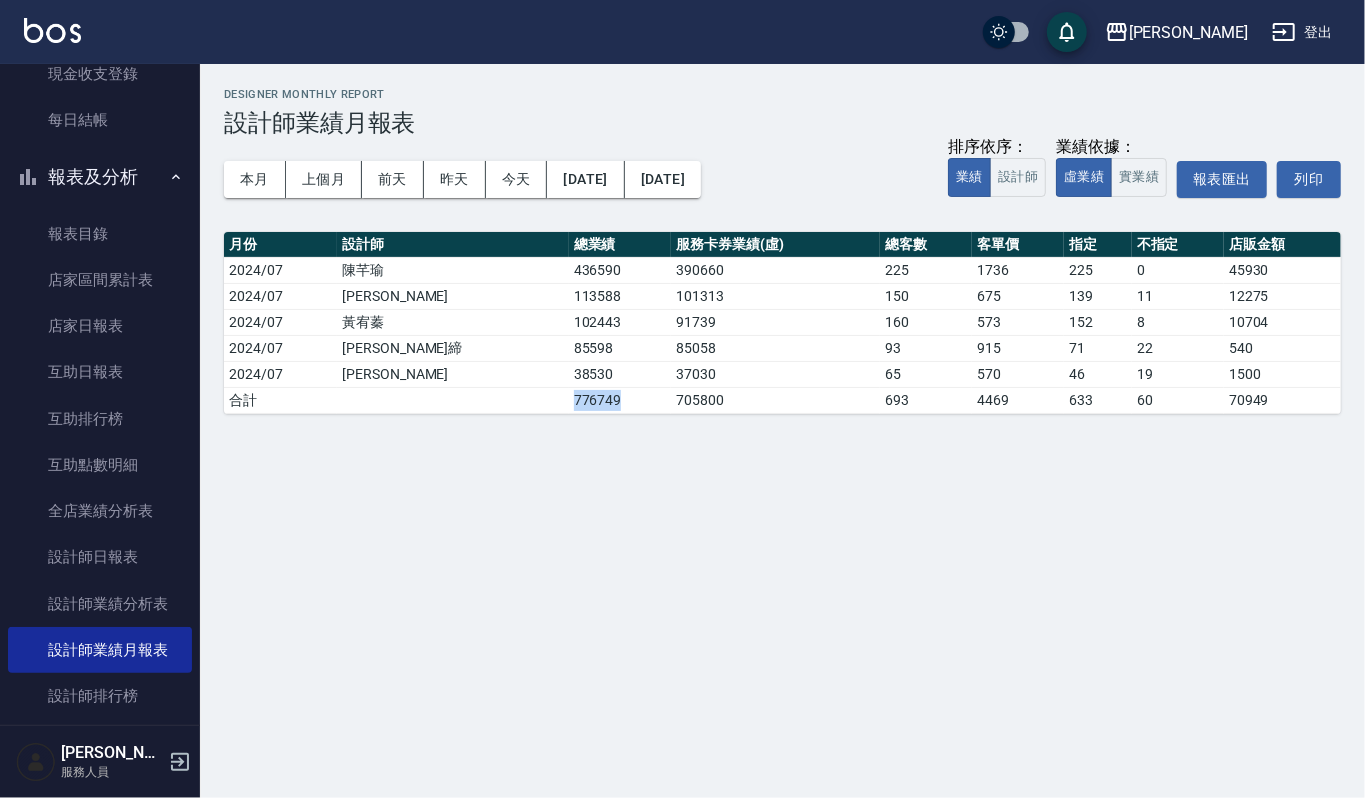 drag, startPoint x: 449, startPoint y: 406, endPoint x: 530, endPoint y: 404, distance: 81.02469 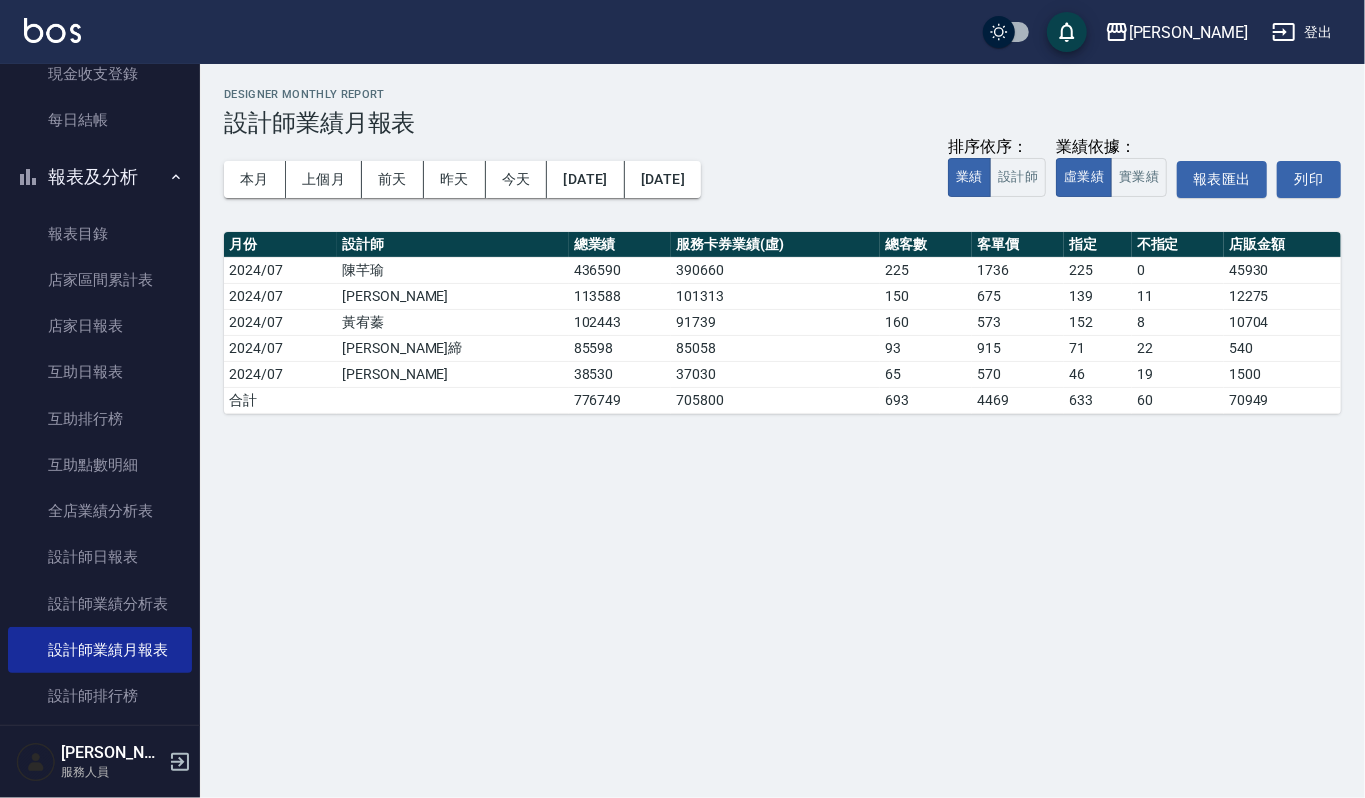 click on "上越傑森   2024-07-01  - 2024-07-31   設計師業績月報表 列印時間： 2025-07-10-12:51 Designer Monthly Report 設計師業績月報表 本月 上個月 前天 昨天 今天 2024/07/01 2024/07/31 排序依序： 業績 設計師 業績依據： 虛業績 實業績 報表匯出 列印 月份 設計師 總業績 服務卡券業績(虛) 總客數 客單價 指定 不指定 店販金額 2024/07 陳芊瑜 436590 390660 225 1736 225 0 45930 2024/07 李淑英 113588 101313 150 675 139 11 12275 2024/07 黃宥蓁 102443 91739 160 573 152 8 10704 2024/07 林艾締 85598 85058 93 915 71 22 540 2024/07 蘇真儀 38530 37030 65 570 46 19 1500 合計 776749 705800 693 4469 633 60 70949" at bounding box center [682, 399] 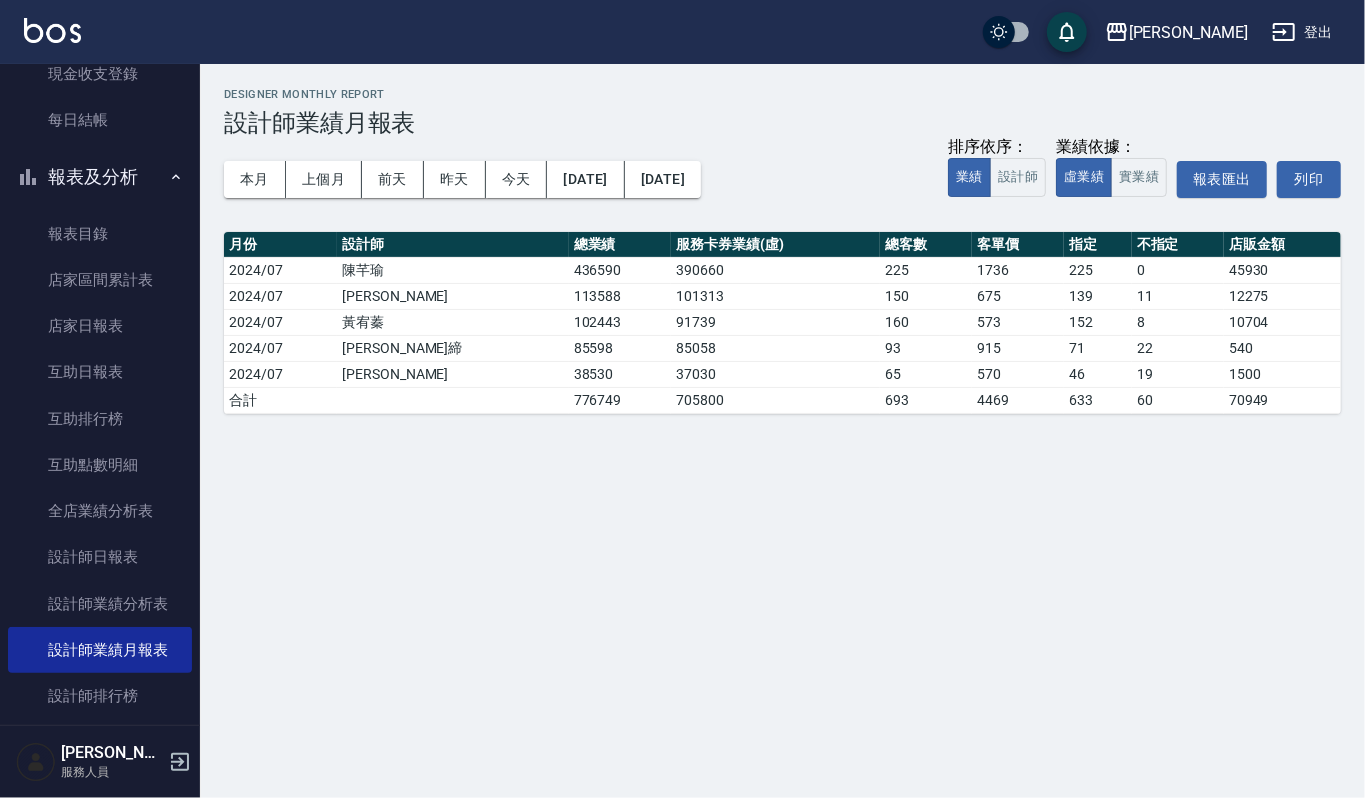 drag, startPoint x: 670, startPoint y: 186, endPoint x: 572, endPoint y: 200, distance: 98.99495 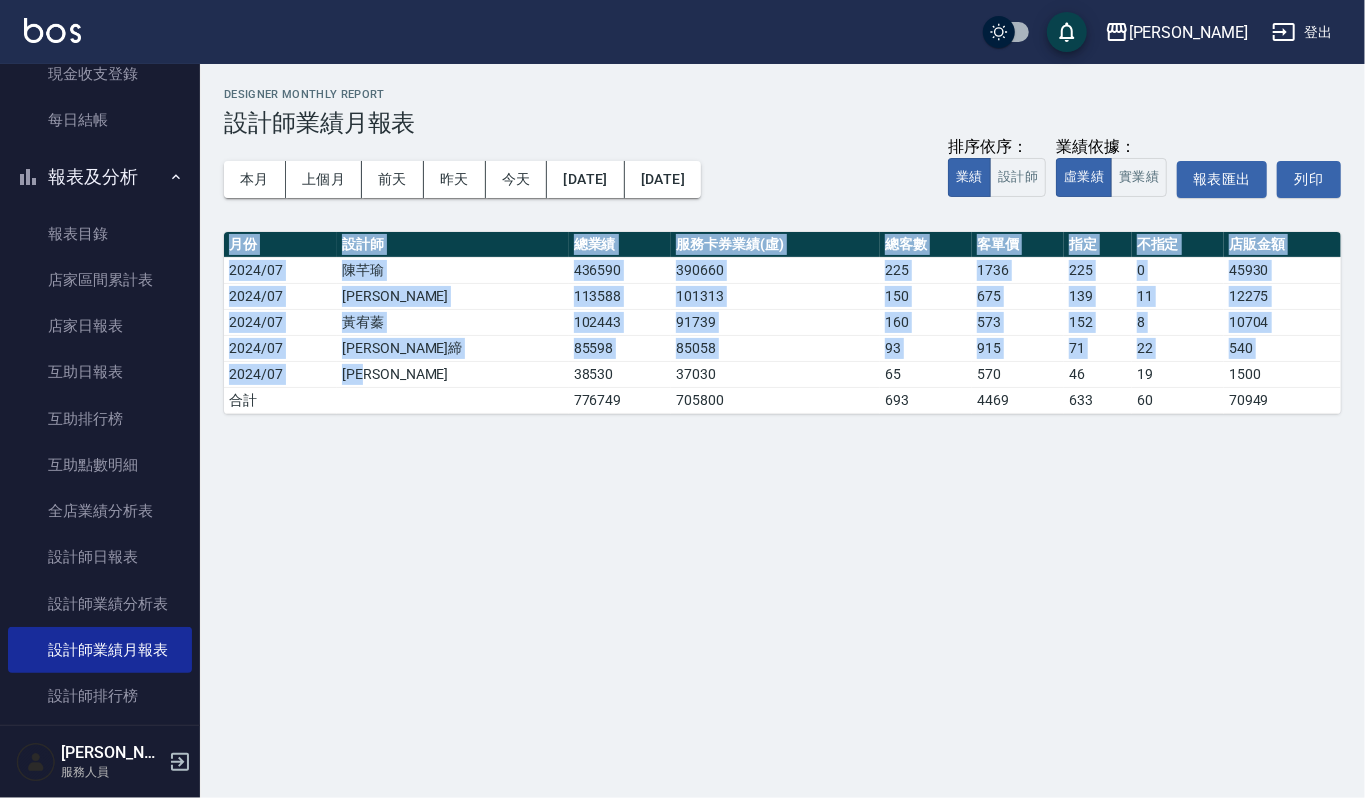 drag, startPoint x: 430, startPoint y: 365, endPoint x: 373, endPoint y: 450, distance: 102.34256 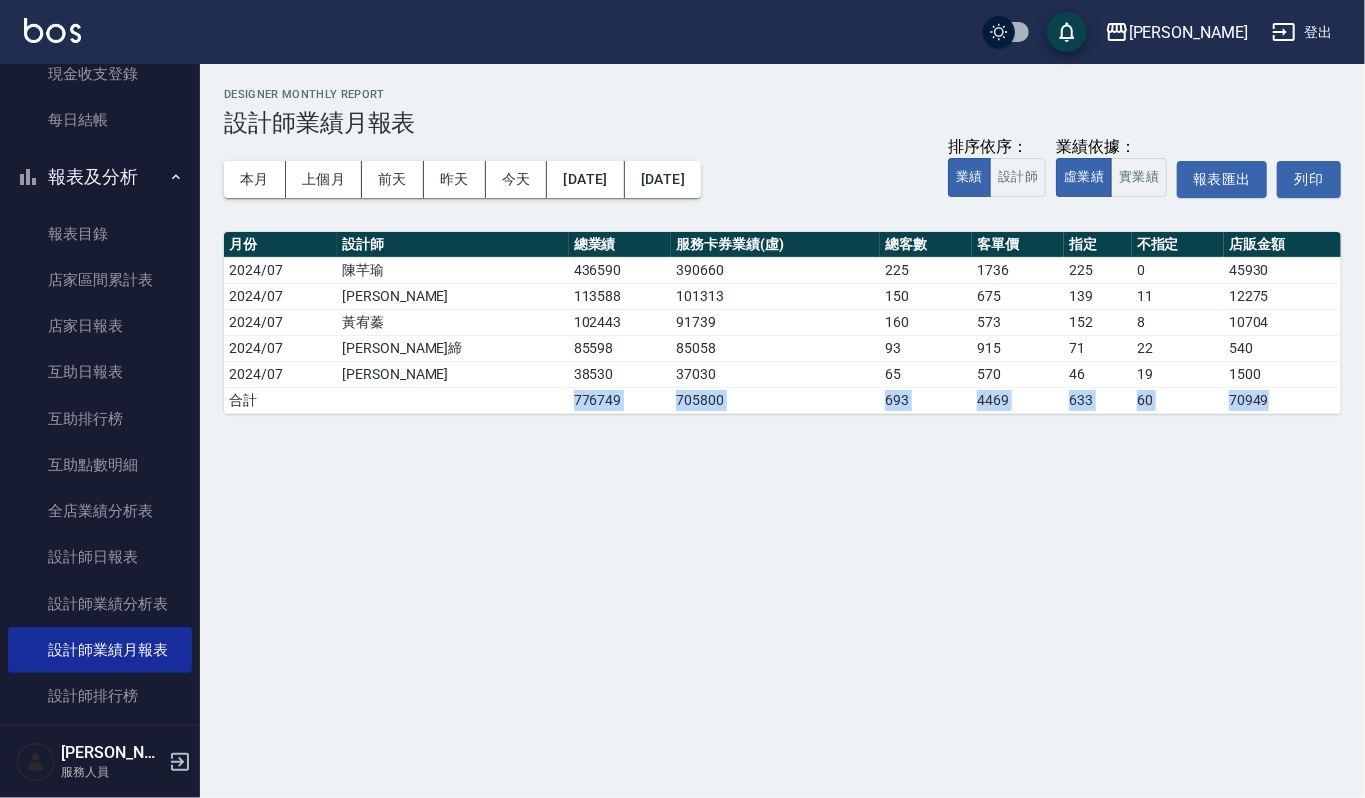drag, startPoint x: 413, startPoint y: 409, endPoint x: 1312, endPoint y: 394, distance: 899.1251 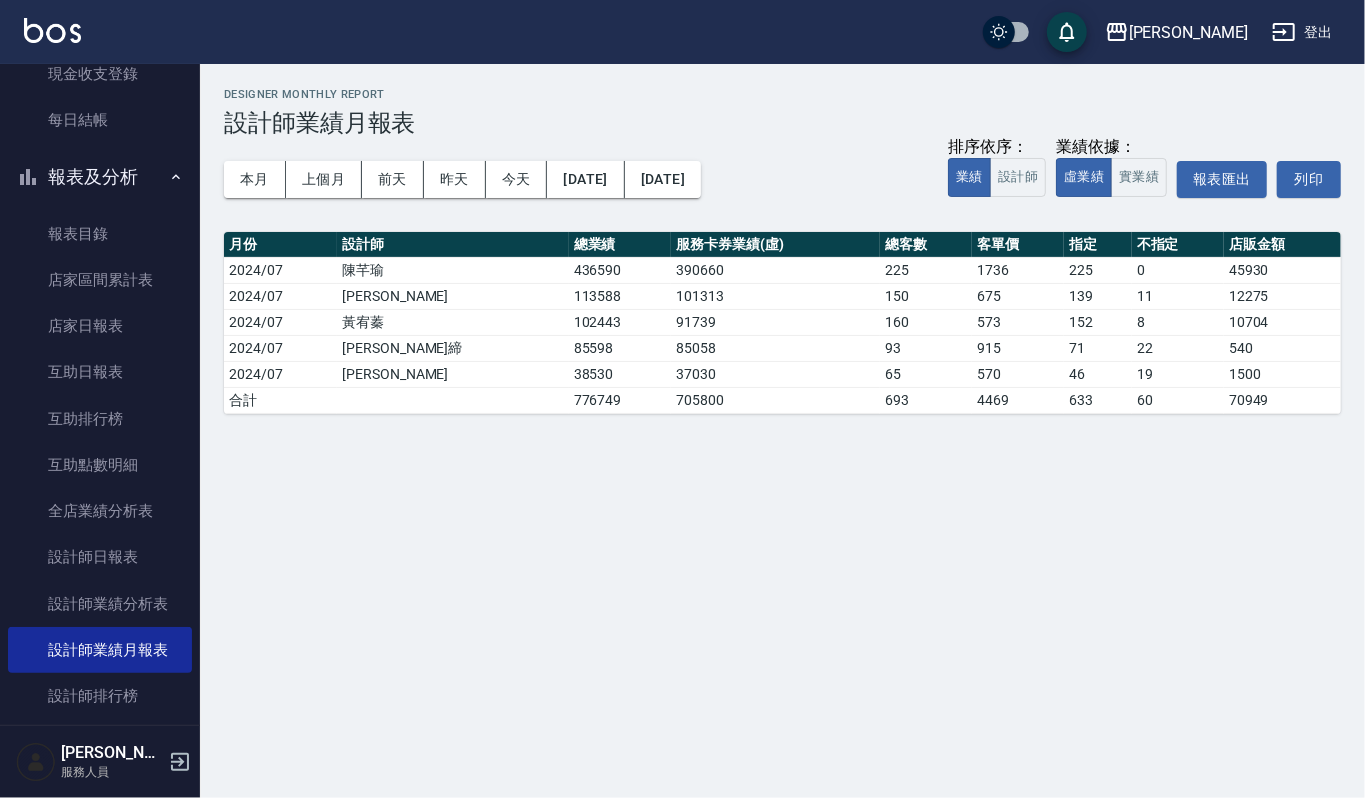 click on "上越傑森 登出" at bounding box center (682, 32) 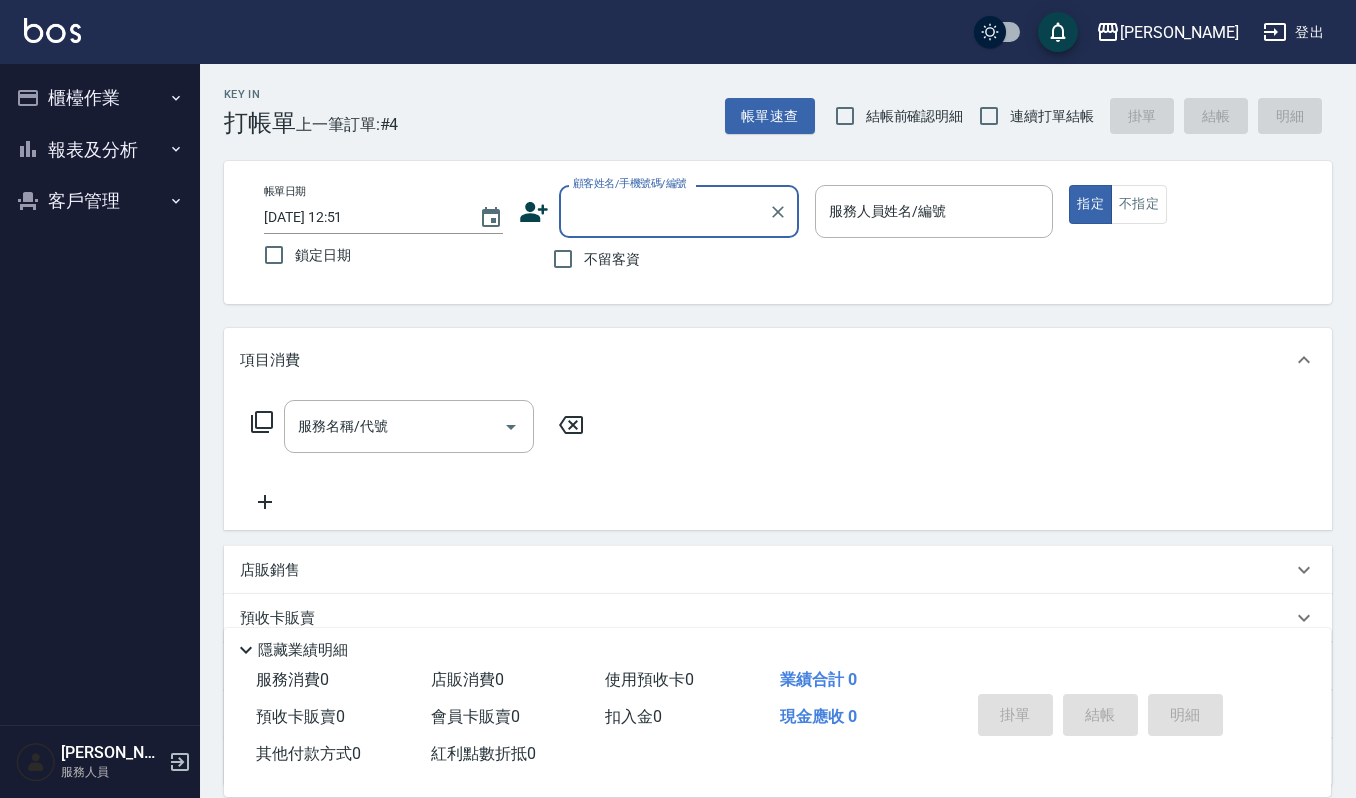 click on "櫃檯作業" at bounding box center [100, 98] 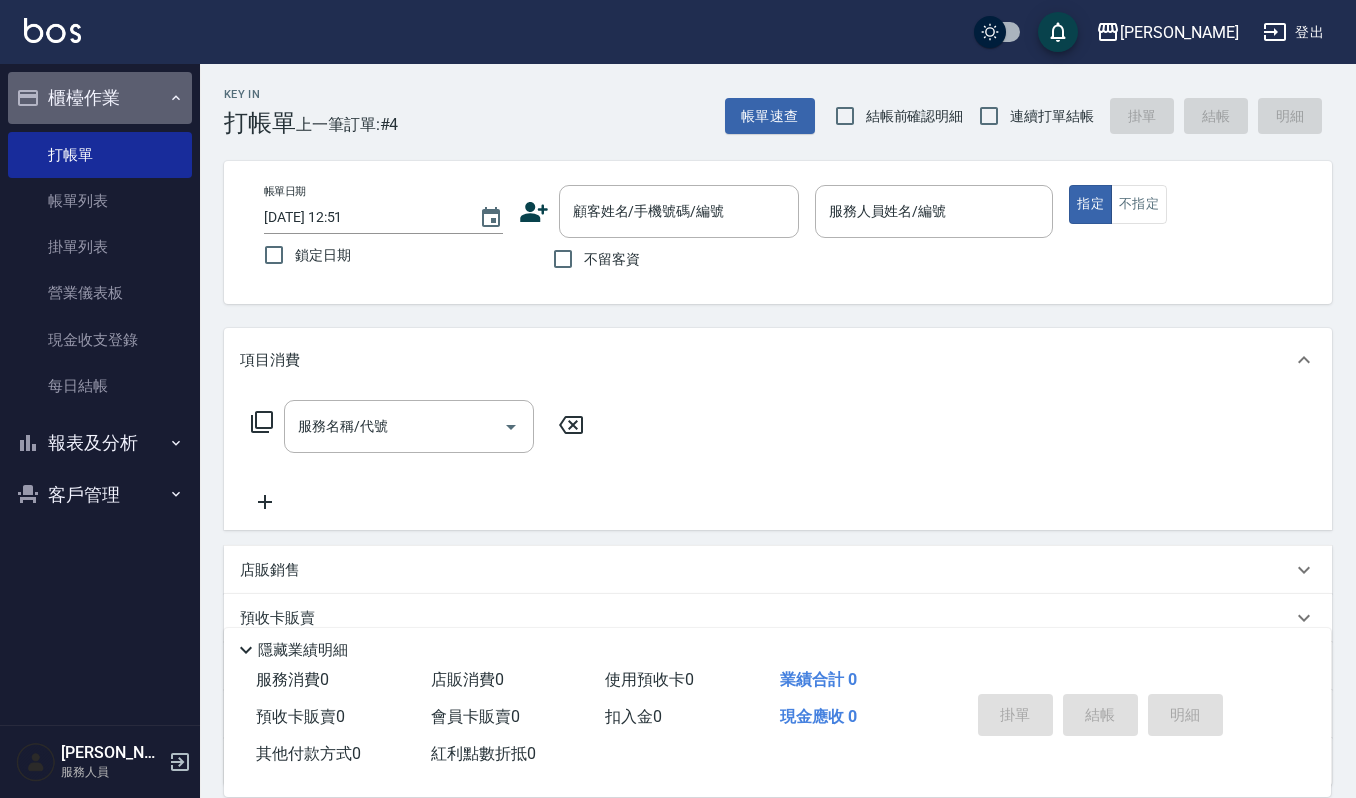 click on "櫃檯作業" at bounding box center (100, 98) 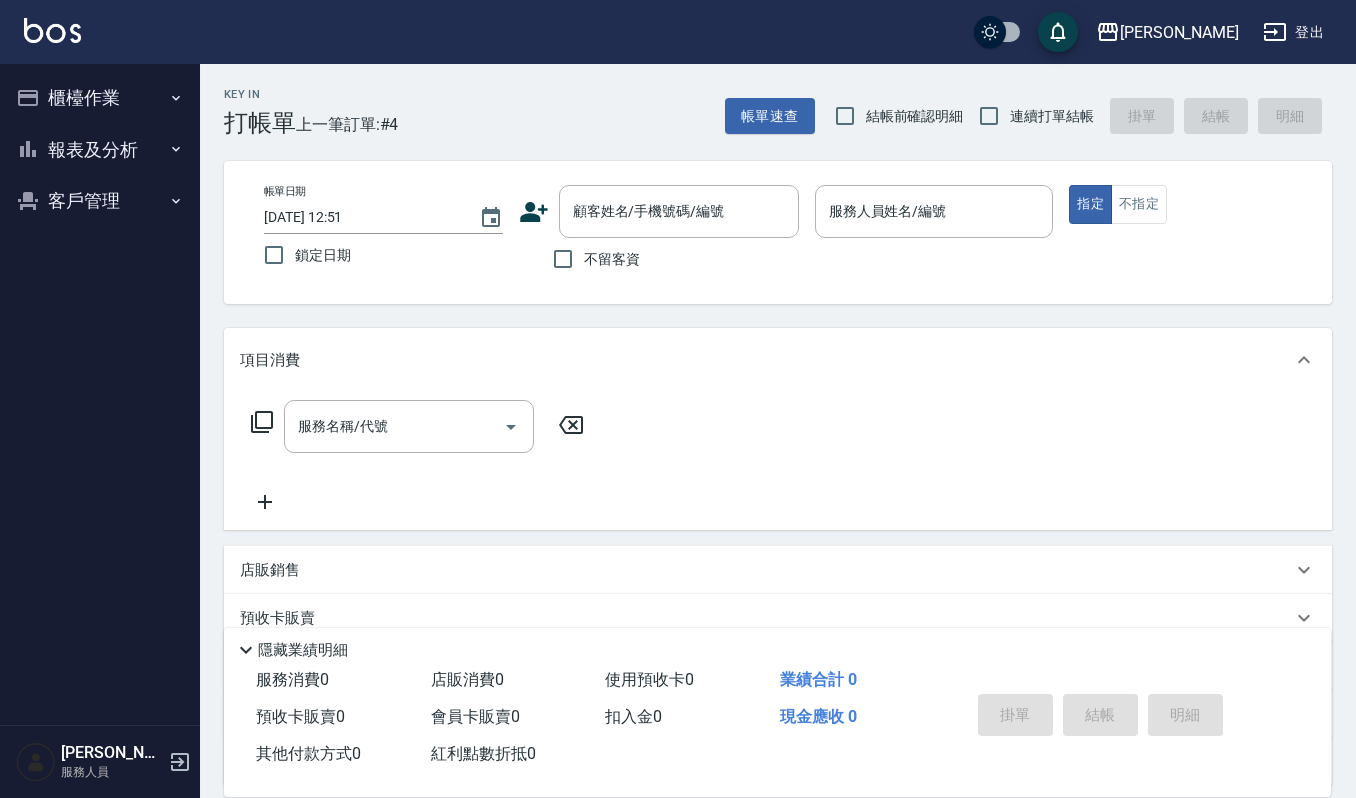 click on "報表及分析" at bounding box center [100, 150] 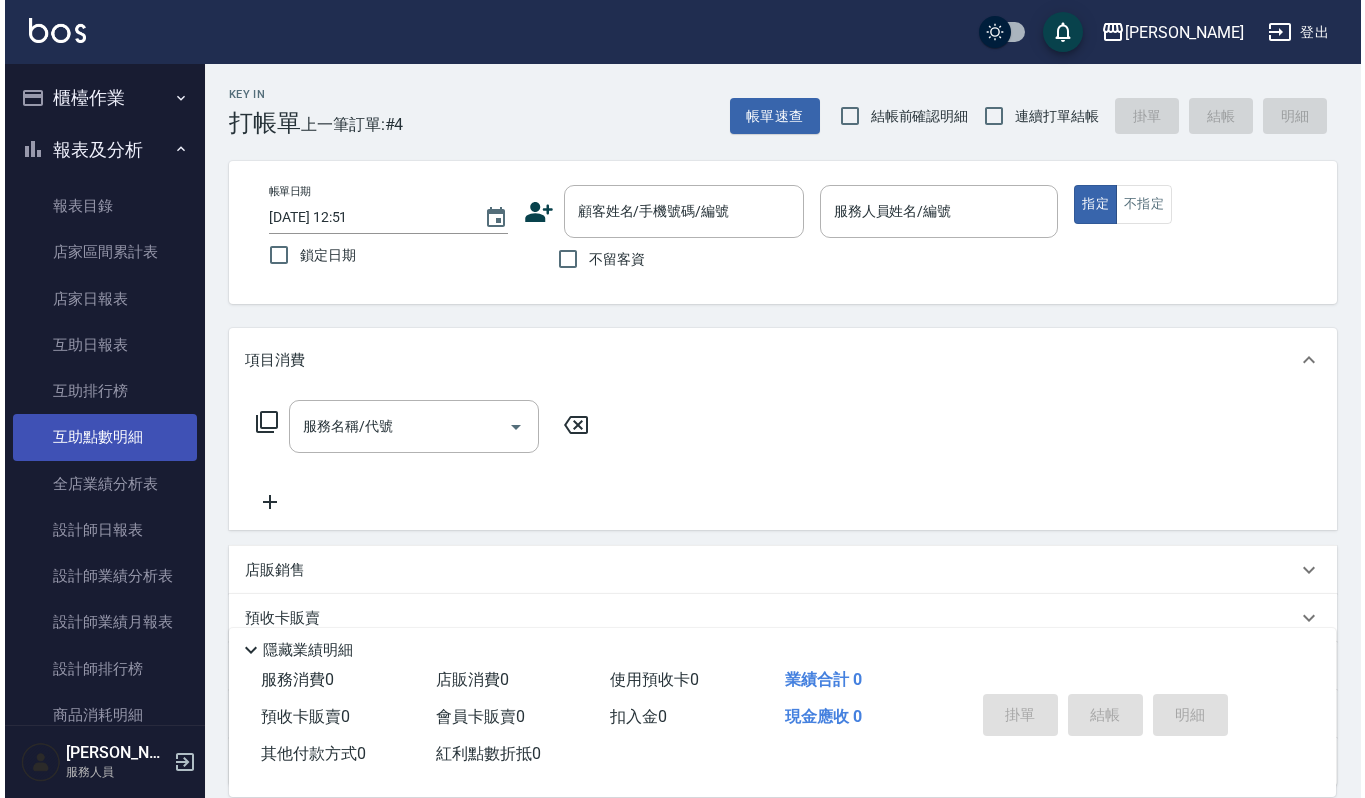 scroll, scrollTop: 189, scrollLeft: 0, axis: vertical 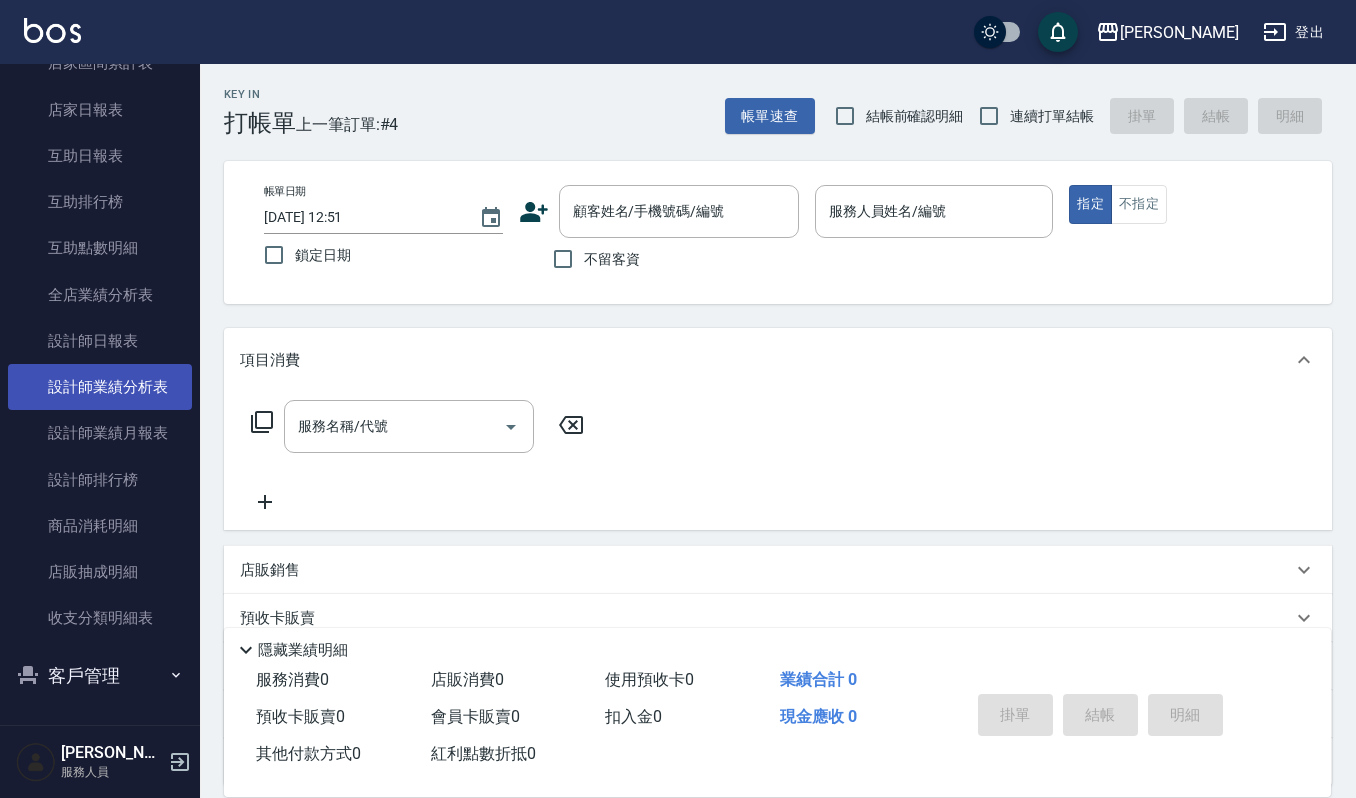 click on "設計師業績分析表" at bounding box center [100, 387] 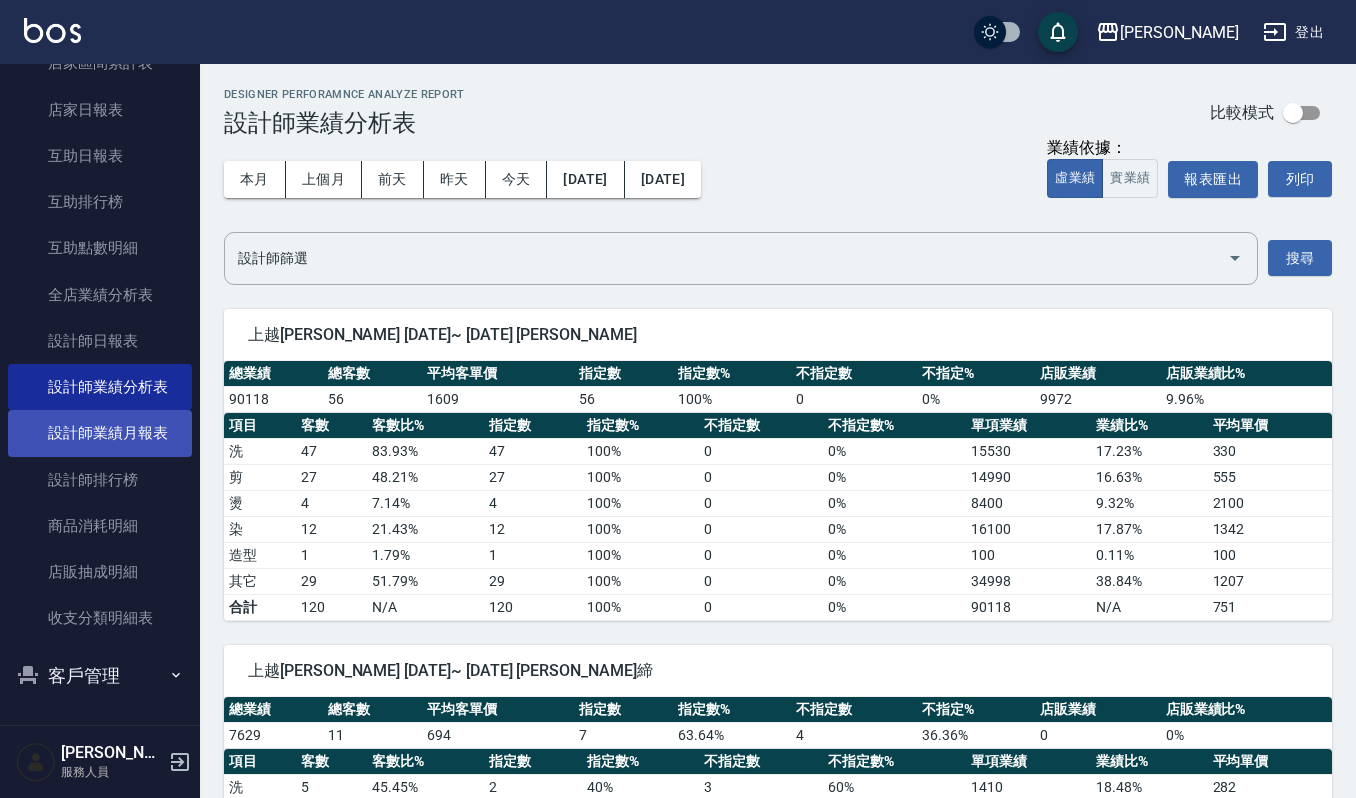 click on "設計師業績月報表" at bounding box center (100, 433) 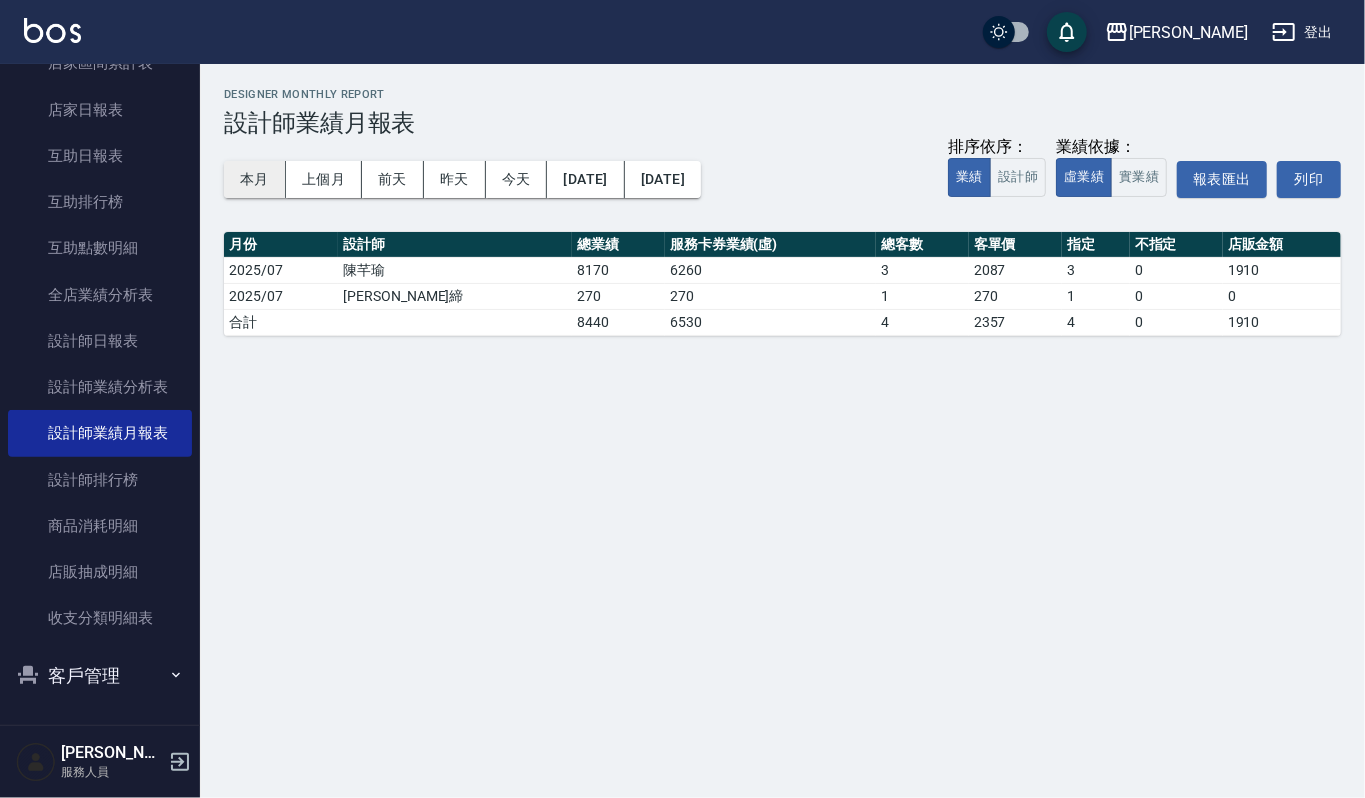 click on "本月" at bounding box center [255, 179] 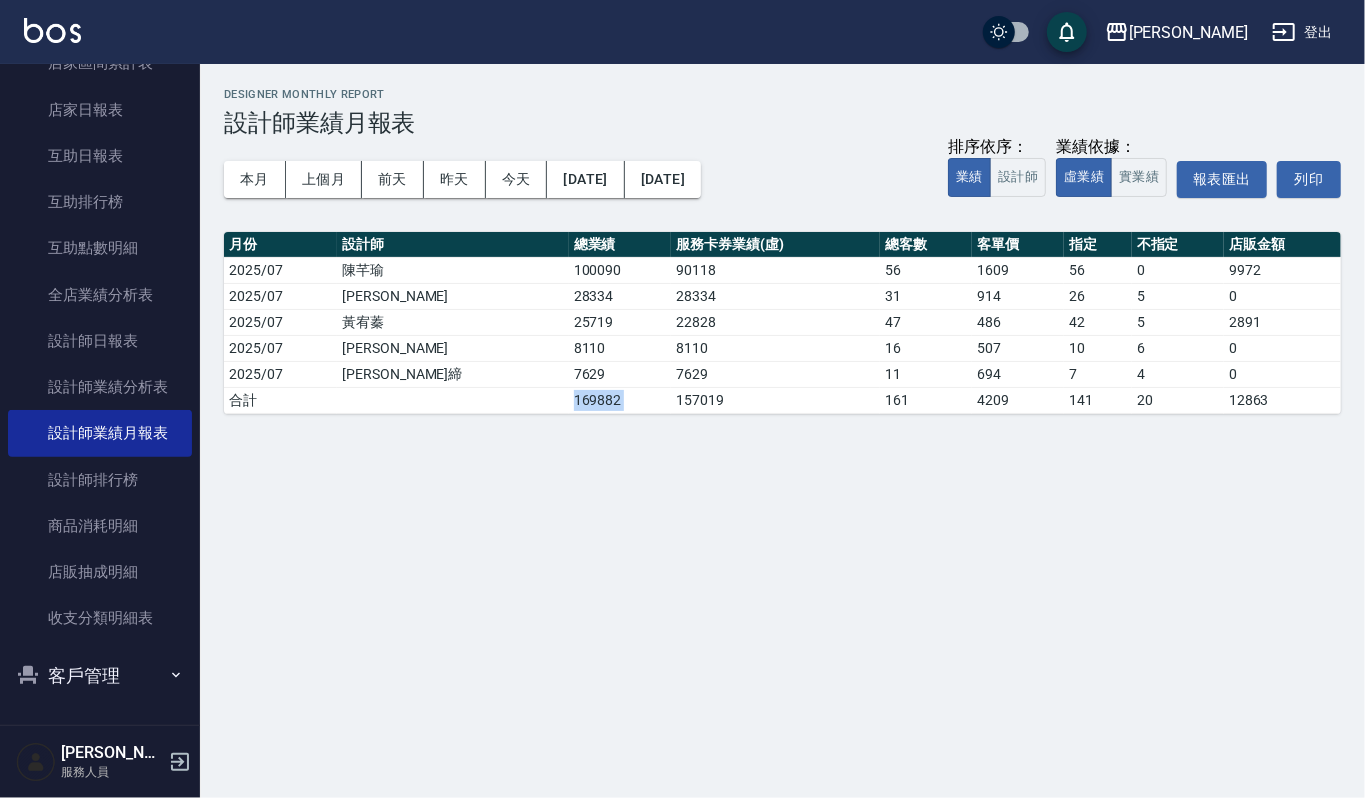 drag, startPoint x: 457, startPoint y: 405, endPoint x: 597, endPoint y: 458, distance: 149.69637 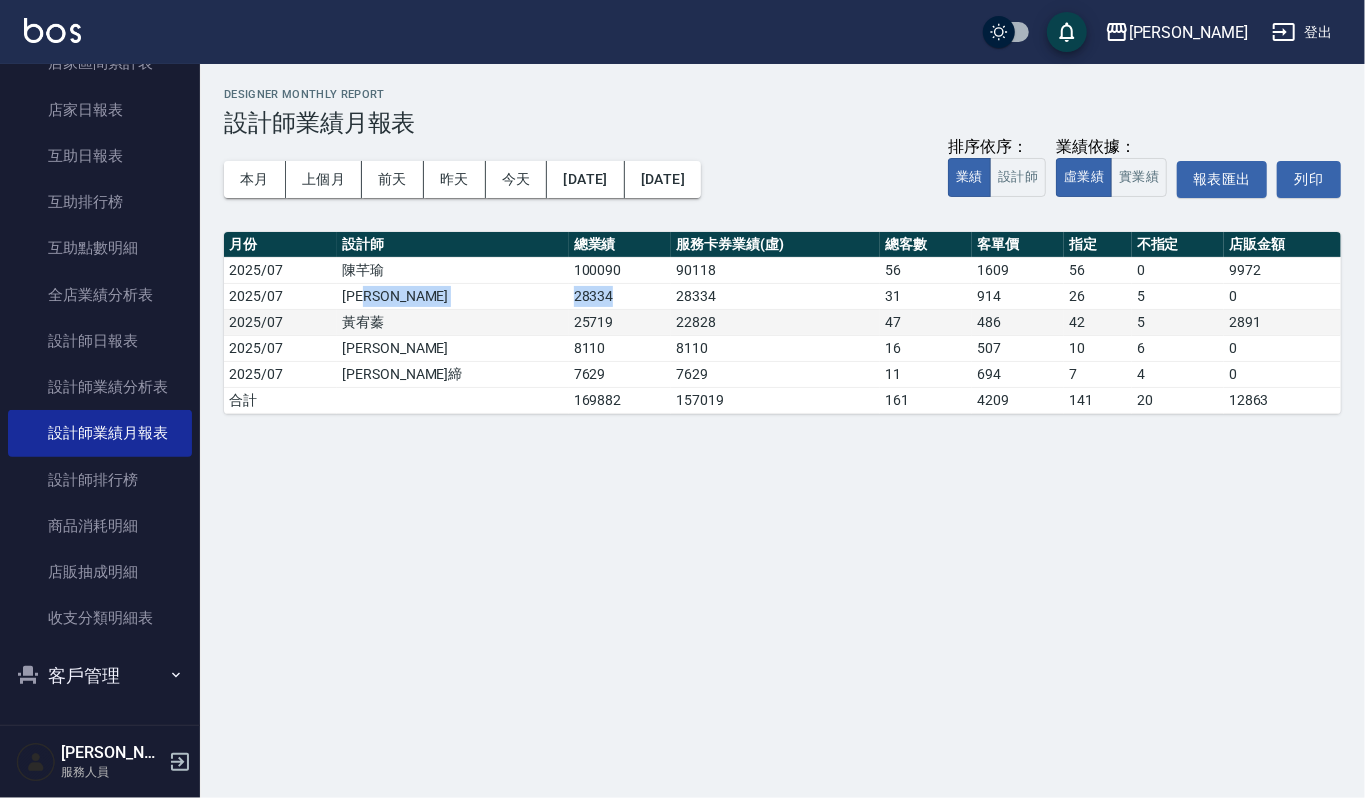 drag, startPoint x: 446, startPoint y: 294, endPoint x: 500, endPoint y: 322, distance: 60.827625 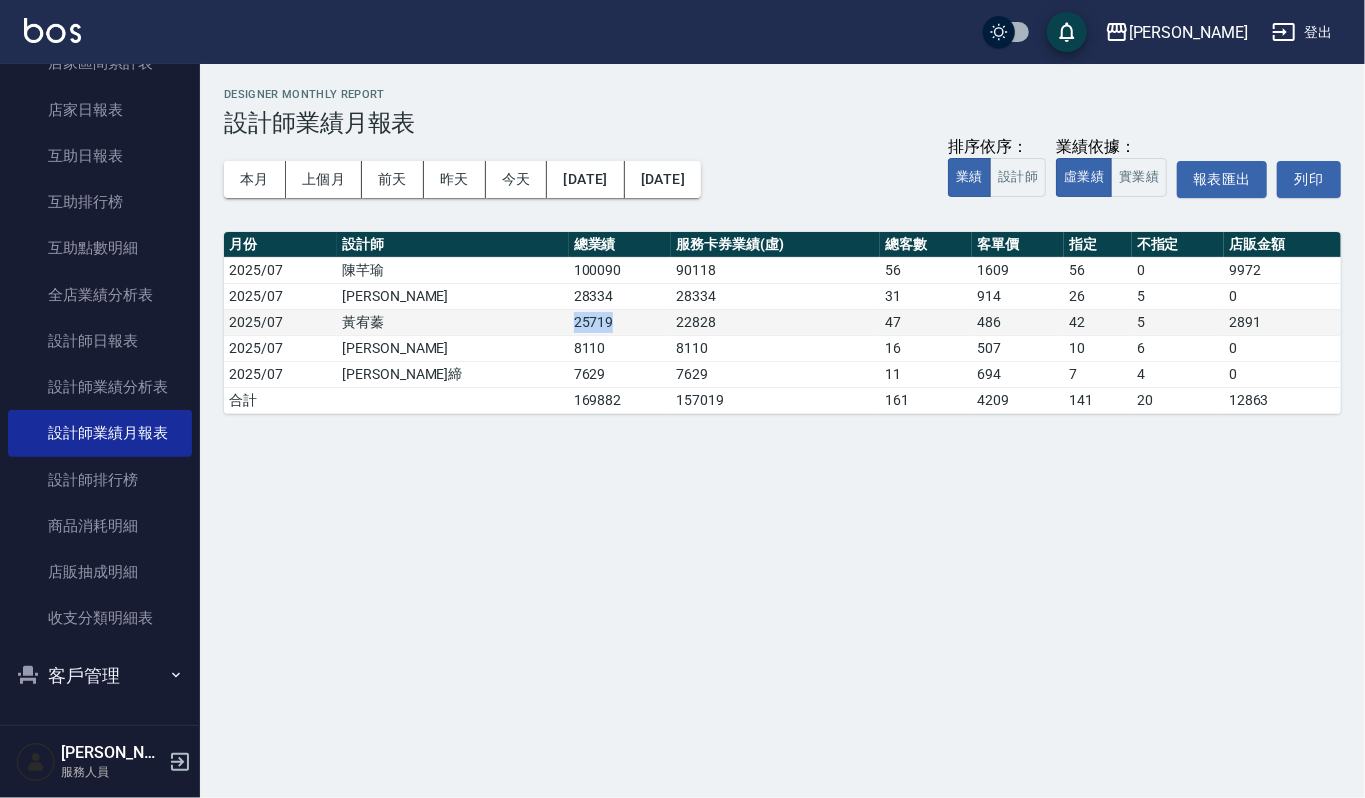 drag, startPoint x: 457, startPoint y: 313, endPoint x: 510, endPoint y: 321, distance: 53.600372 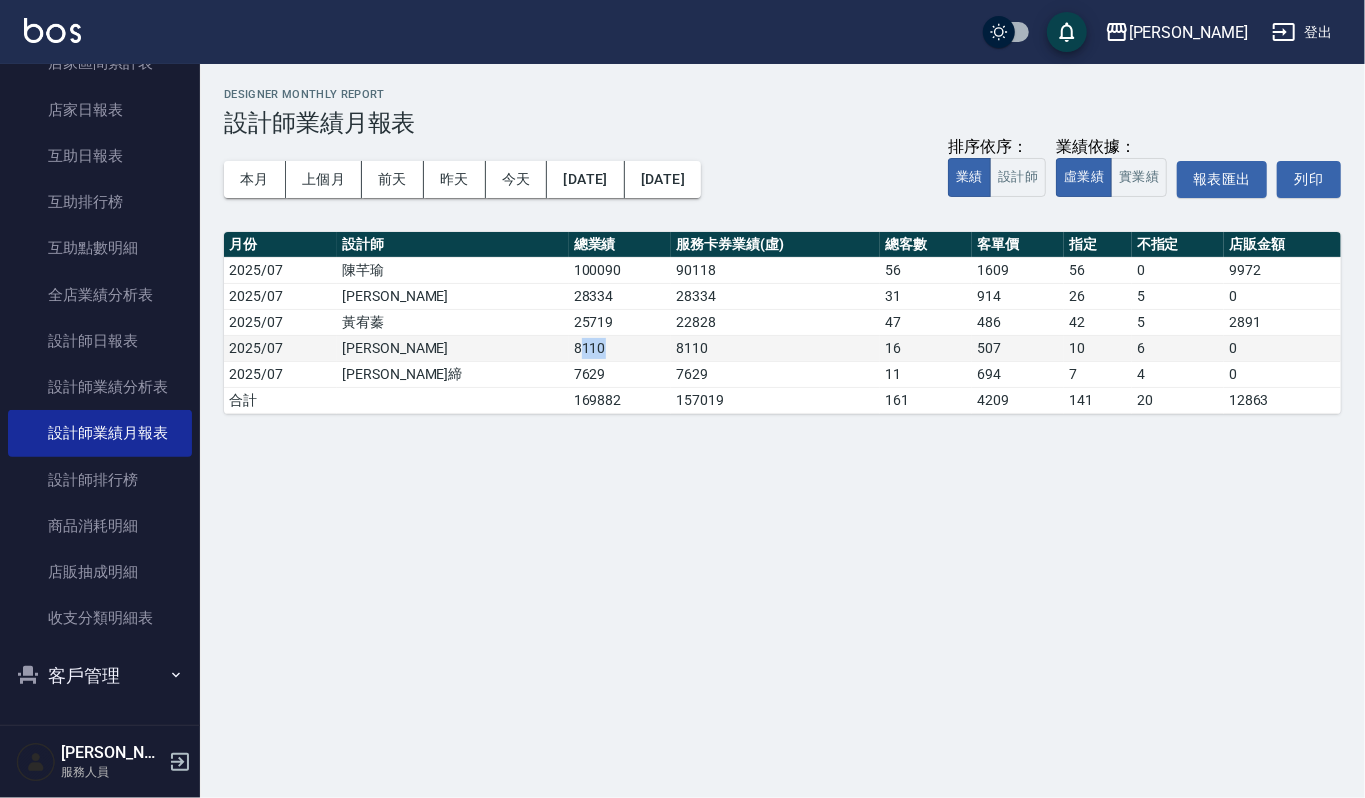 drag, startPoint x: 469, startPoint y: 346, endPoint x: 557, endPoint y: 352, distance: 88.20431 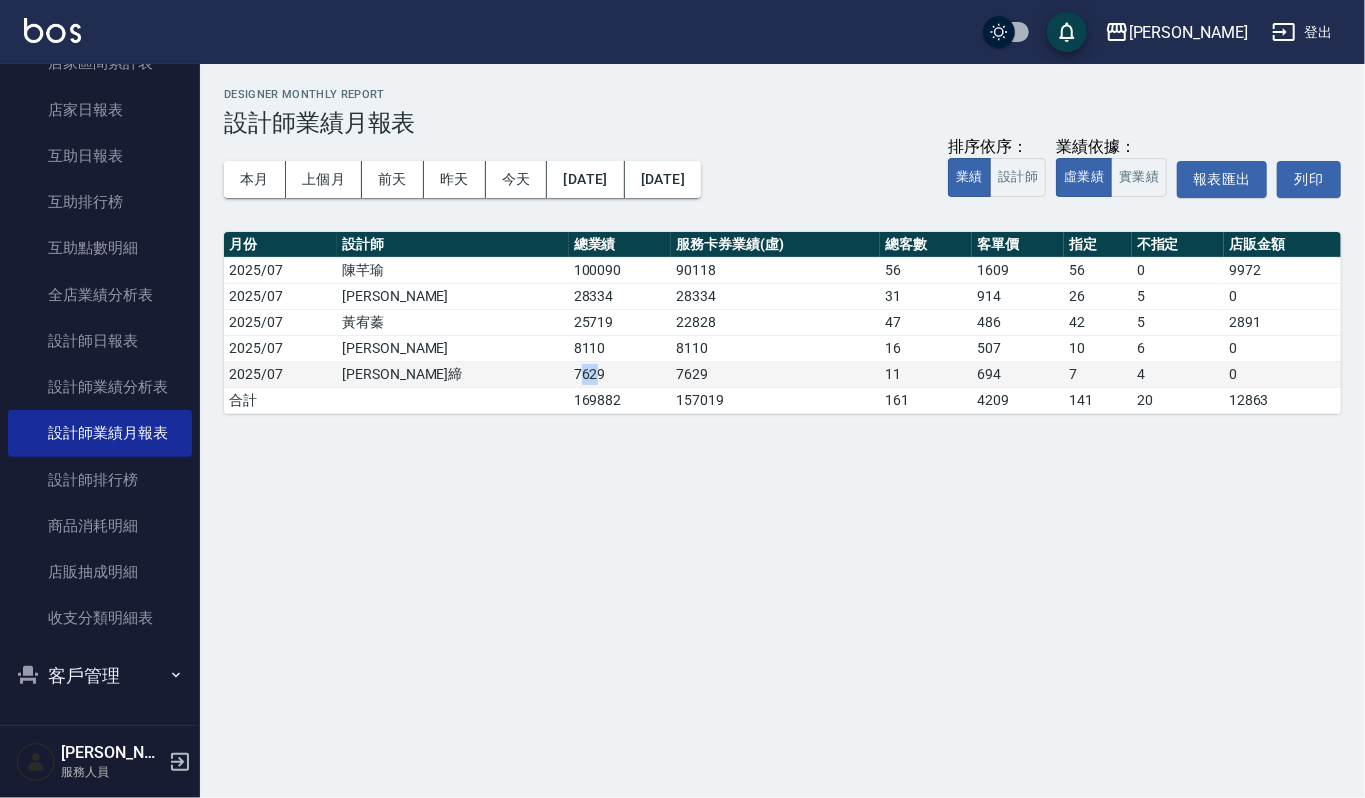 drag, startPoint x: 466, startPoint y: 364, endPoint x: 488, endPoint y: 365, distance: 22.022715 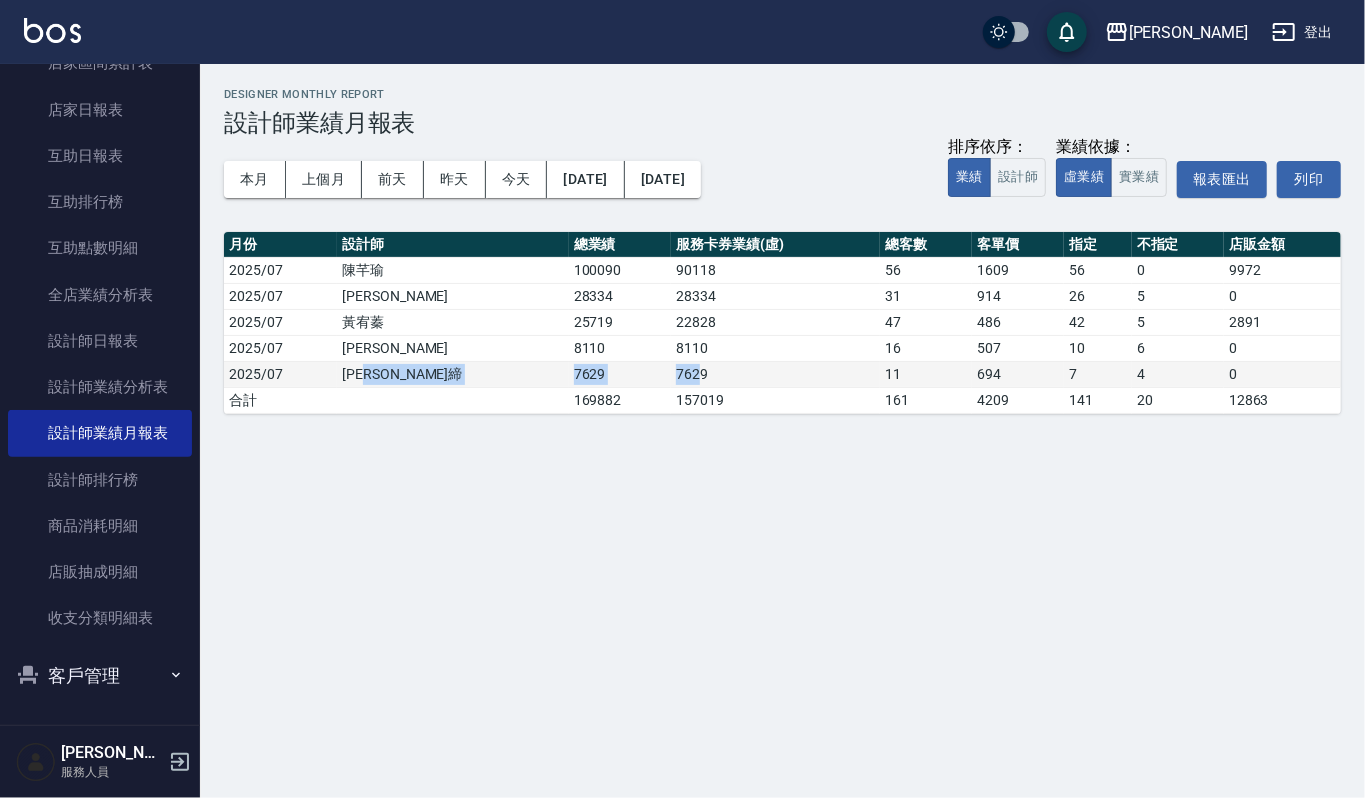 drag, startPoint x: 438, startPoint y: 372, endPoint x: 598, endPoint y: 372, distance: 160 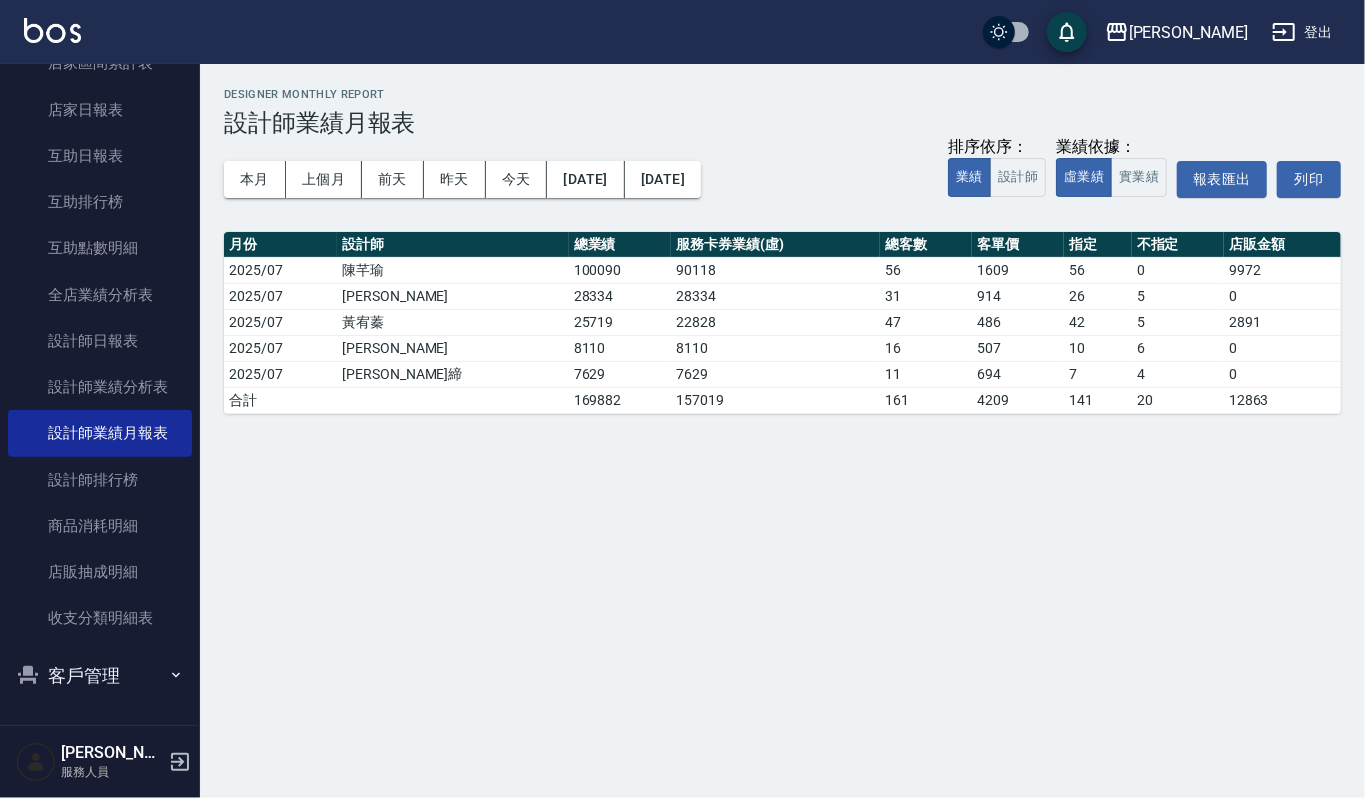 click on "上越傑森   2025-07-01  - 2025-07-31   設計師業績月報表 列印時間： 2025-07-10-12:52 Designer Monthly Report 設計師業績月報表 本月 上個月 前天 昨天 今天 2025/07/01 2025/07/31 排序依序： 業績 設計師 業績依據： 虛業績 實業績 報表匯出 列印 月份 設計師 總業績 服務卡券業績(虛) 總客數 客單價 指定 不指定 店販金額 2025/07 陳芊瑜 100090 90118 56 1609 56 0 9972 2025/07 李淑英 28334 28334 31 914 26 5 0 2025/07 黃宥蓁 25719 22828 47 486 42 5 2891 2025/07 蘇真儀 8110 8110 16 507 10 6 0 2025/07 林艾締 7629 7629 11 694 7 4 0 合計 169882 157019 161 4209 141 20 12863" at bounding box center (682, 399) 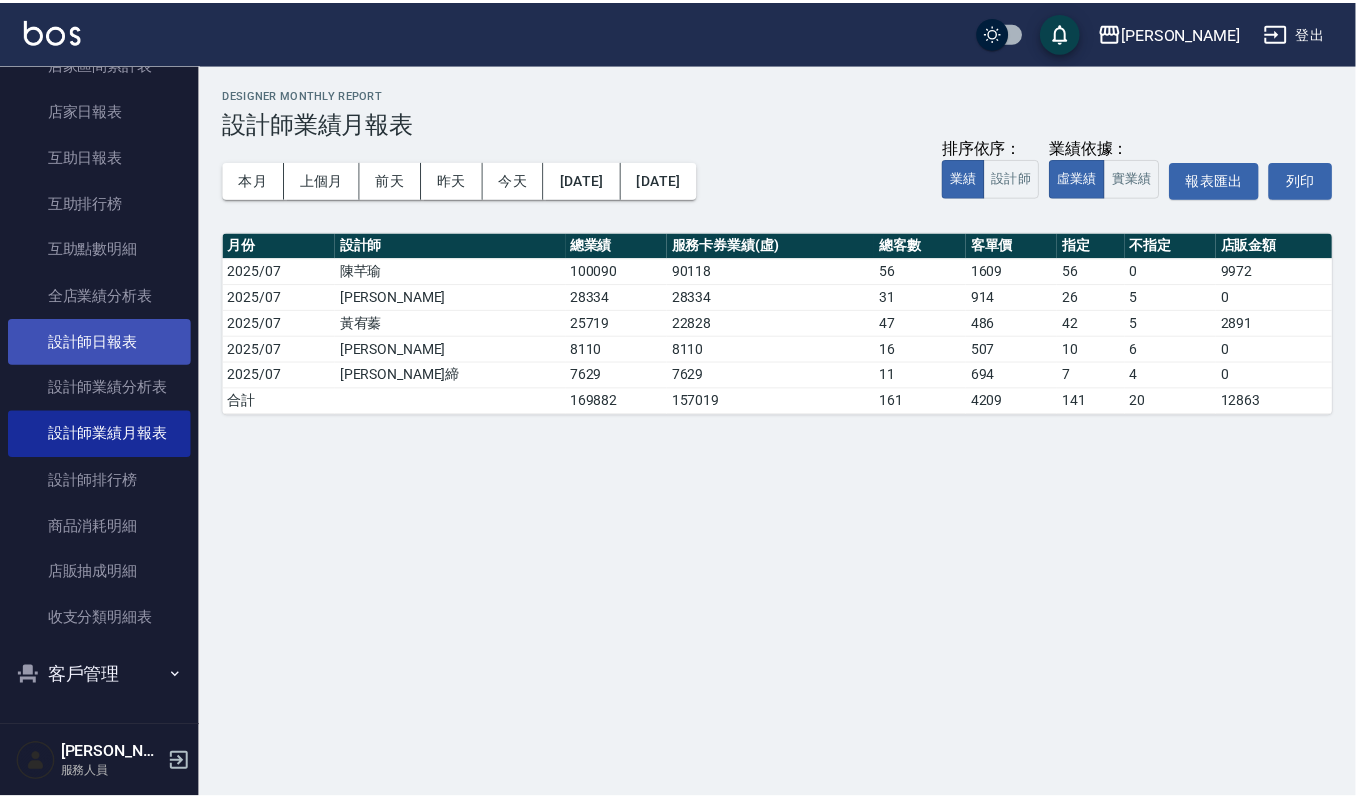 scroll, scrollTop: 0, scrollLeft: 0, axis: both 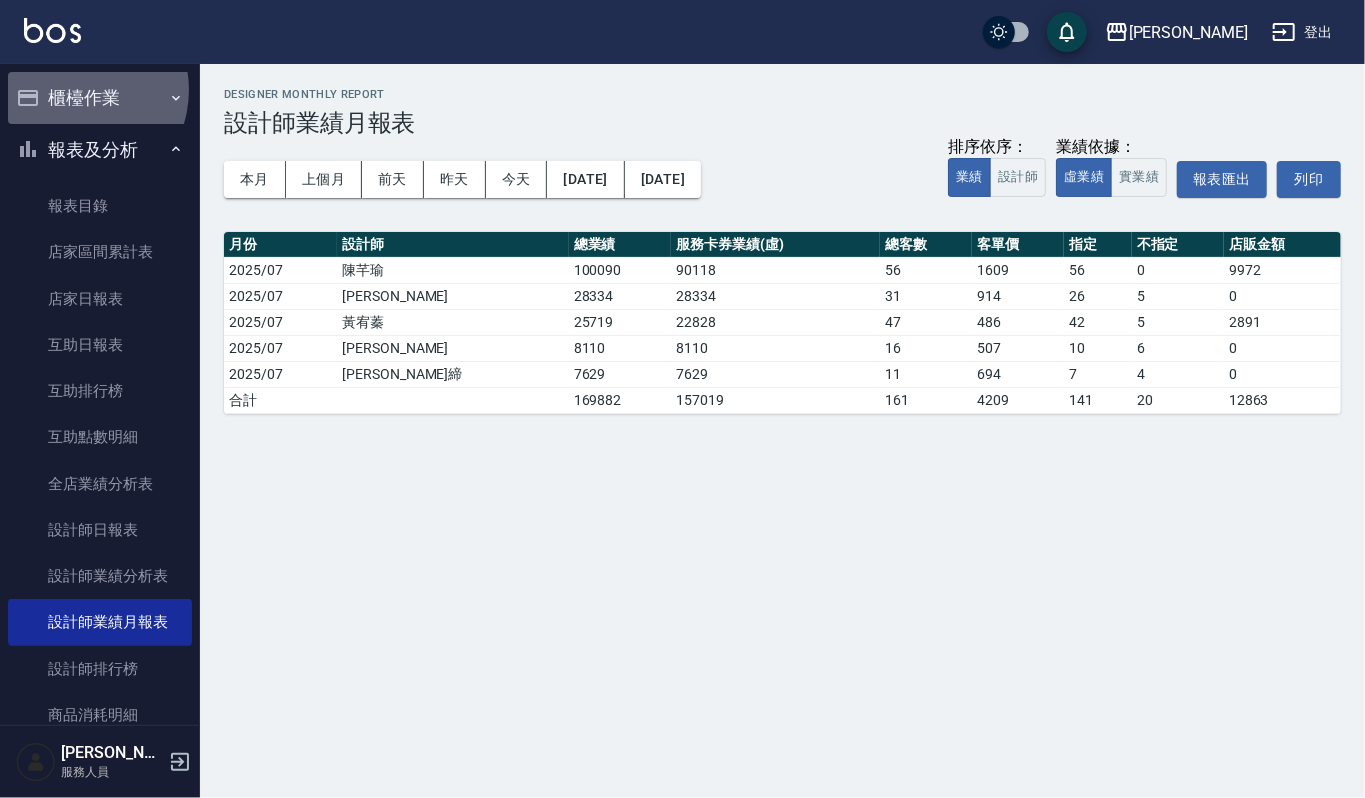 click on "櫃檯作業" at bounding box center [100, 98] 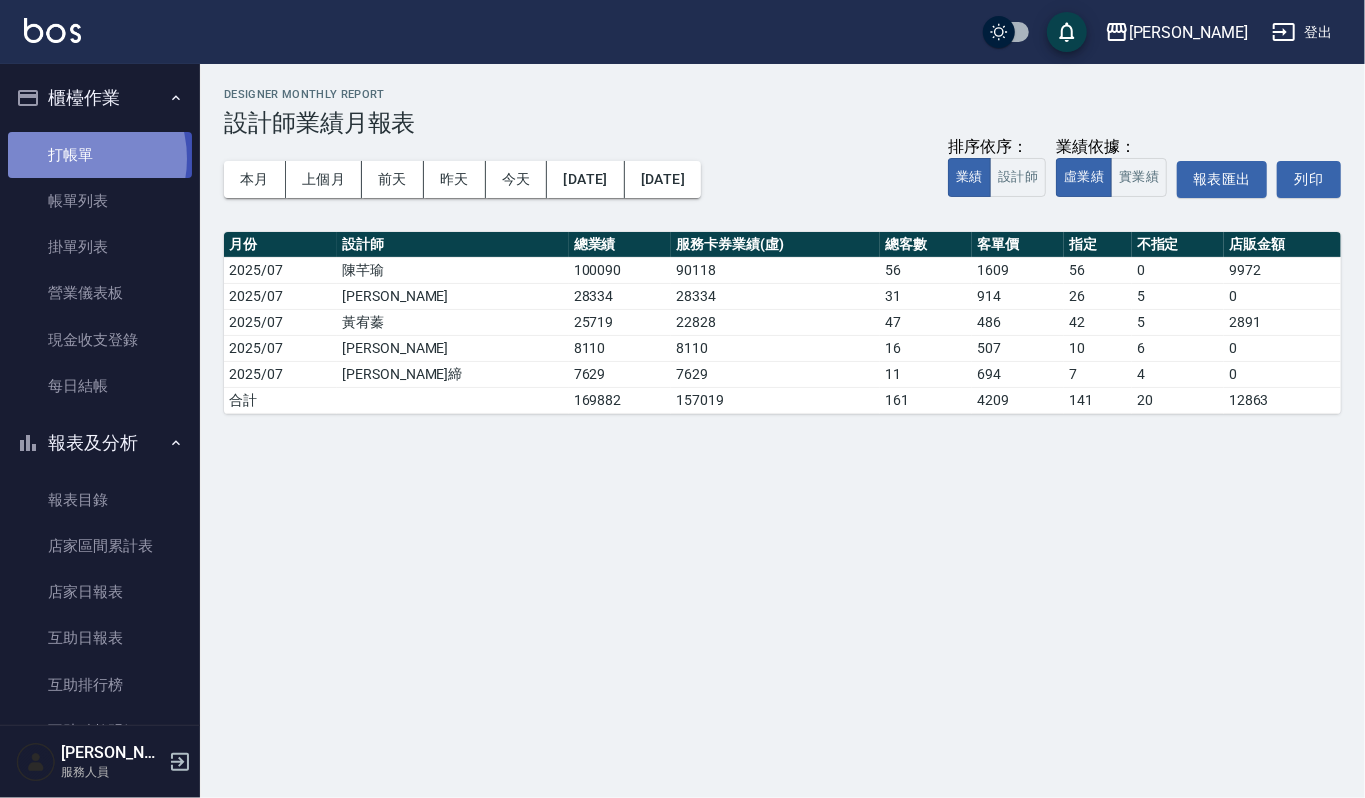 click on "打帳單" at bounding box center (100, 155) 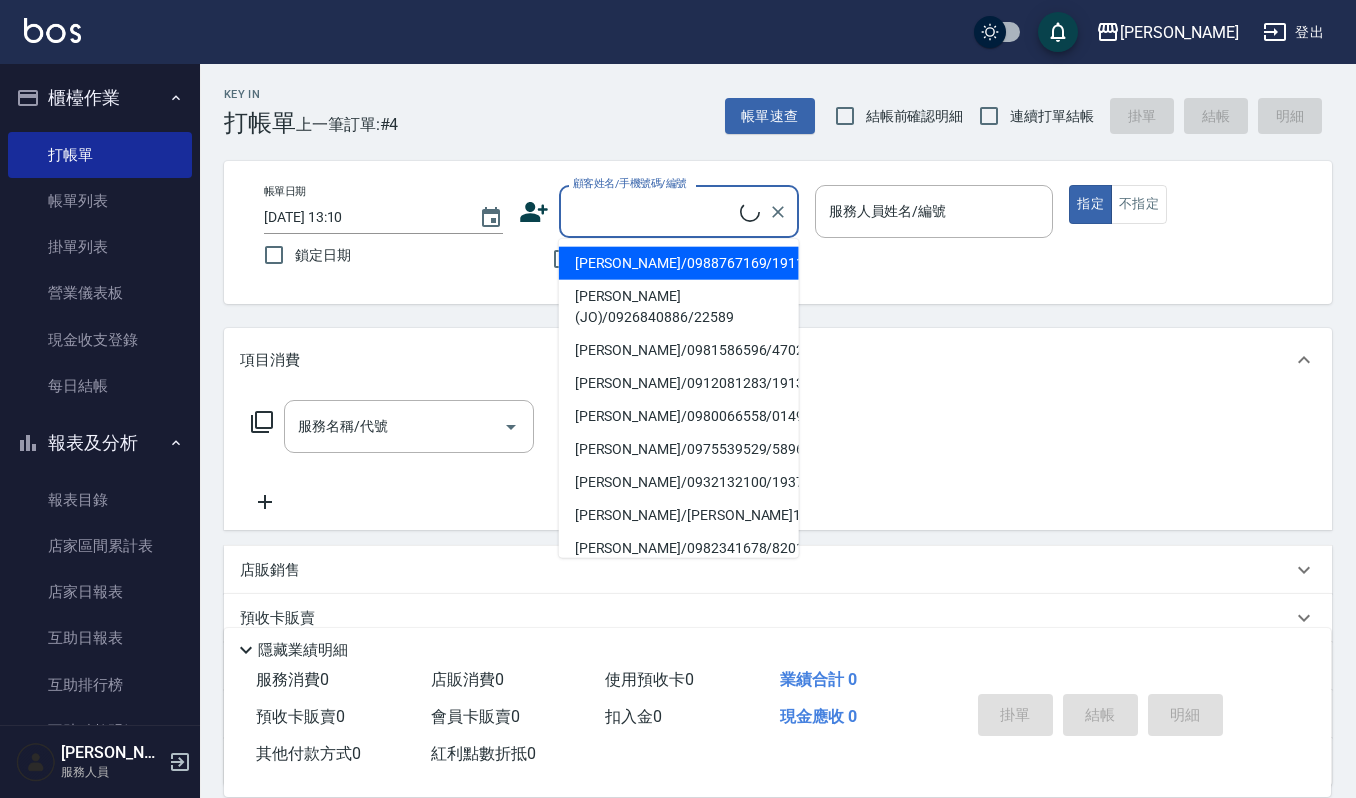 click on "顧客姓名/手機號碼/編號" at bounding box center (654, 211) 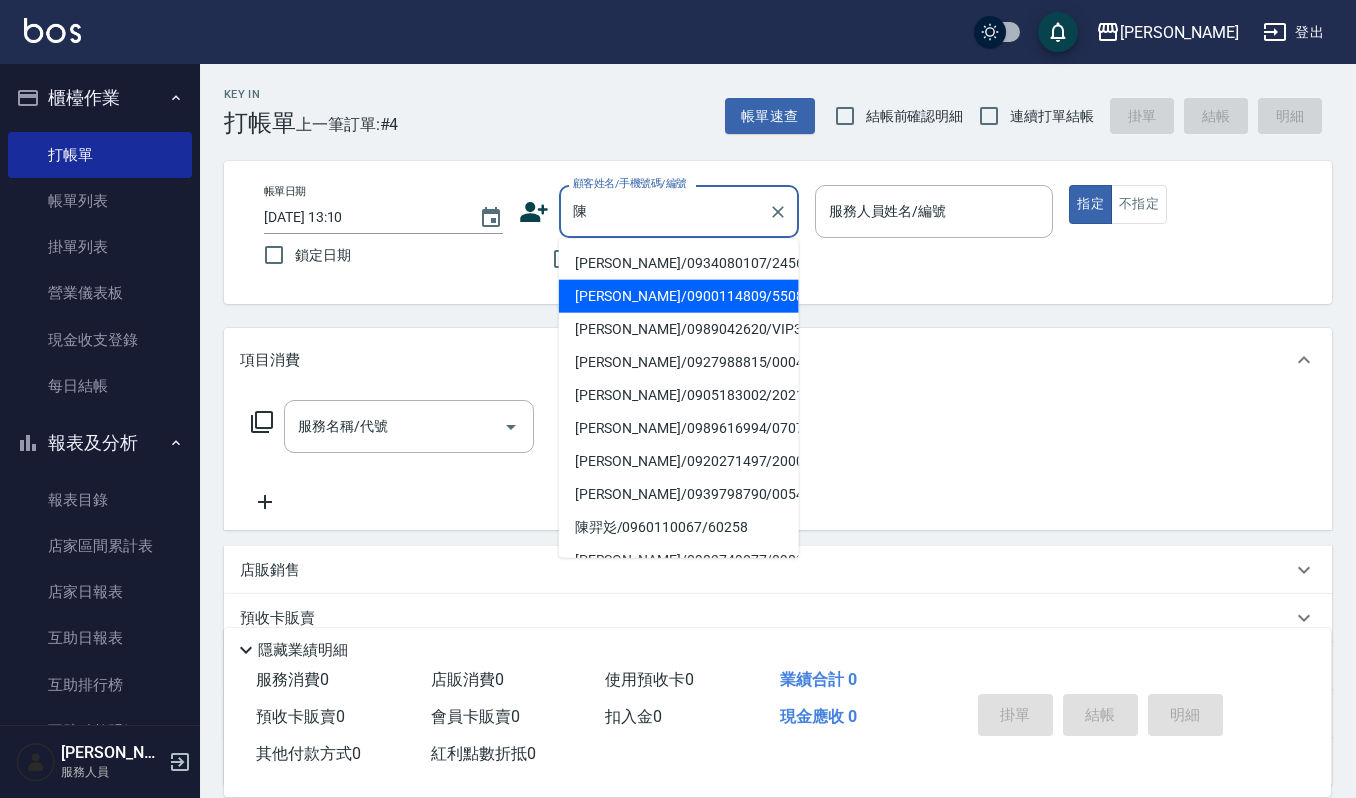 click on "陳林琇媚/0900114809/550818" at bounding box center (679, 296) 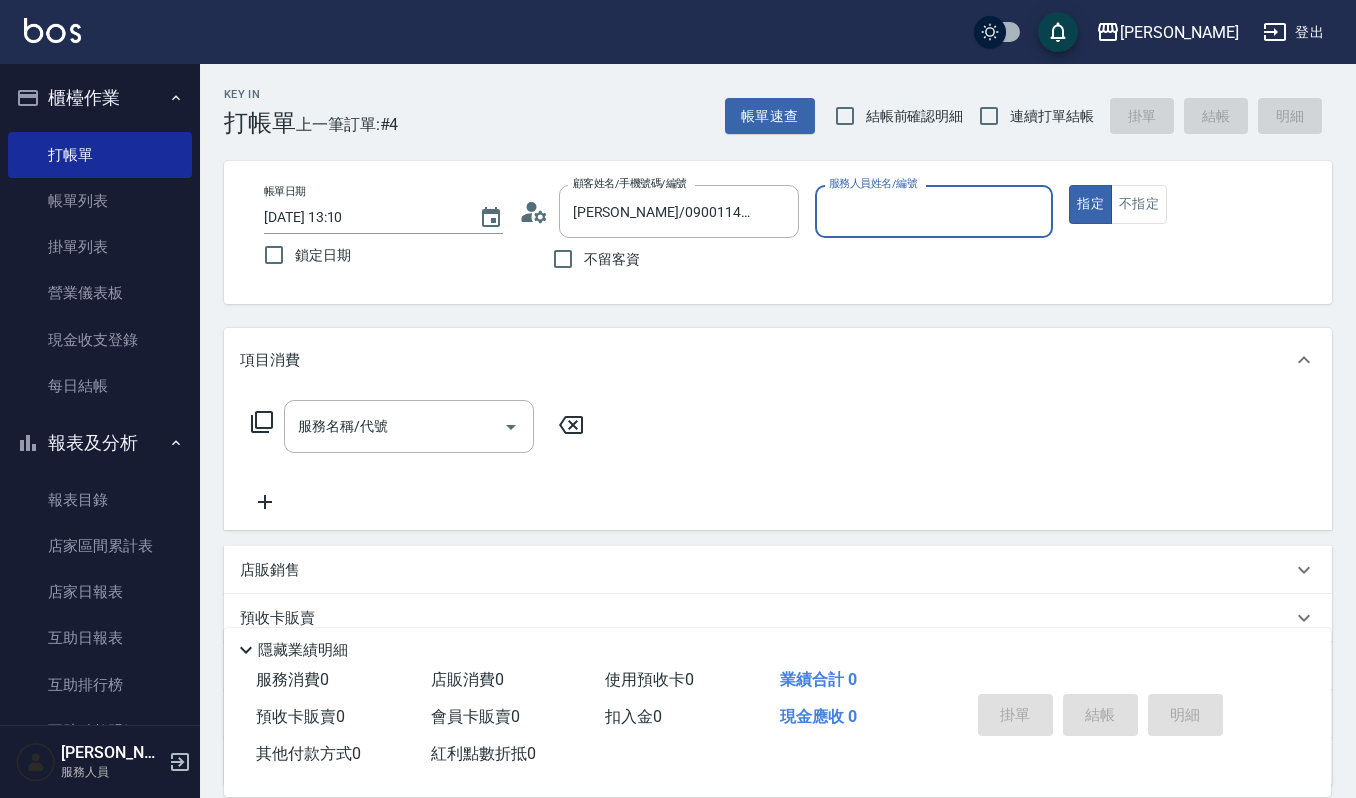 type on "Sammi-8" 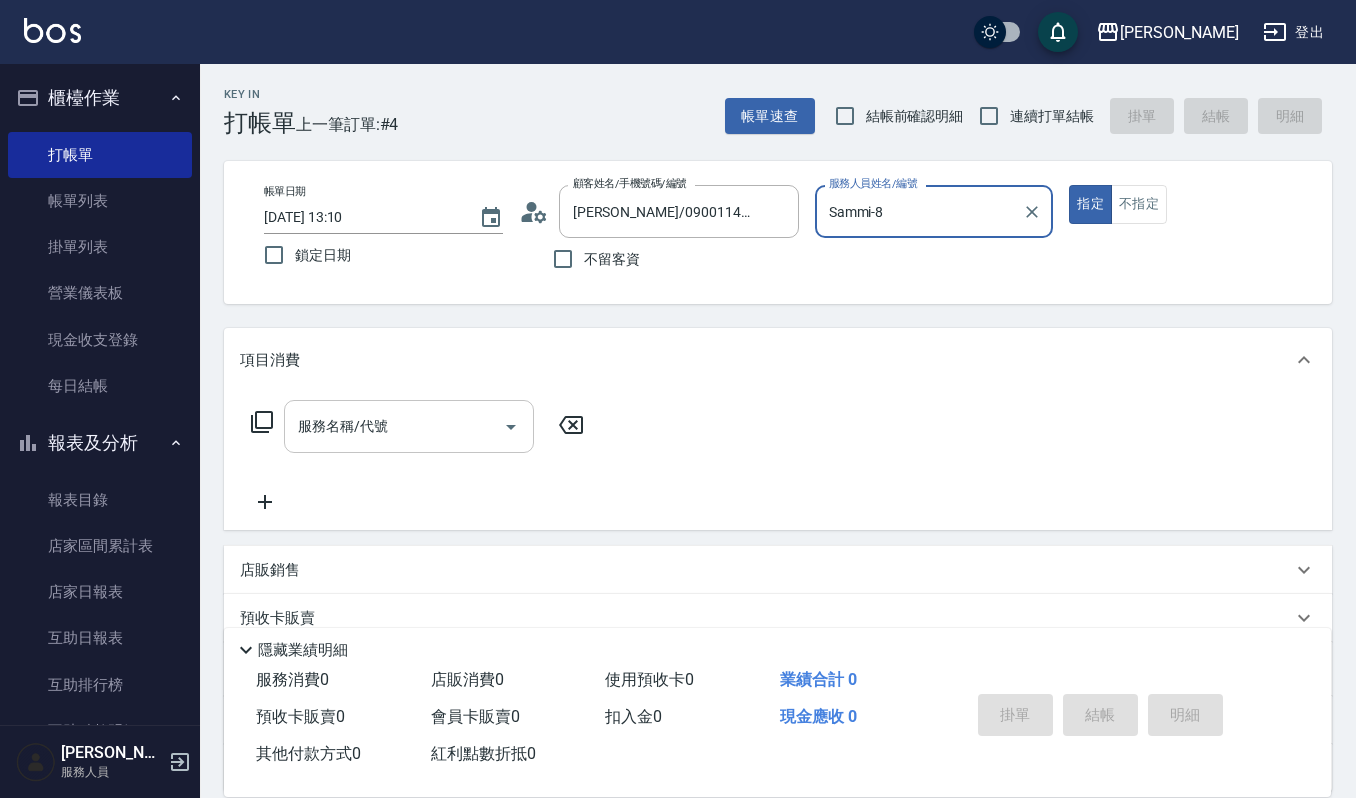 click 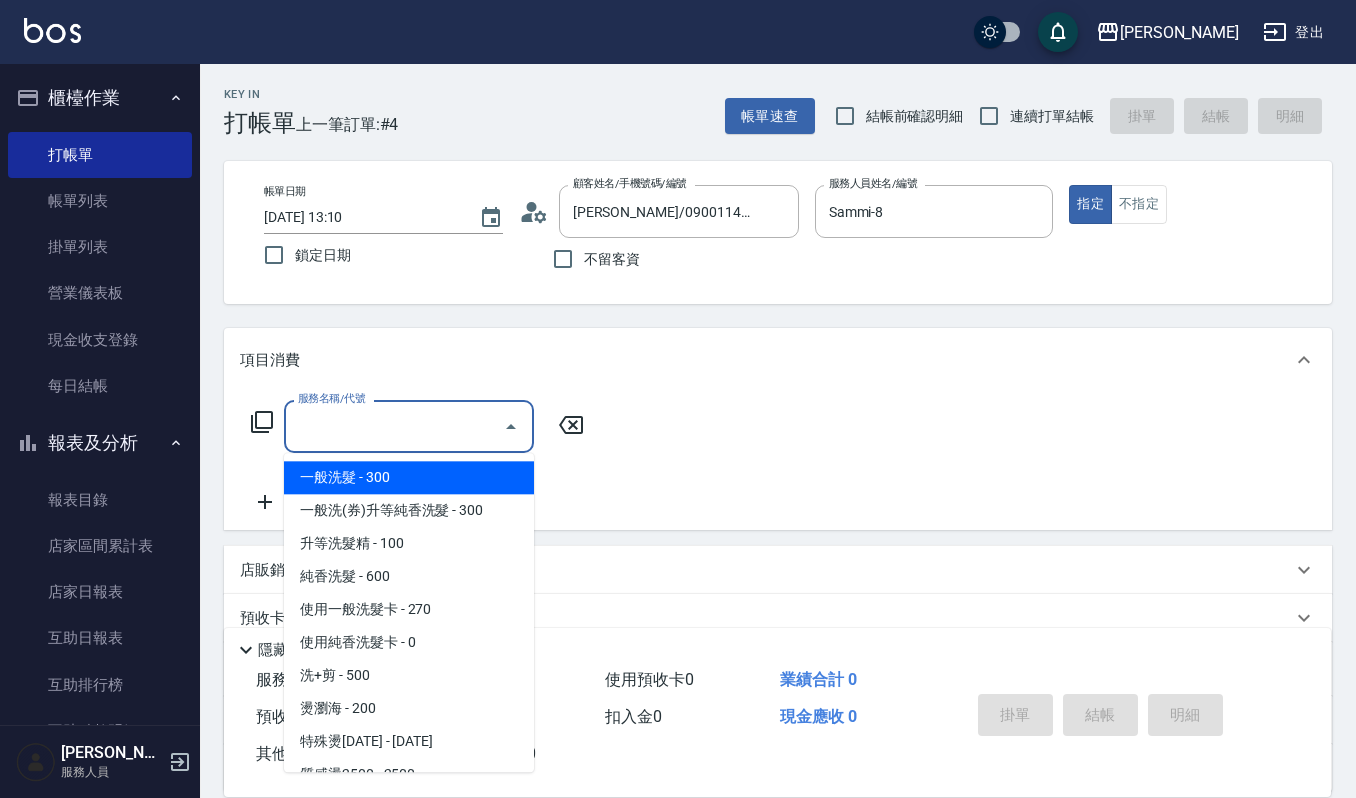 click on "服務名稱/代號" at bounding box center (394, 426) 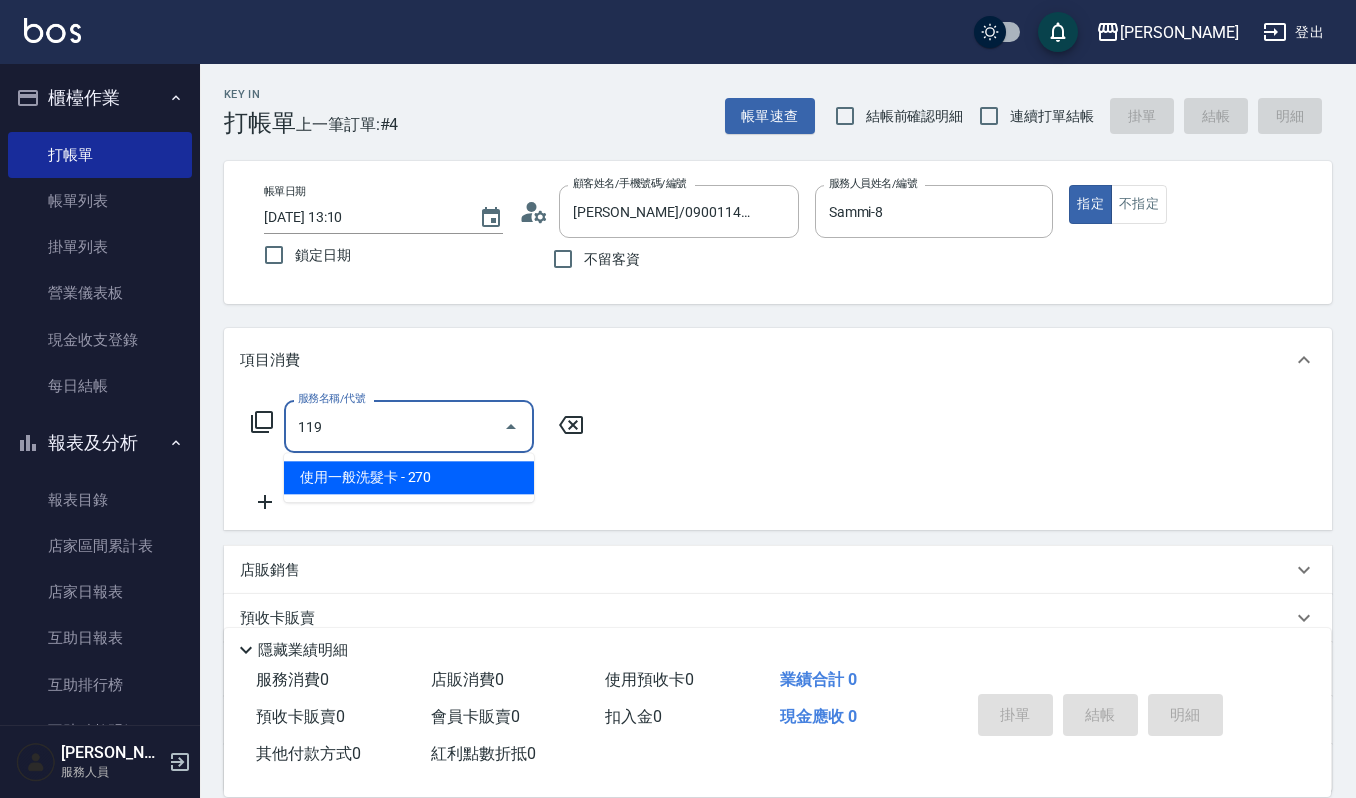 click on "使用一般洗髮卡 - 270" at bounding box center (409, 477) 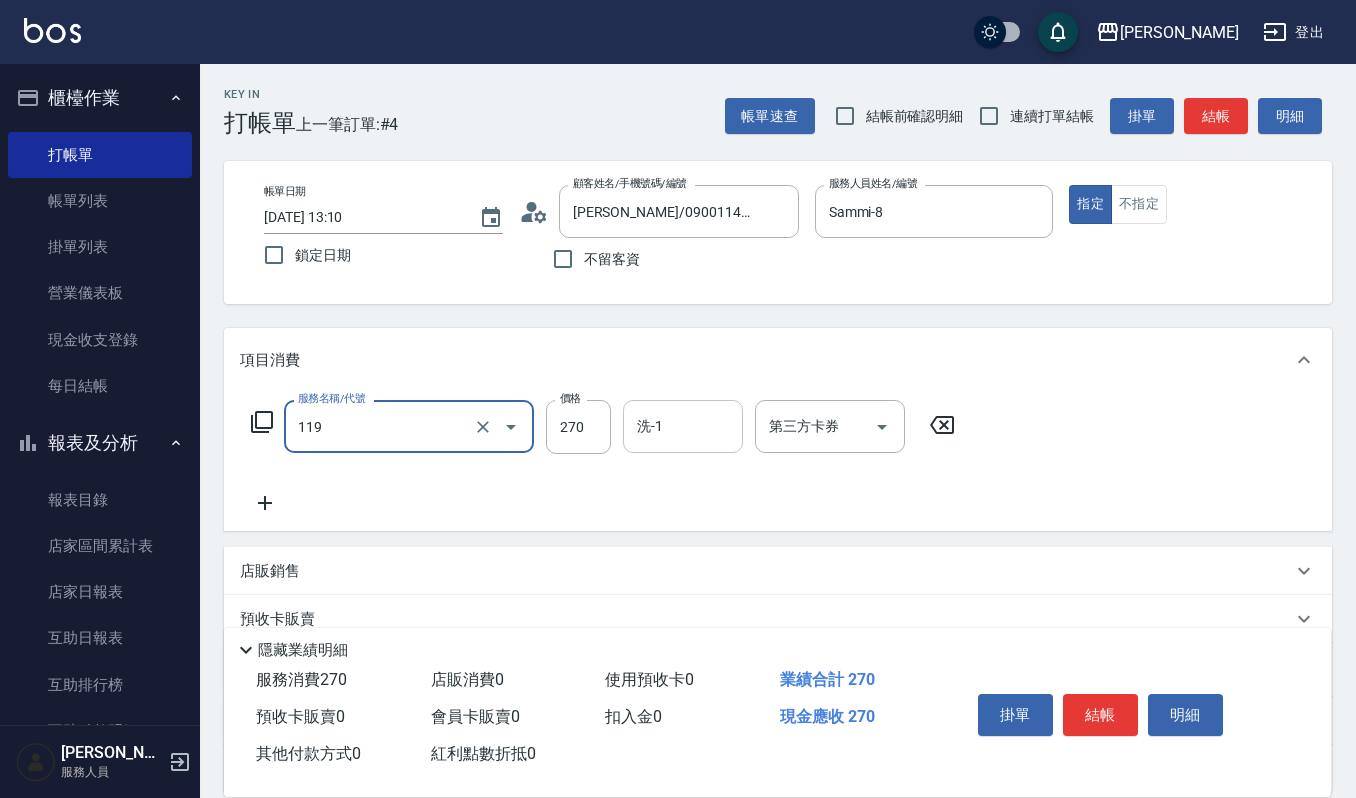 type on "使用一般洗髮卡(119)" 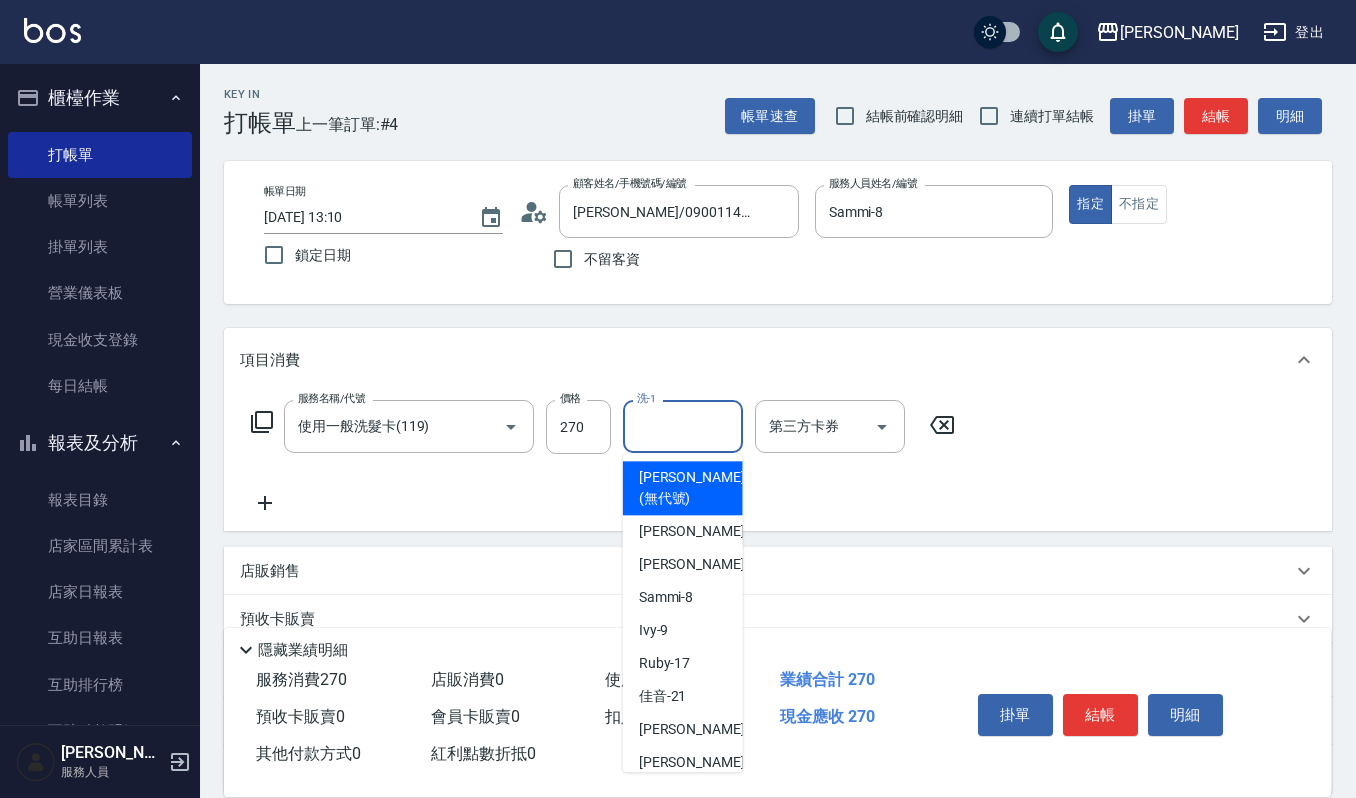 click on "洗-1" at bounding box center [683, 426] 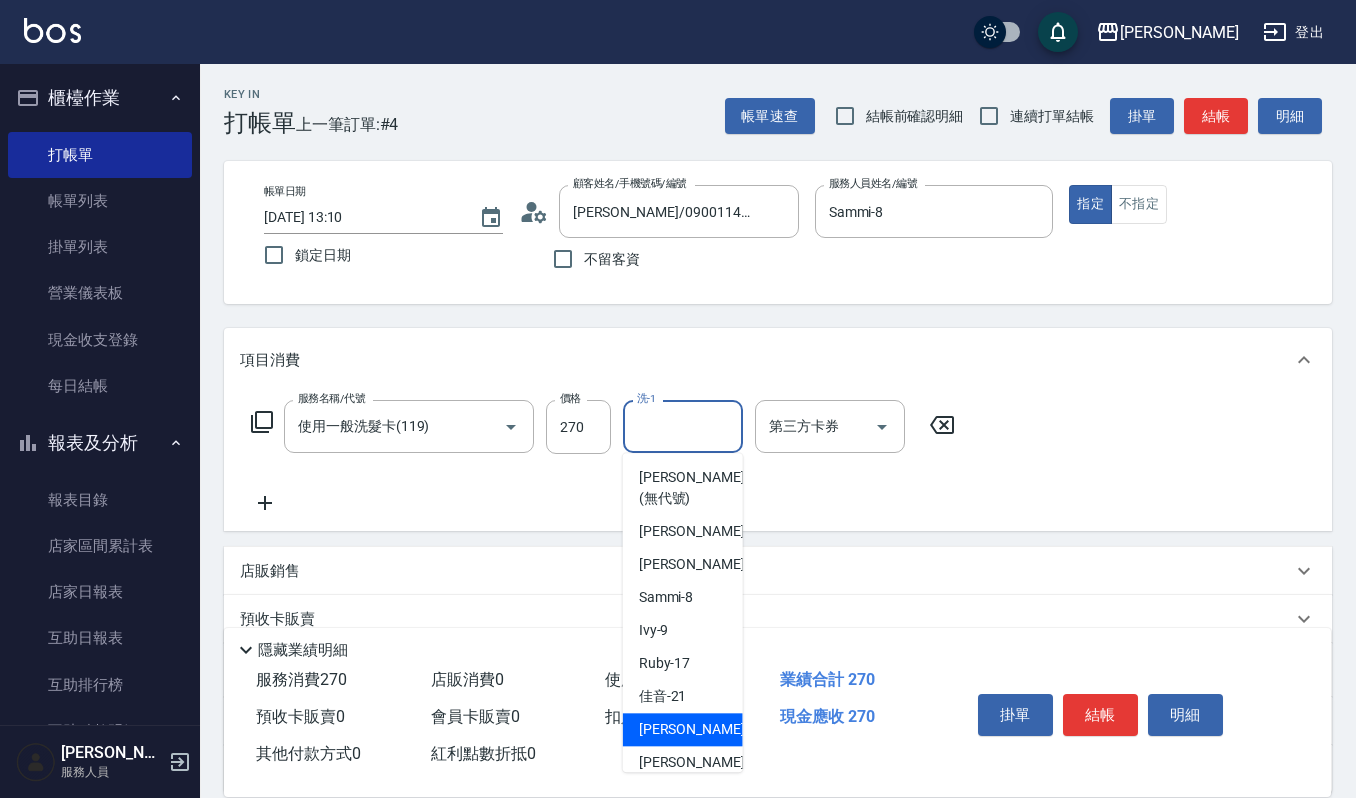 click on "宜芳 -22" at bounding box center [702, 729] 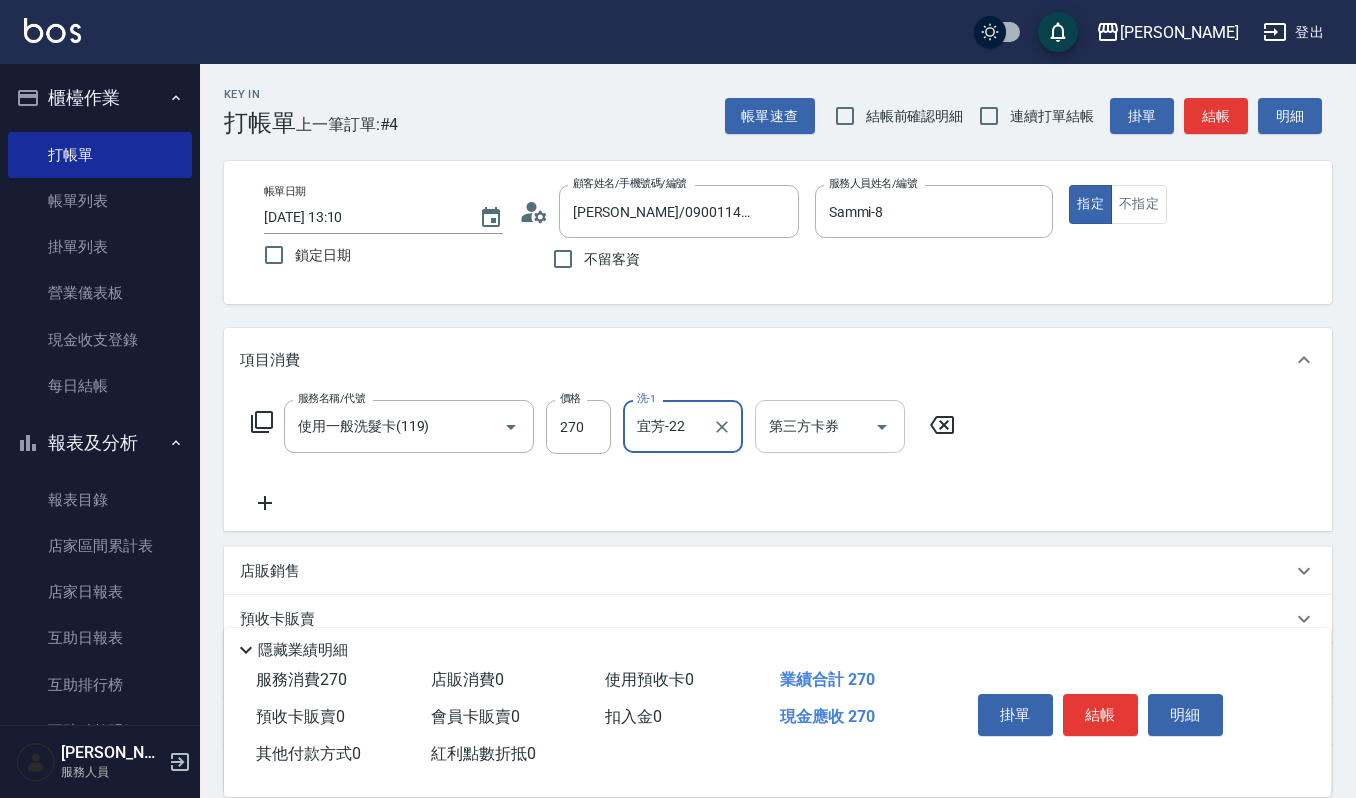 click 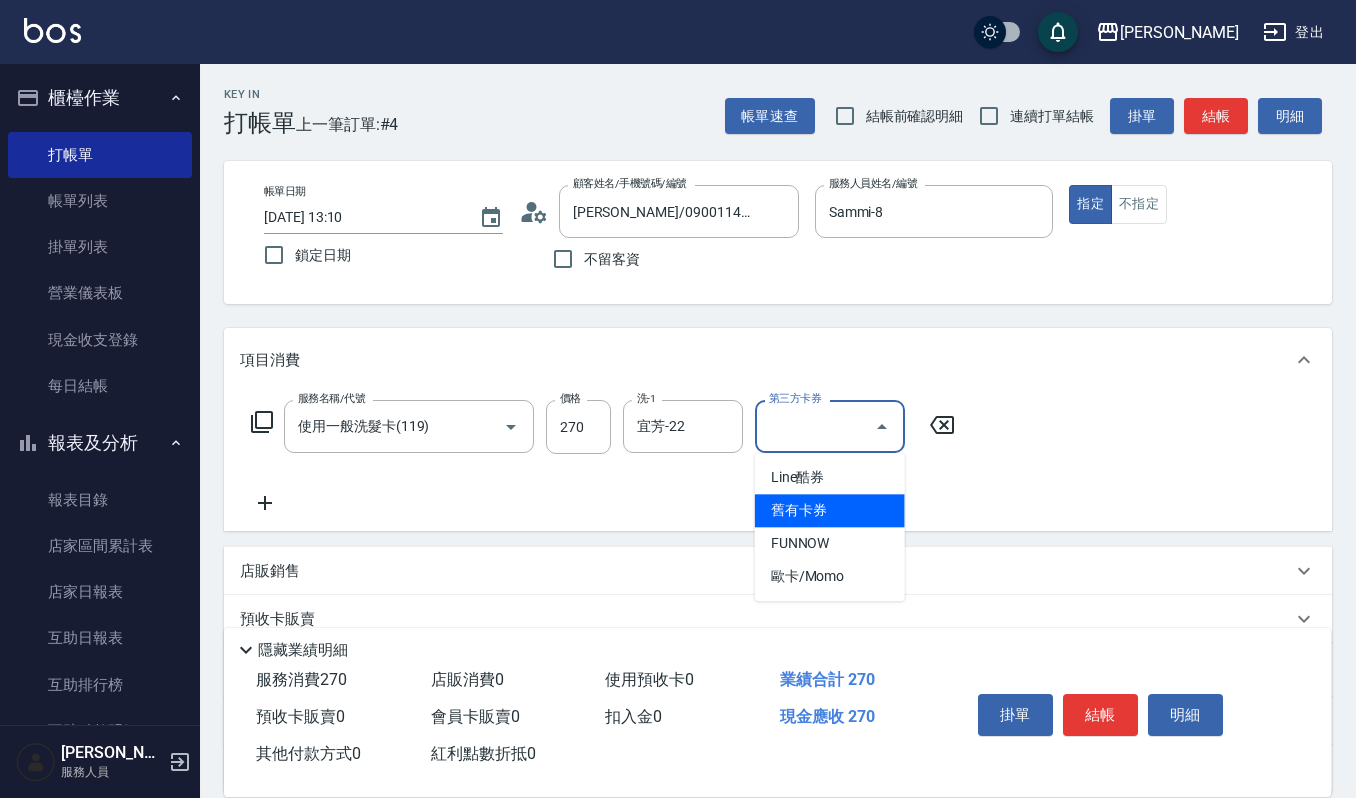 click on "舊有卡券" at bounding box center [830, 510] 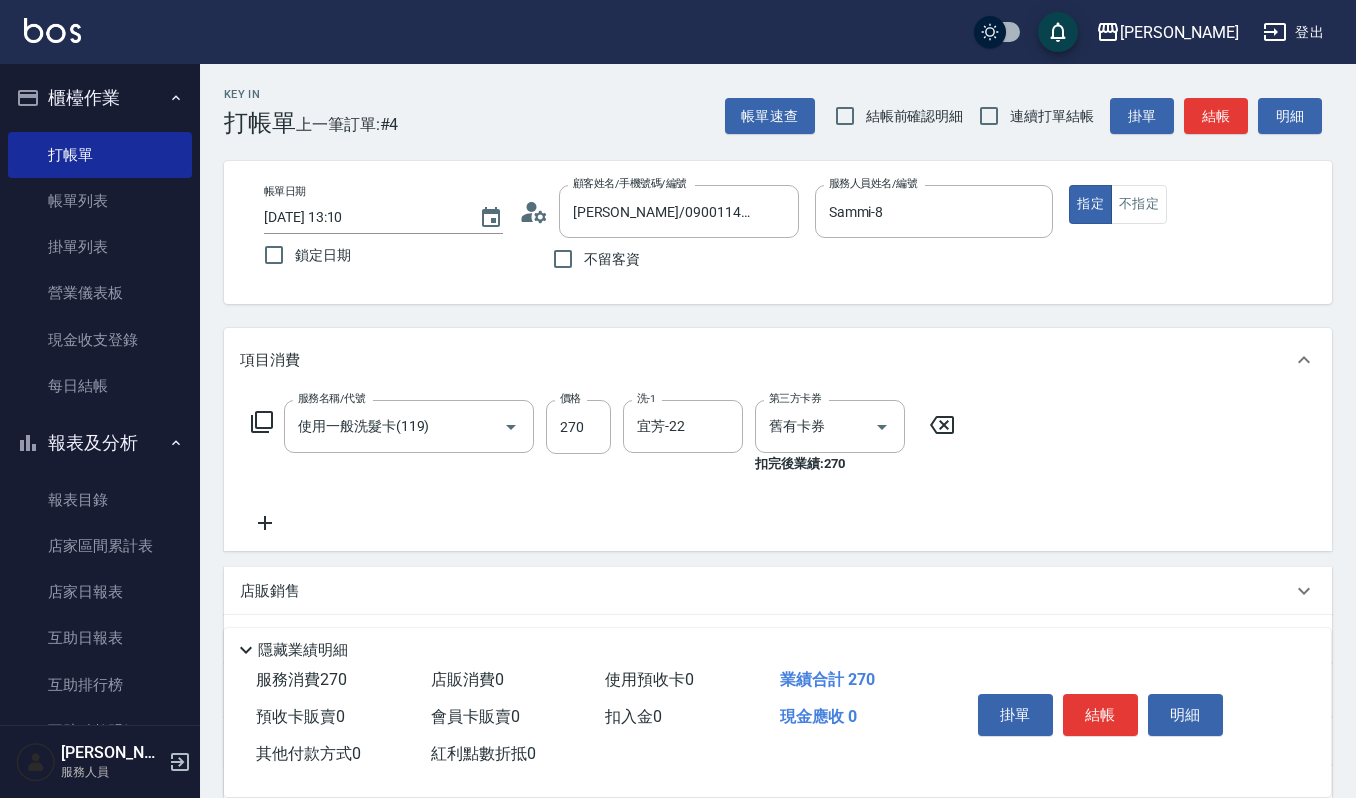 click 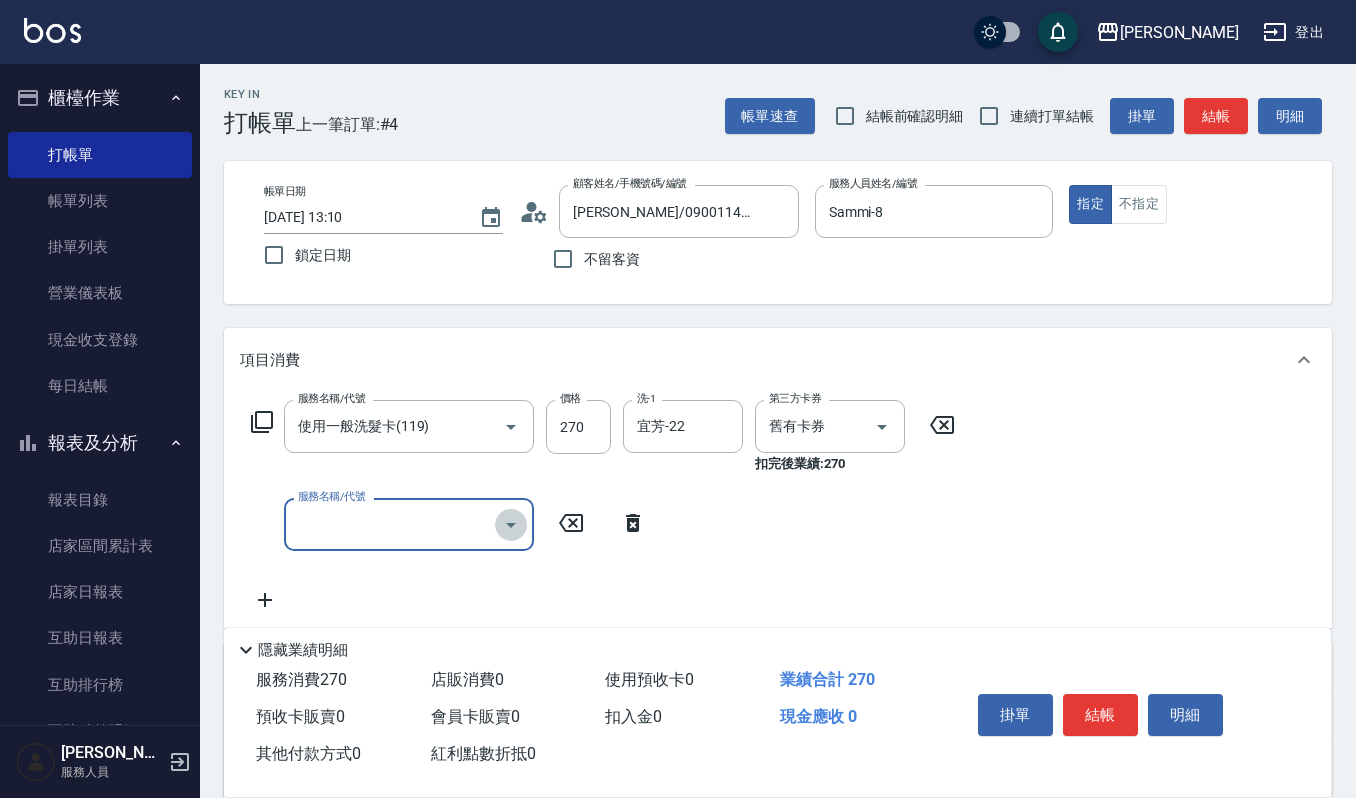 click 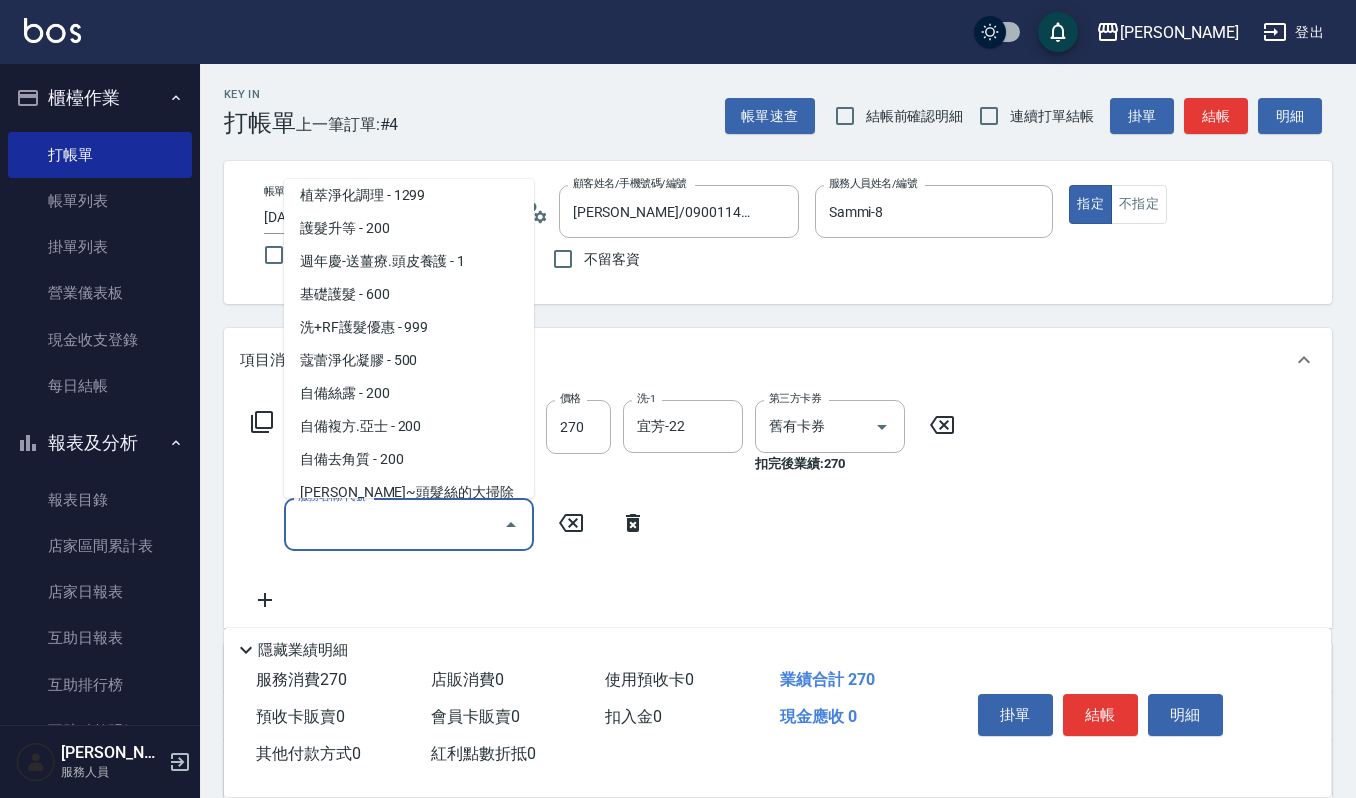 scroll, scrollTop: 1733, scrollLeft: 0, axis: vertical 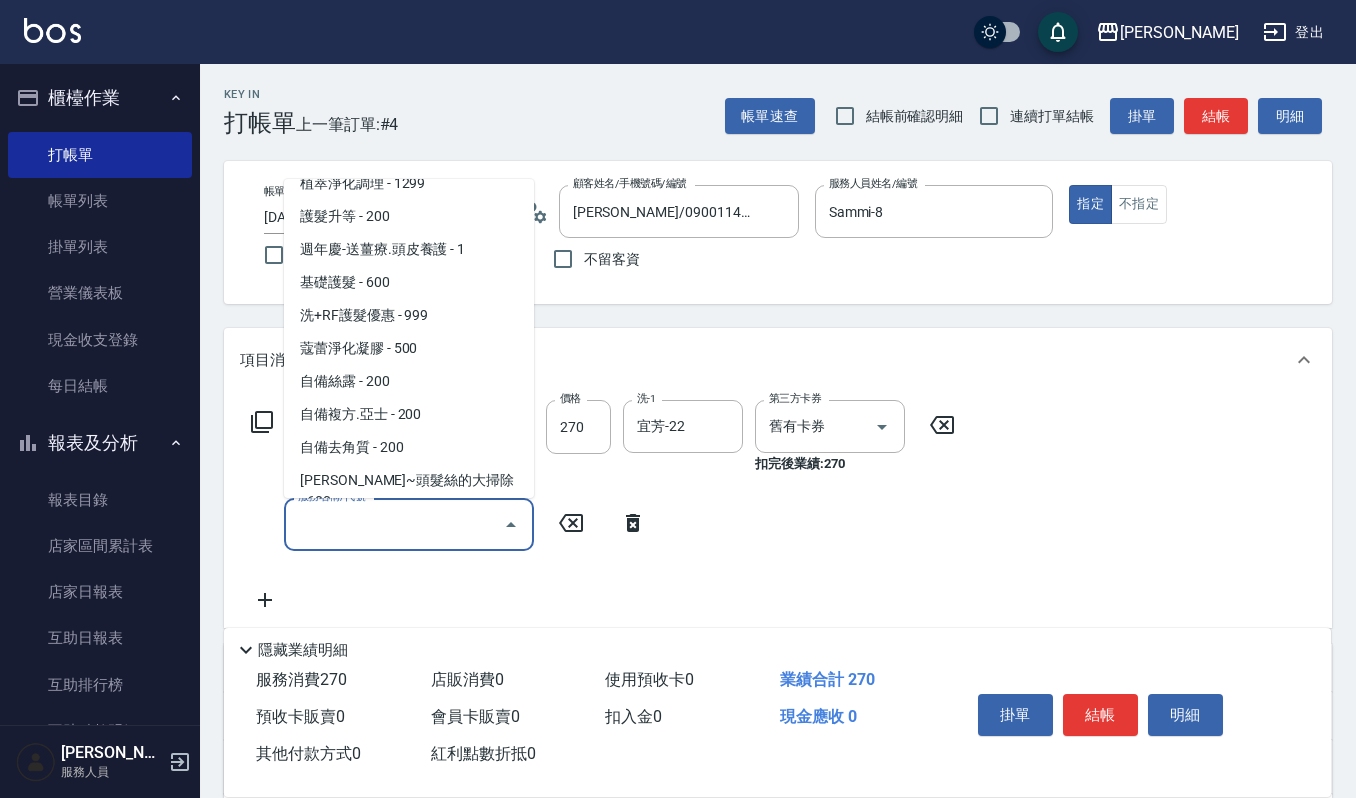 click on "服務名稱/代號" at bounding box center [394, 524] 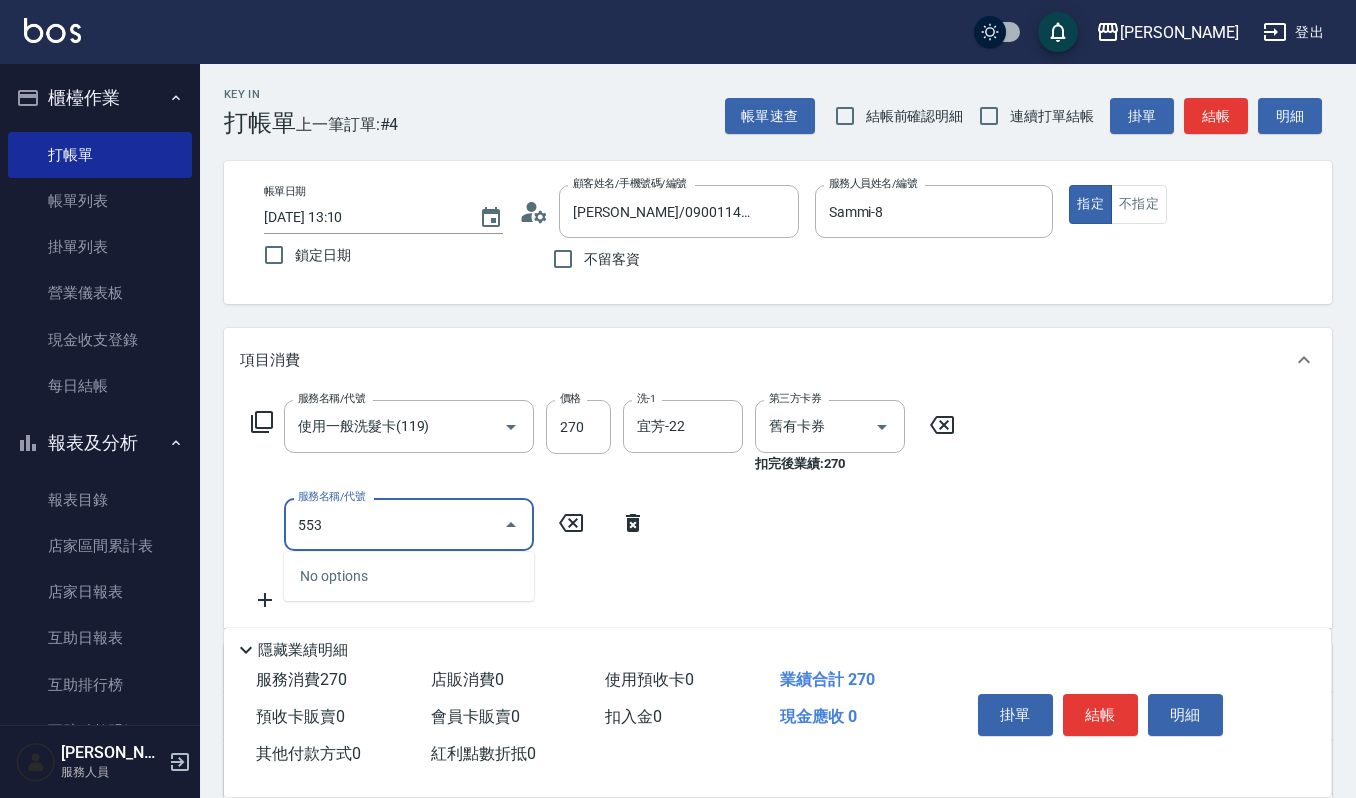 click on "No options" at bounding box center (409, 576) 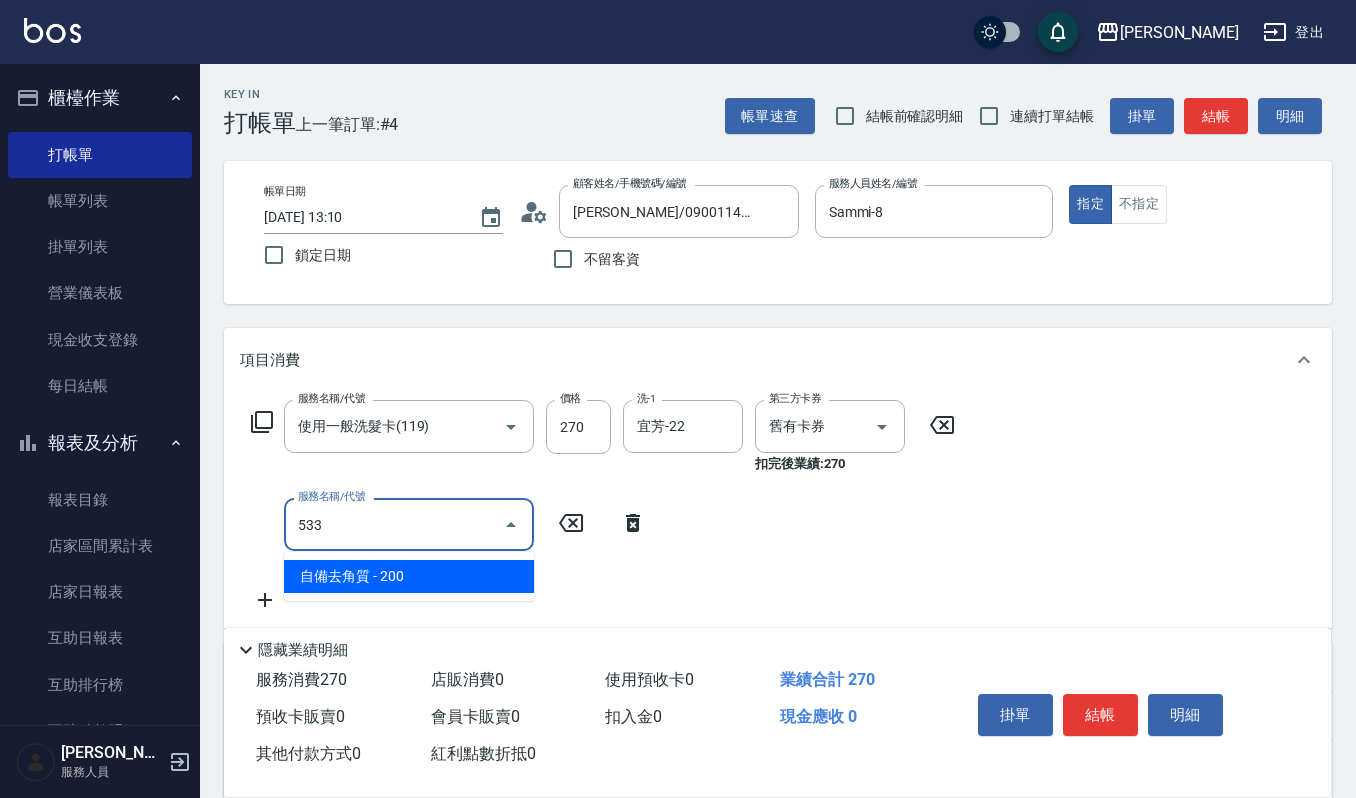click on "533" at bounding box center [394, 524] 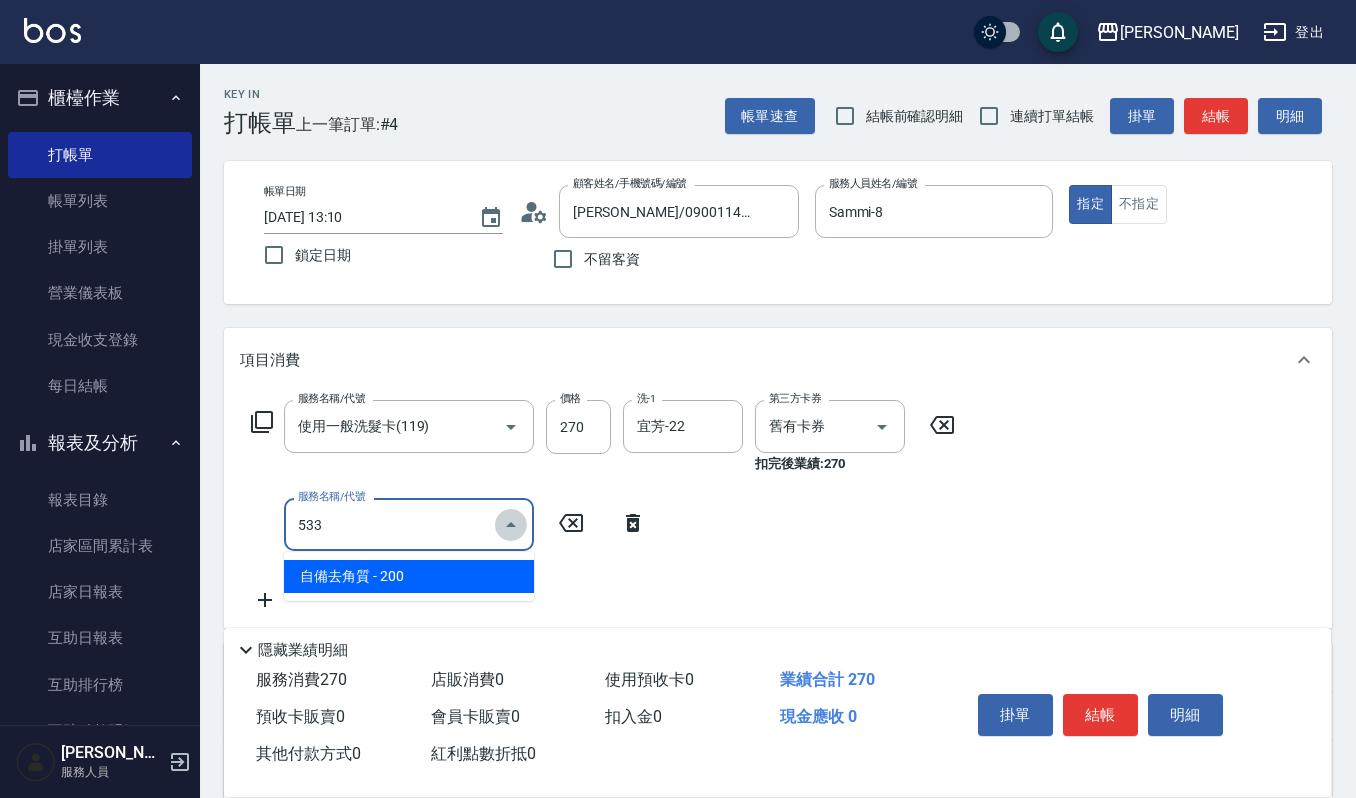 click 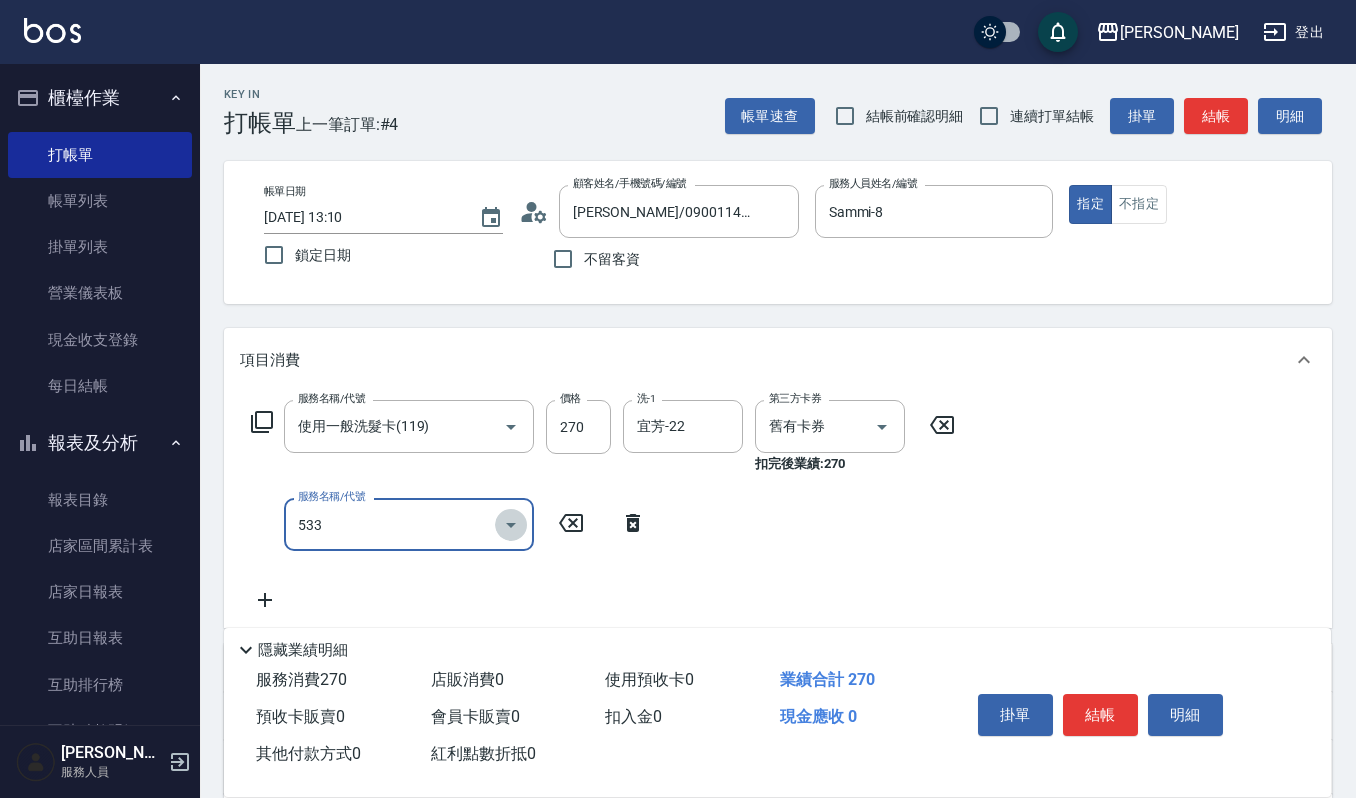 click 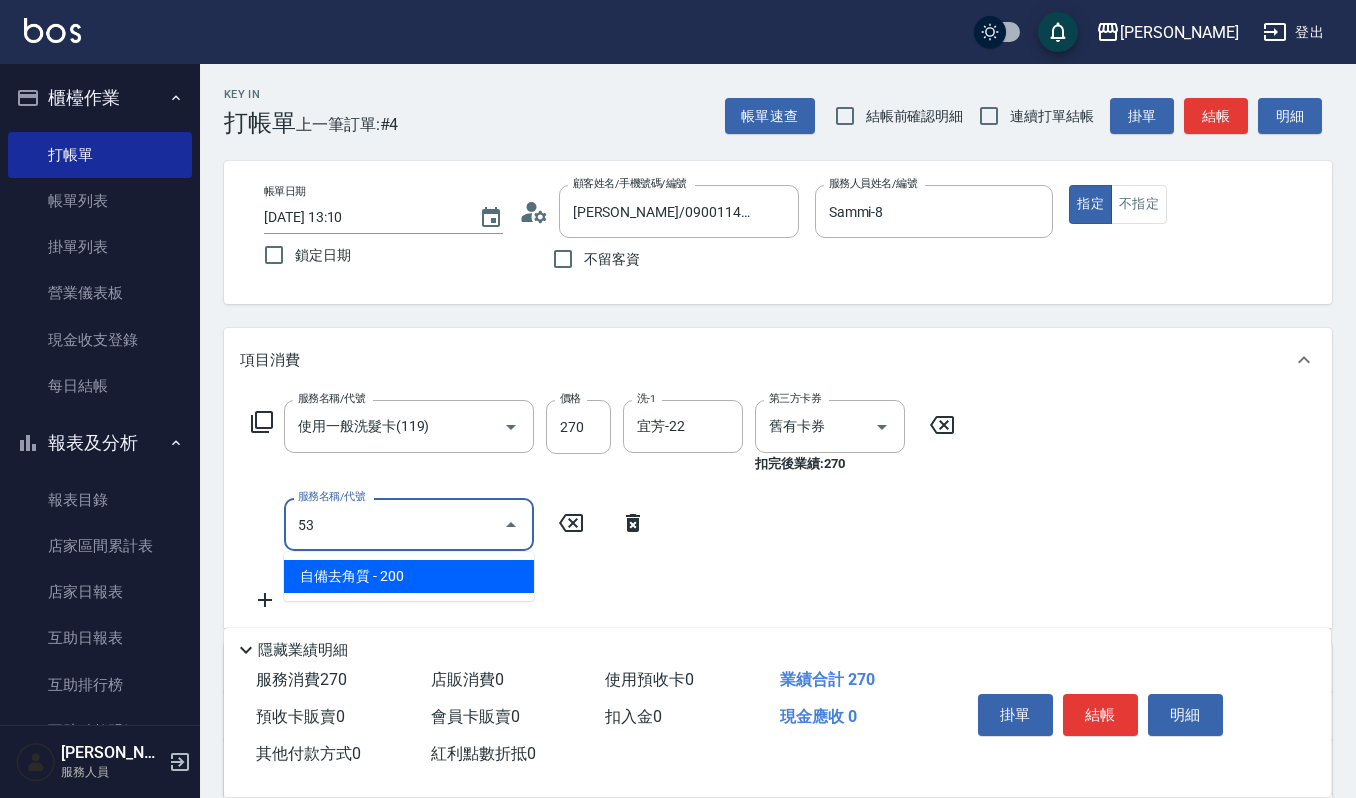 type on "5" 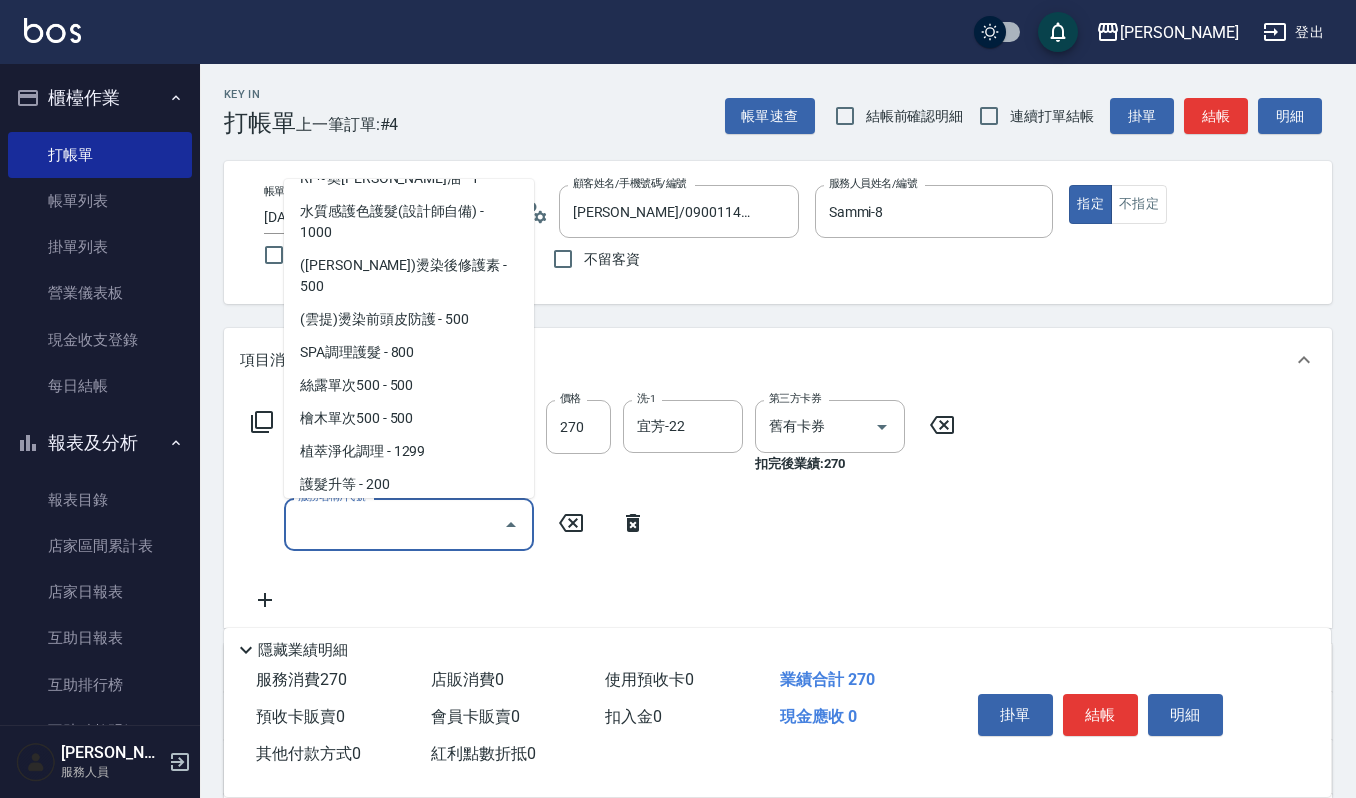 scroll, scrollTop: 1466, scrollLeft: 0, axis: vertical 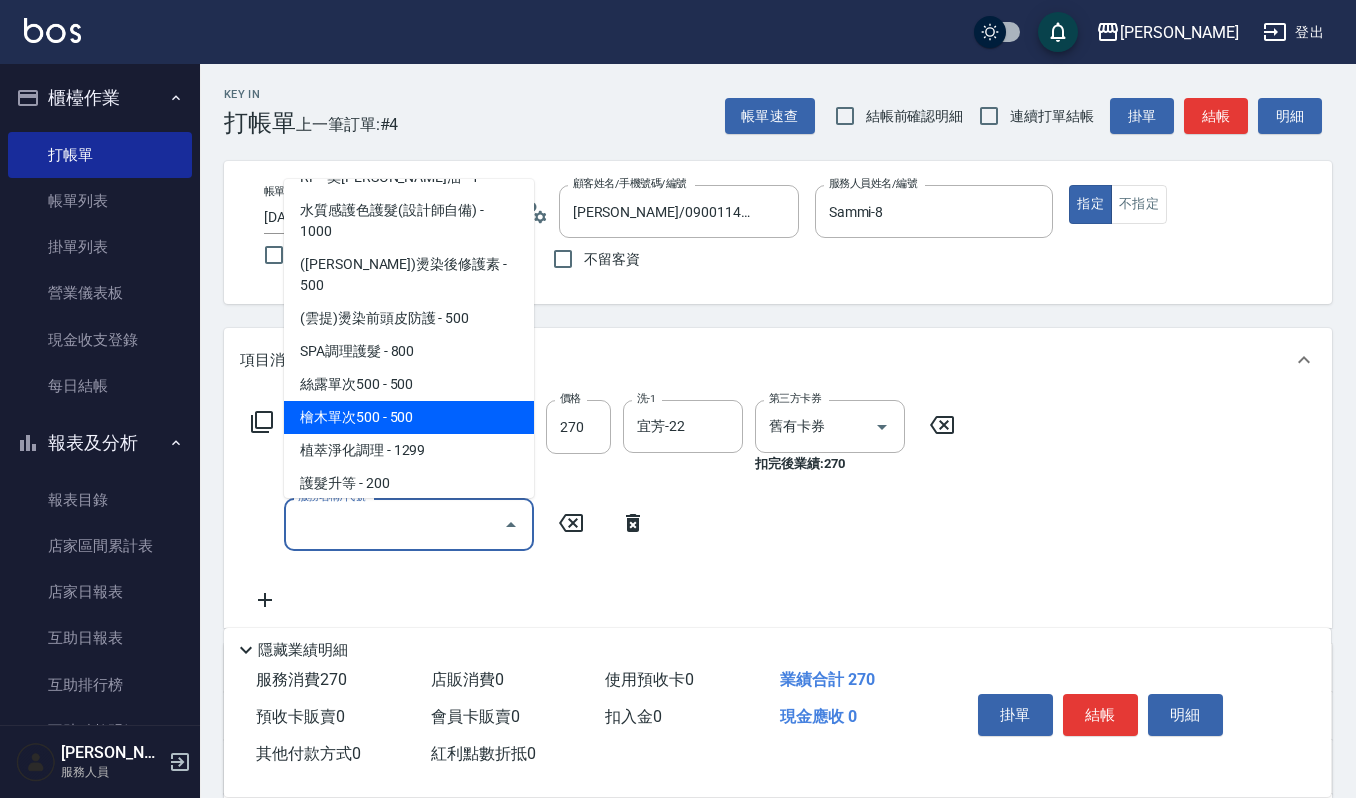 drag, startPoint x: 440, startPoint y: 338, endPoint x: 441, endPoint y: 373, distance: 35.014282 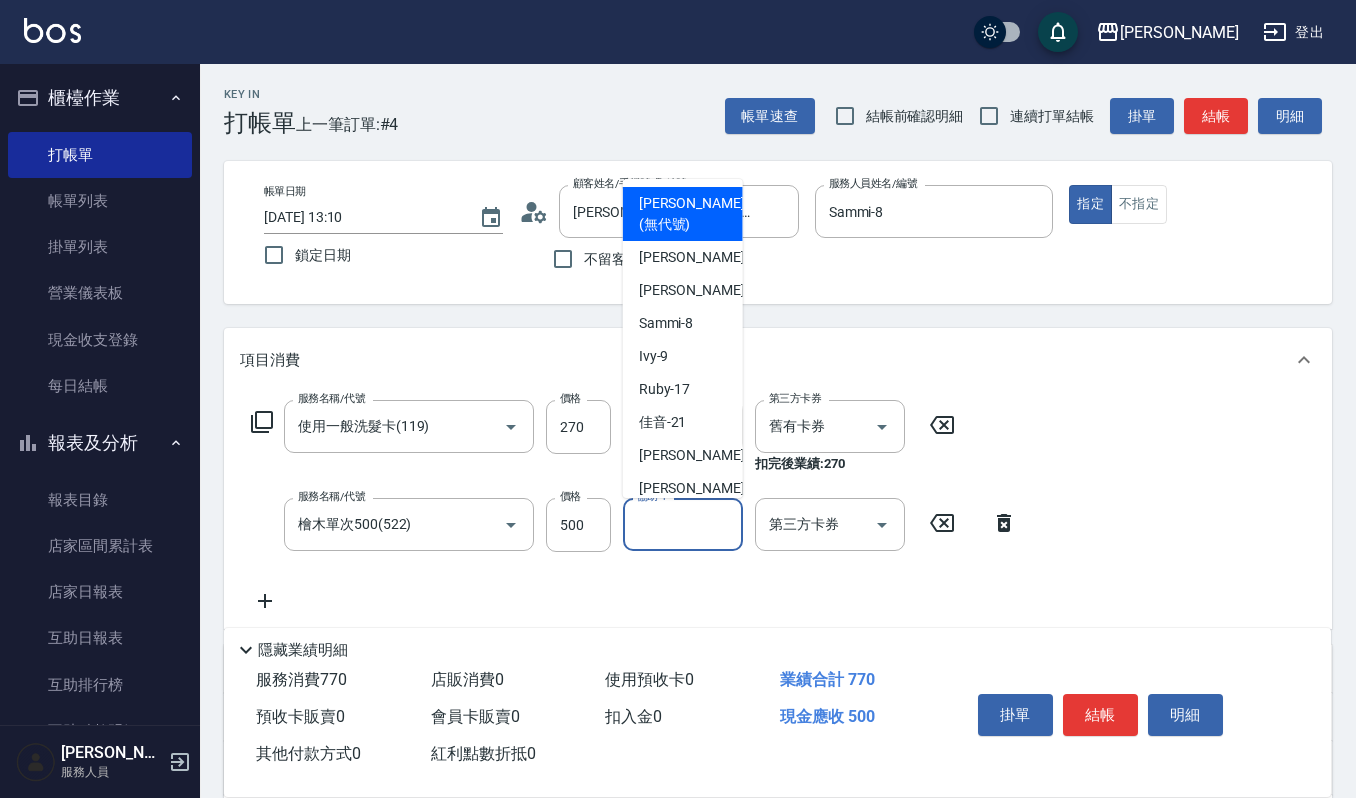 click on "協助-1" at bounding box center [683, 524] 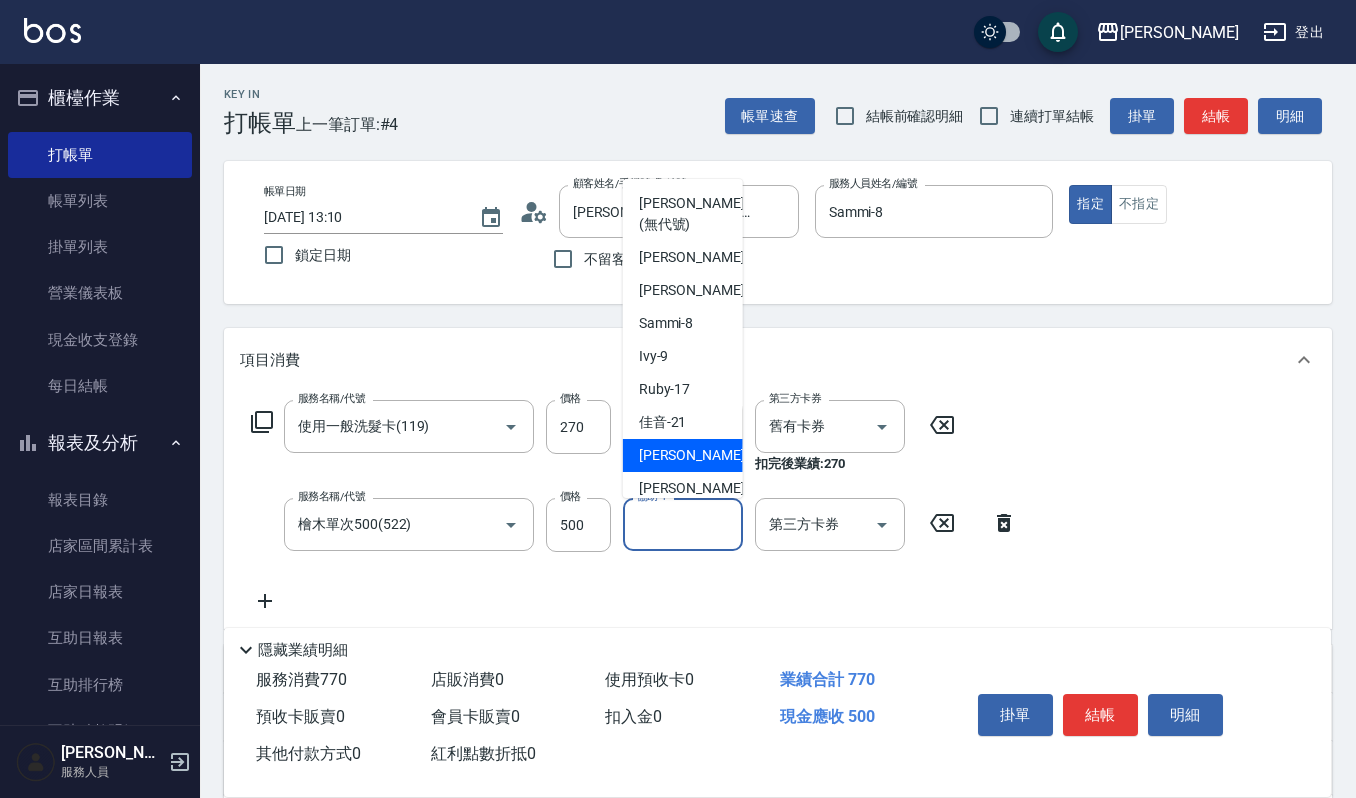 click on "宜芳 -22" at bounding box center (683, 455) 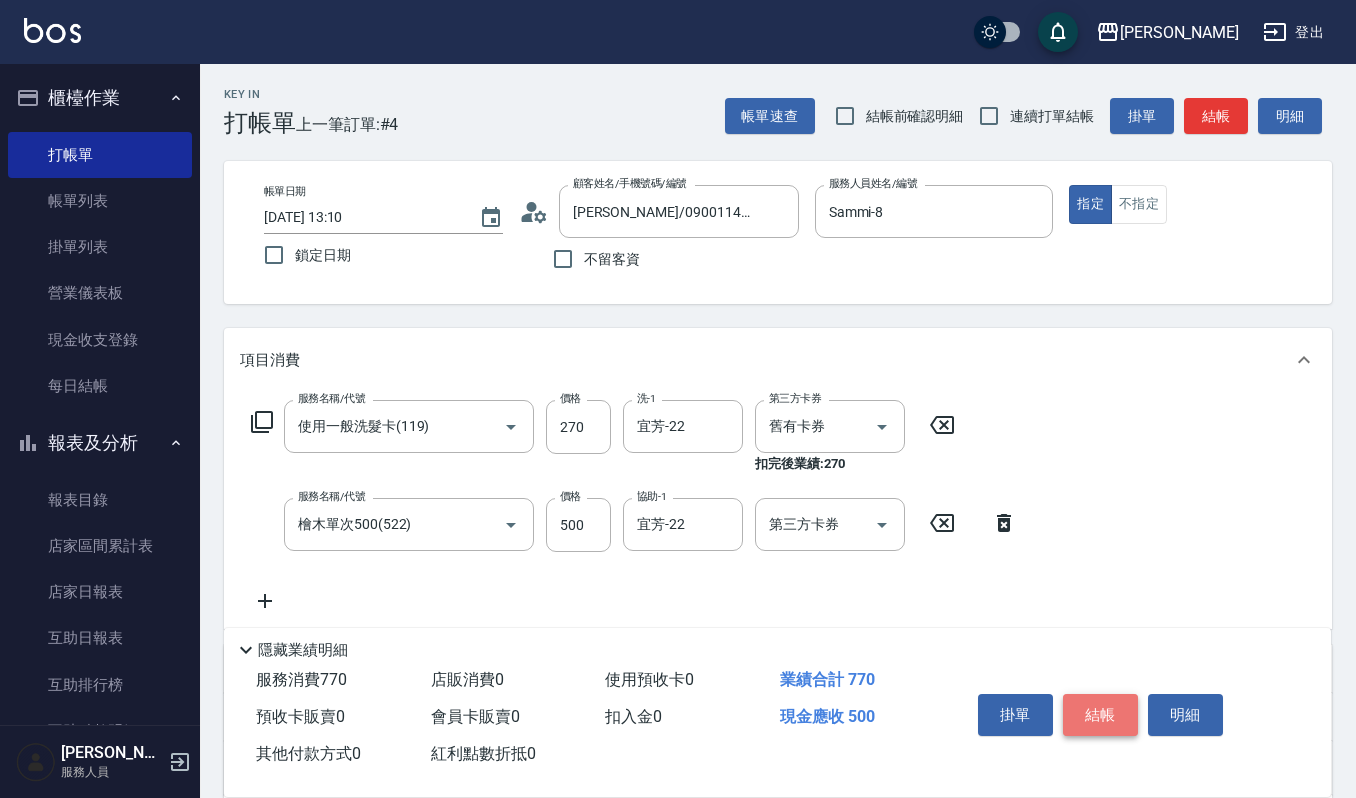 click on "結帳" at bounding box center [1100, 715] 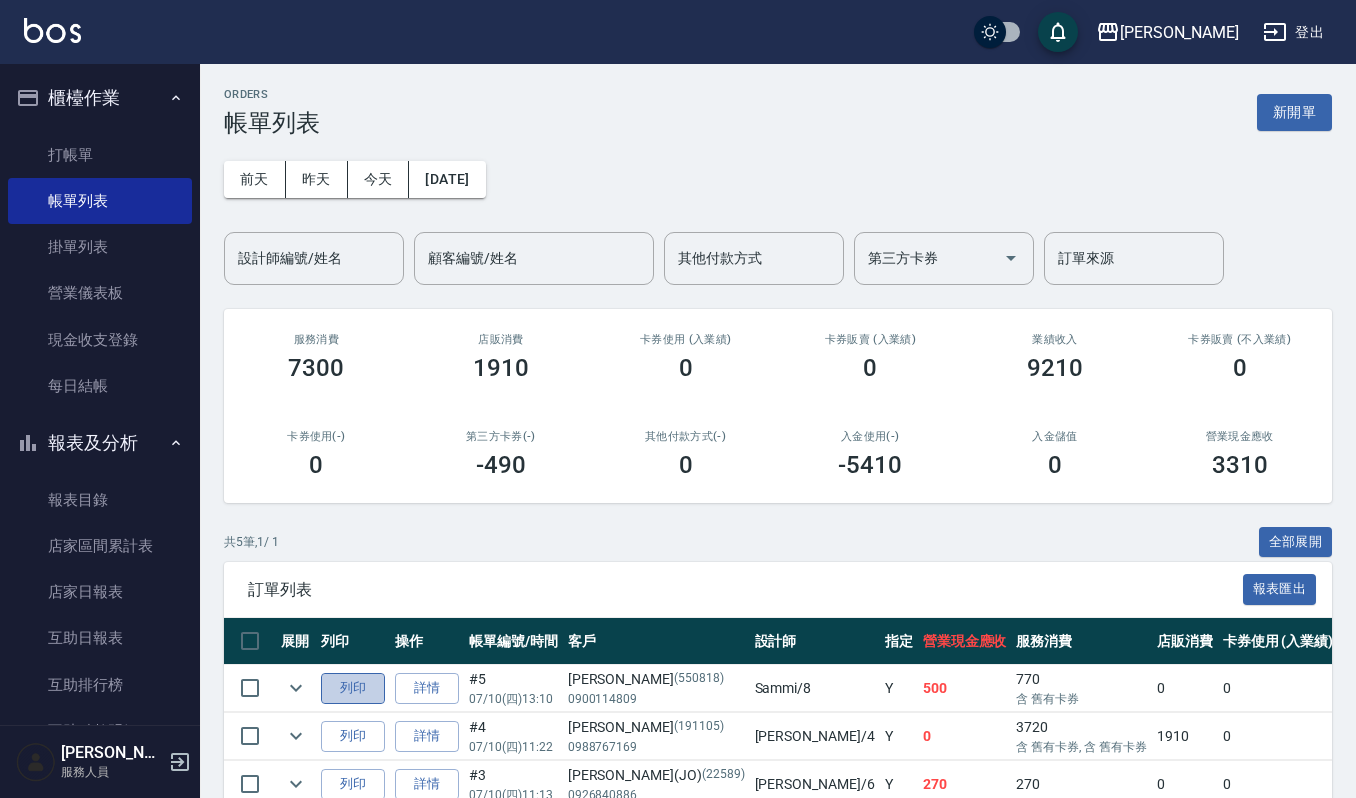 click on "列印" at bounding box center (353, 688) 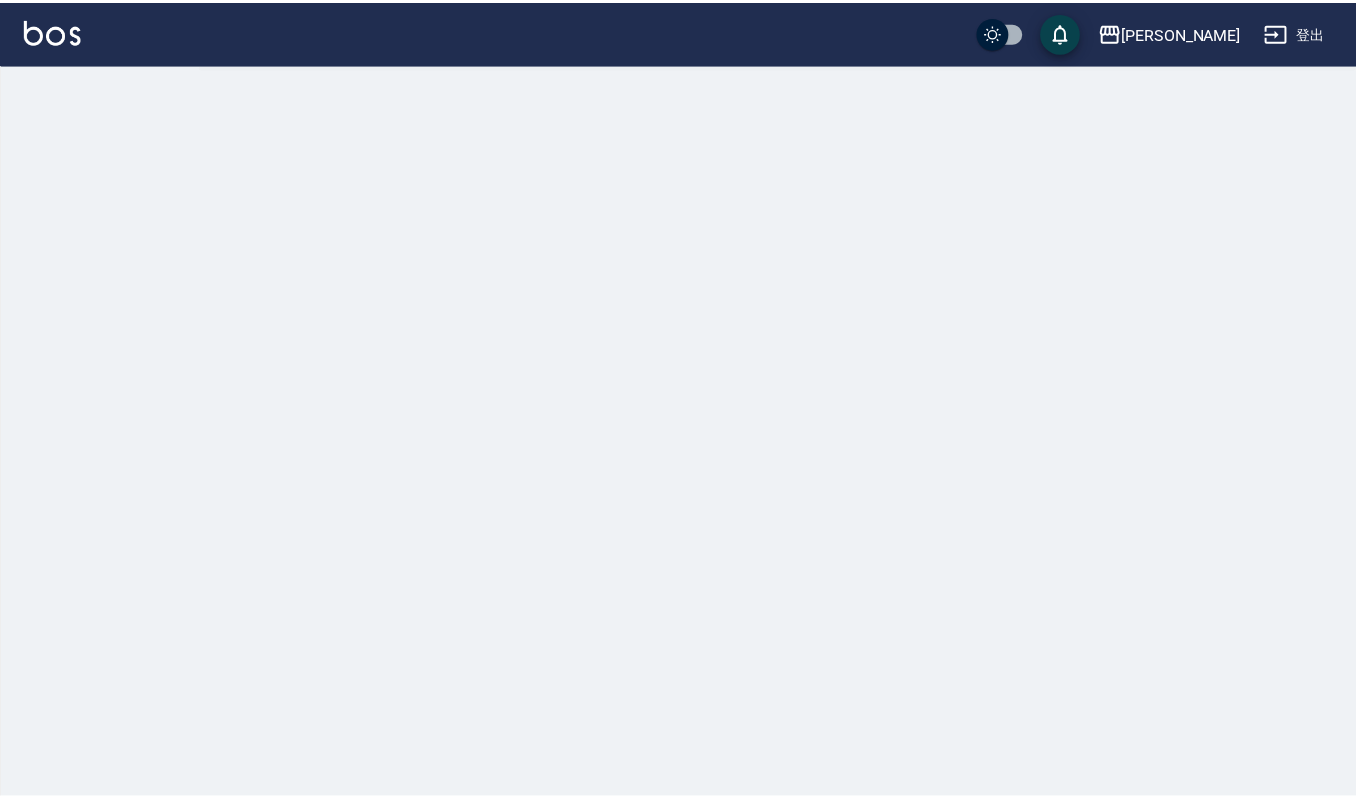 scroll, scrollTop: 0, scrollLeft: 0, axis: both 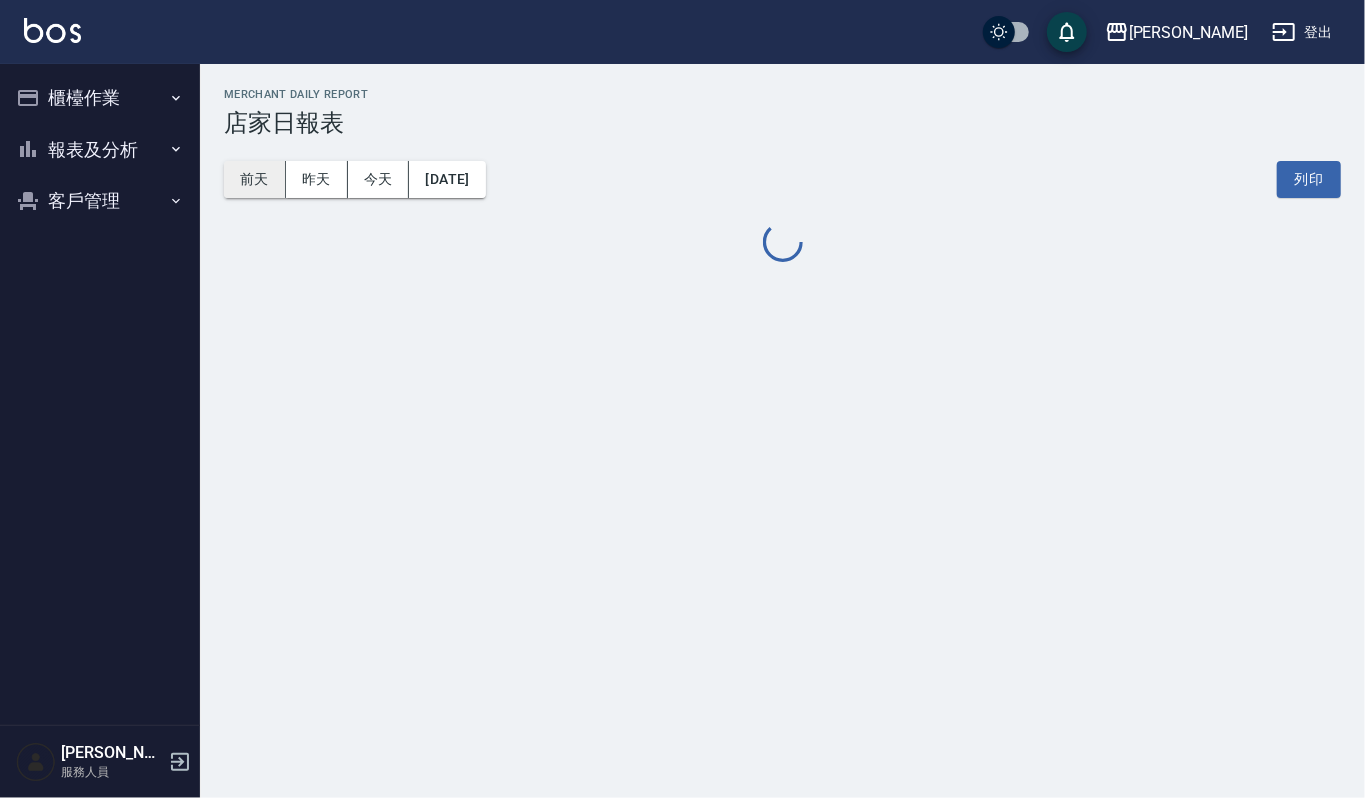 drag, startPoint x: 218, startPoint y: 161, endPoint x: 240, endPoint y: 173, distance: 25.059929 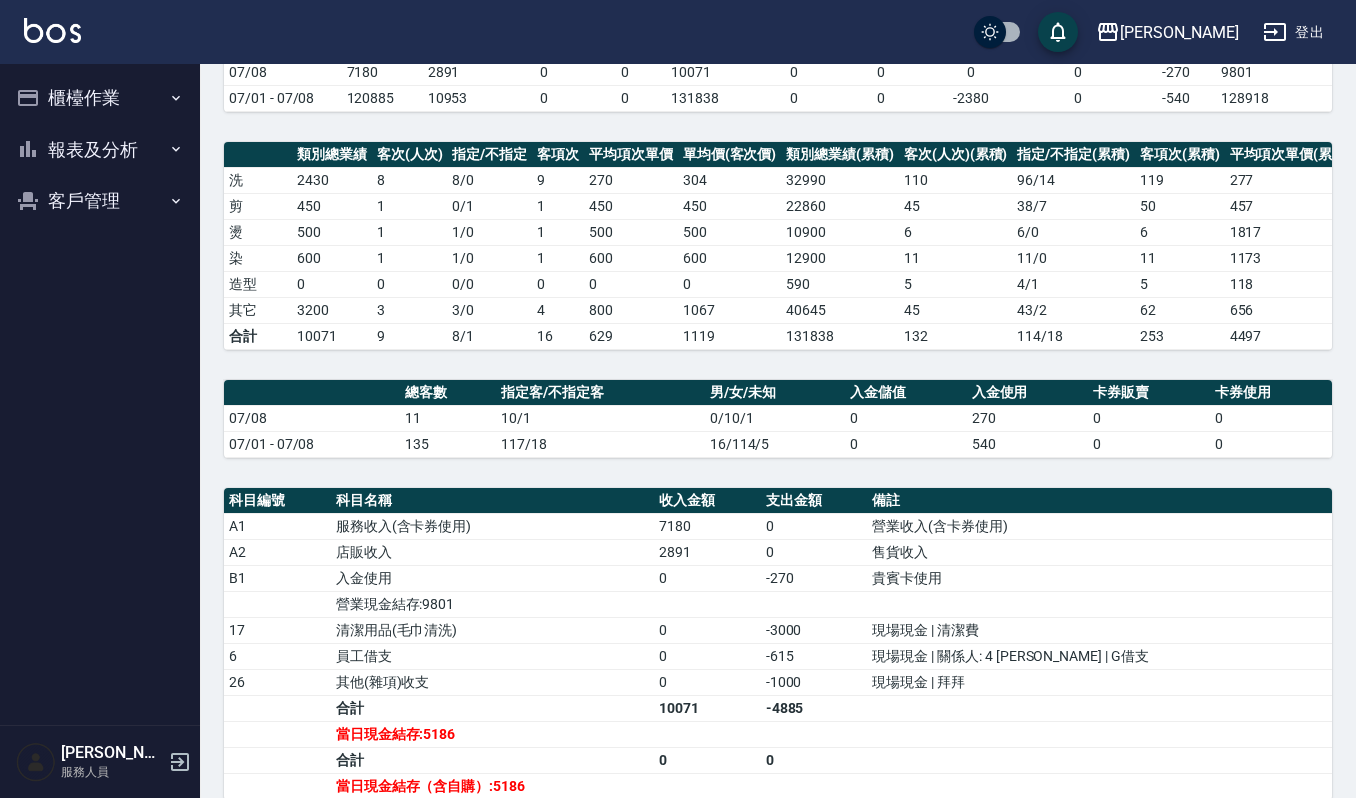 scroll, scrollTop: 400, scrollLeft: 0, axis: vertical 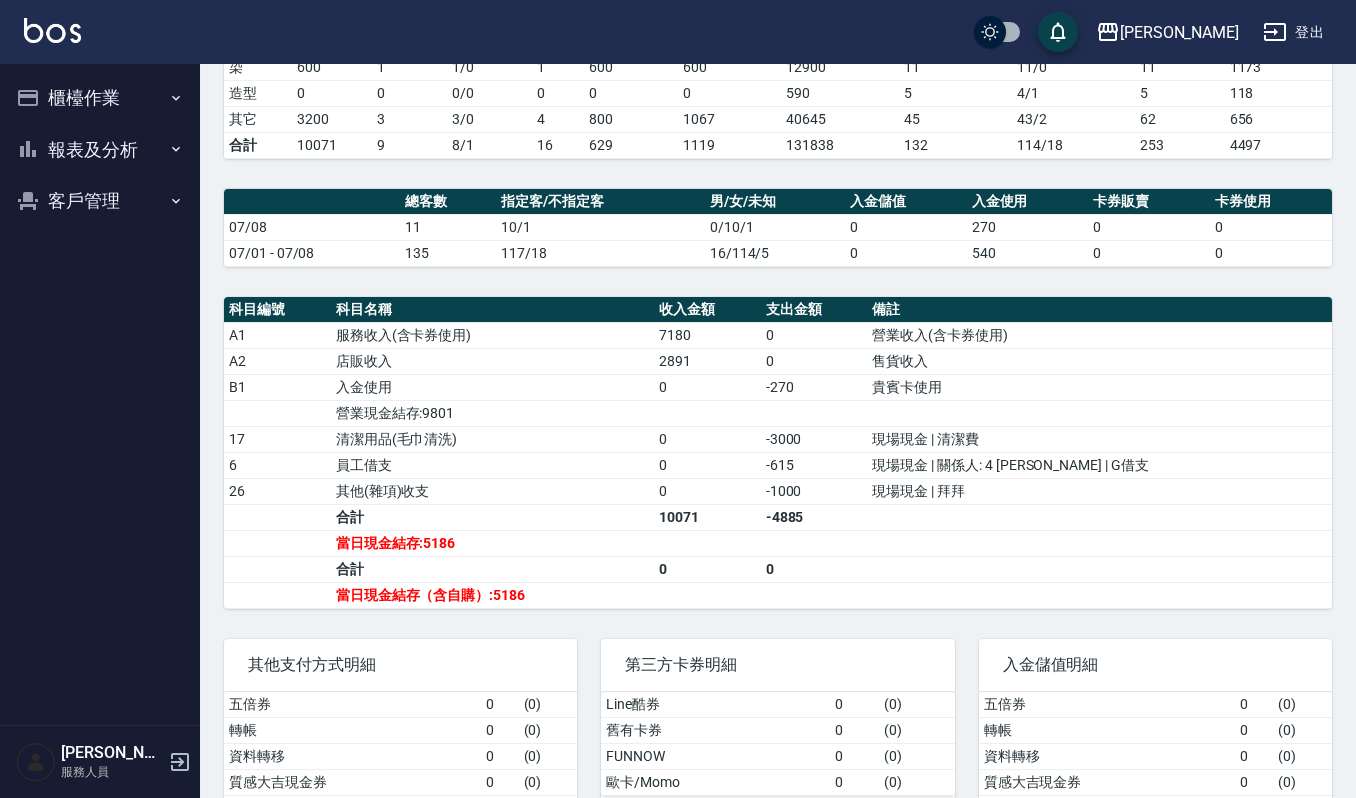 type 